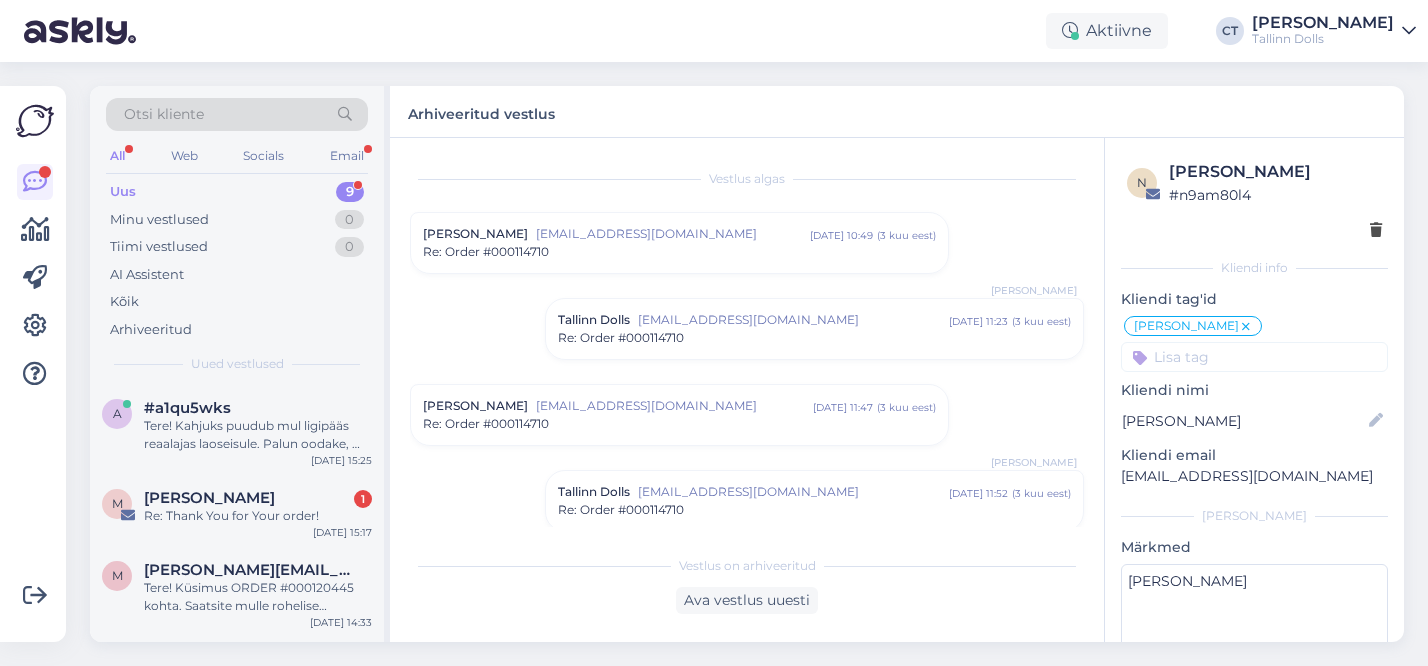 scroll, scrollTop: 0, scrollLeft: 0, axis: both 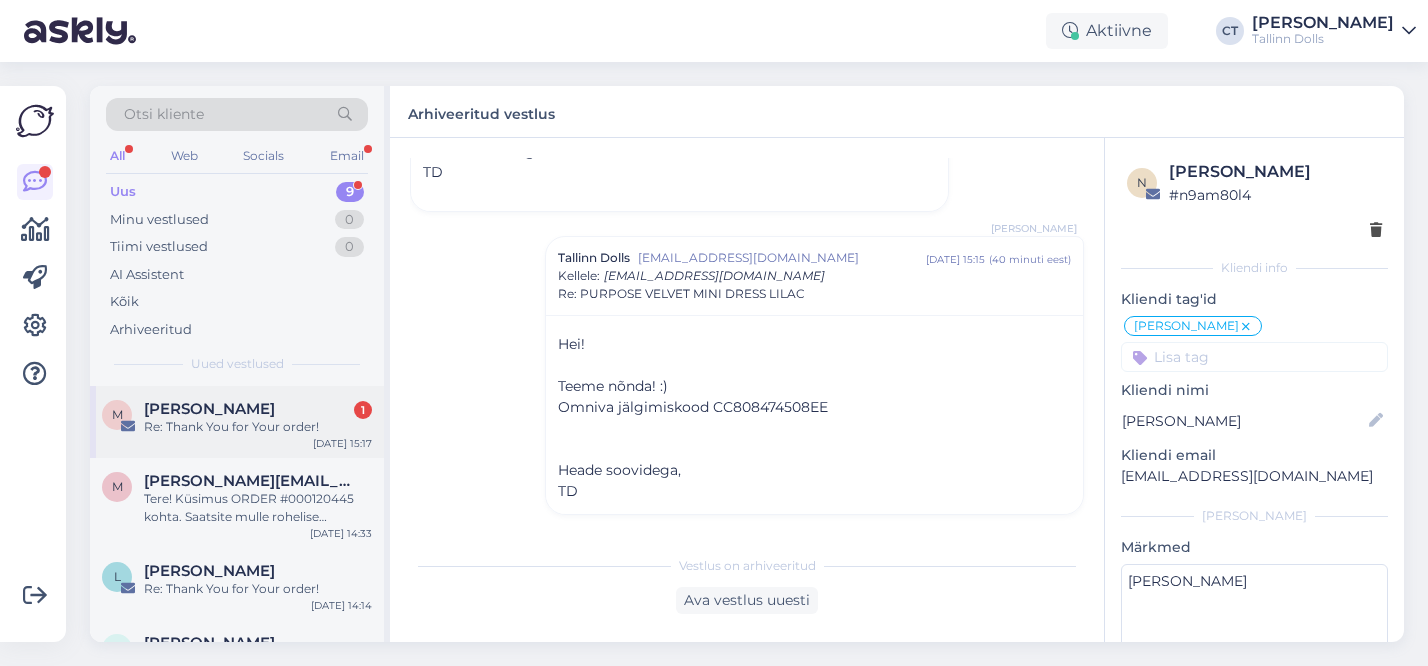 click on "M [PERSON_NAME] 1 Re:    Thank You for Your order!
[DATE] 15:17" at bounding box center [237, 422] 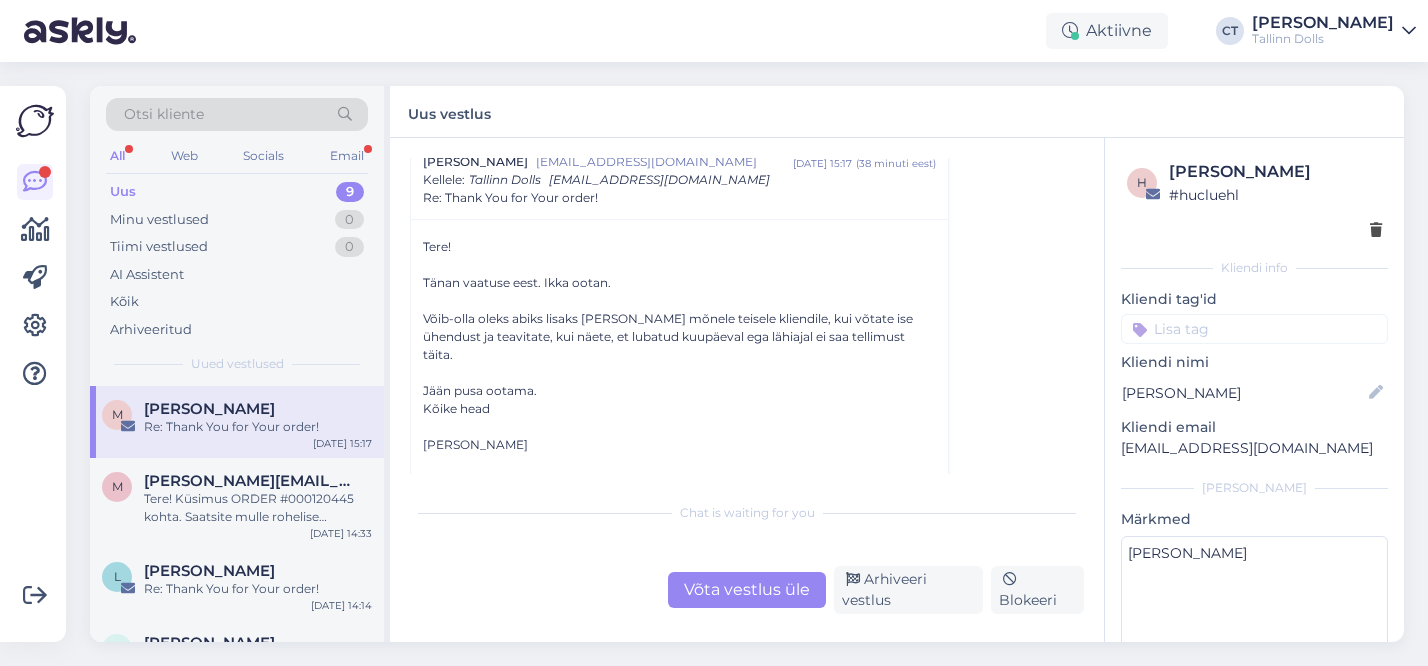 scroll, scrollTop: 96, scrollLeft: 0, axis: vertical 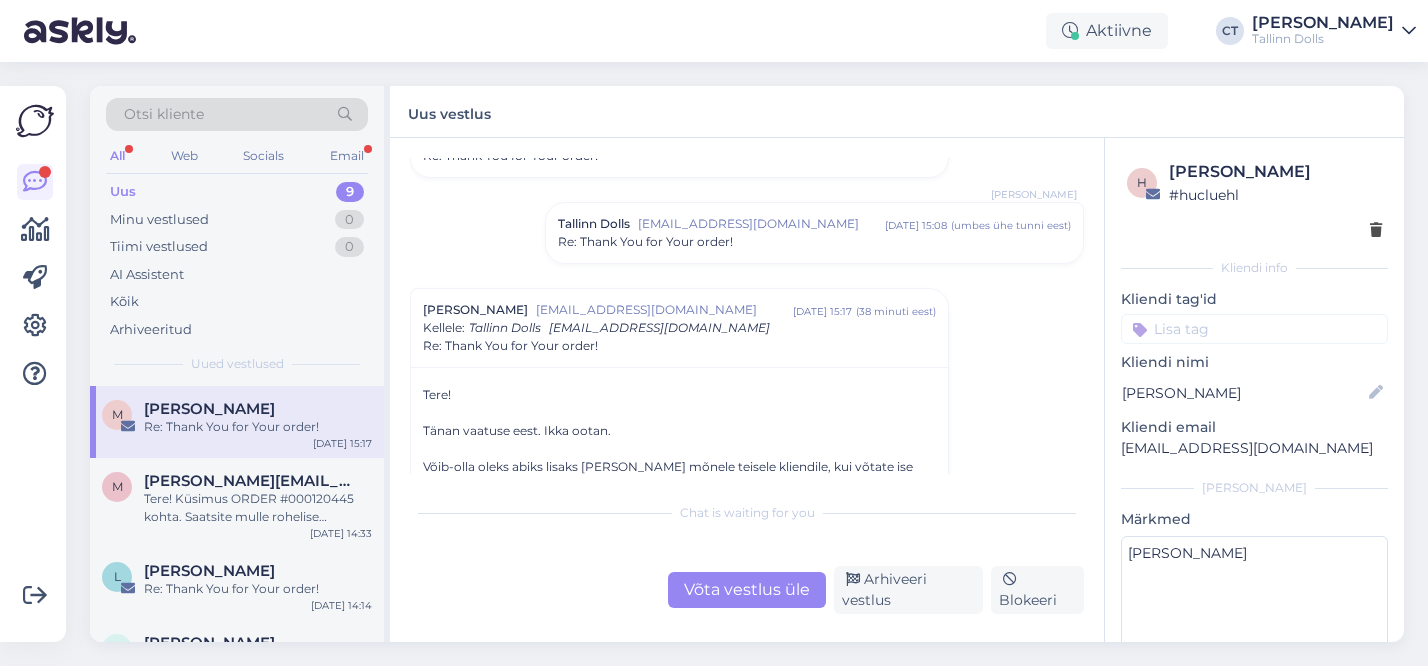 click on "Tallinn Dolls [EMAIL_ADDRESS][DOMAIN_NAME] [DATE] 15:08 ( umbes ühe tunni eest ) Re:     Thank You for Your order!" at bounding box center [814, 233] 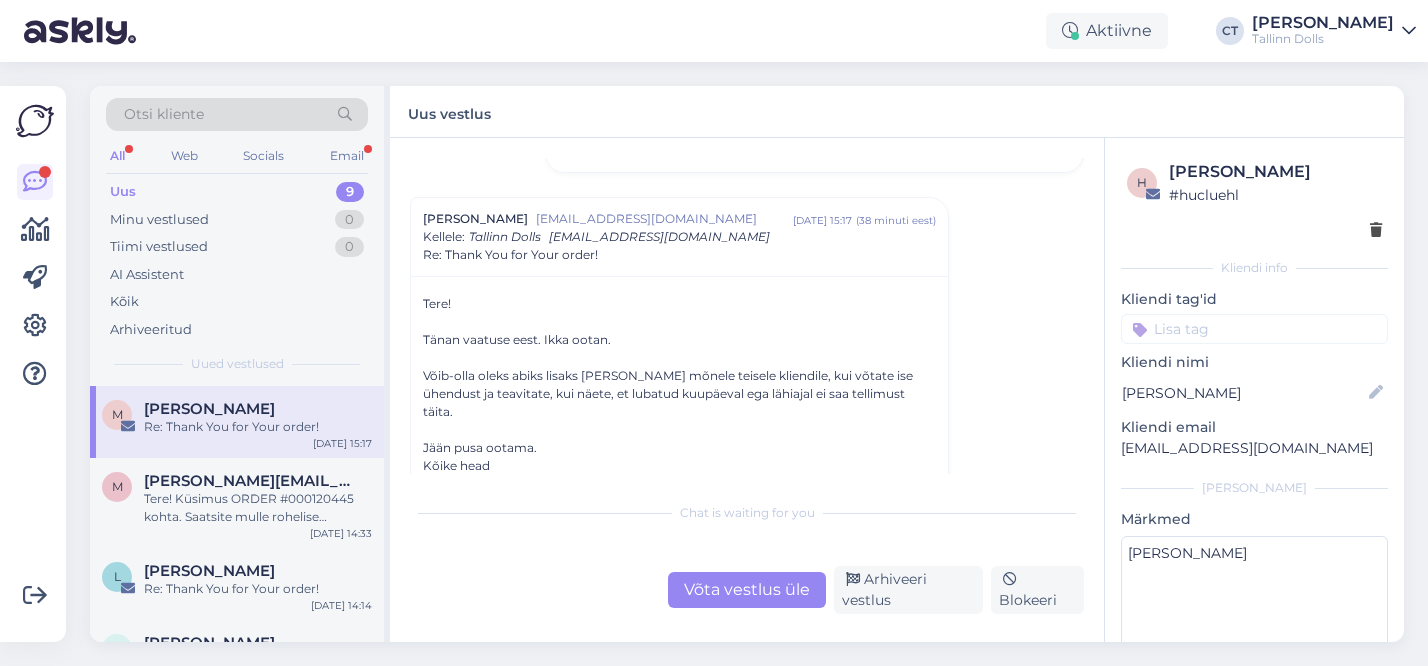 scroll, scrollTop: 532, scrollLeft: 0, axis: vertical 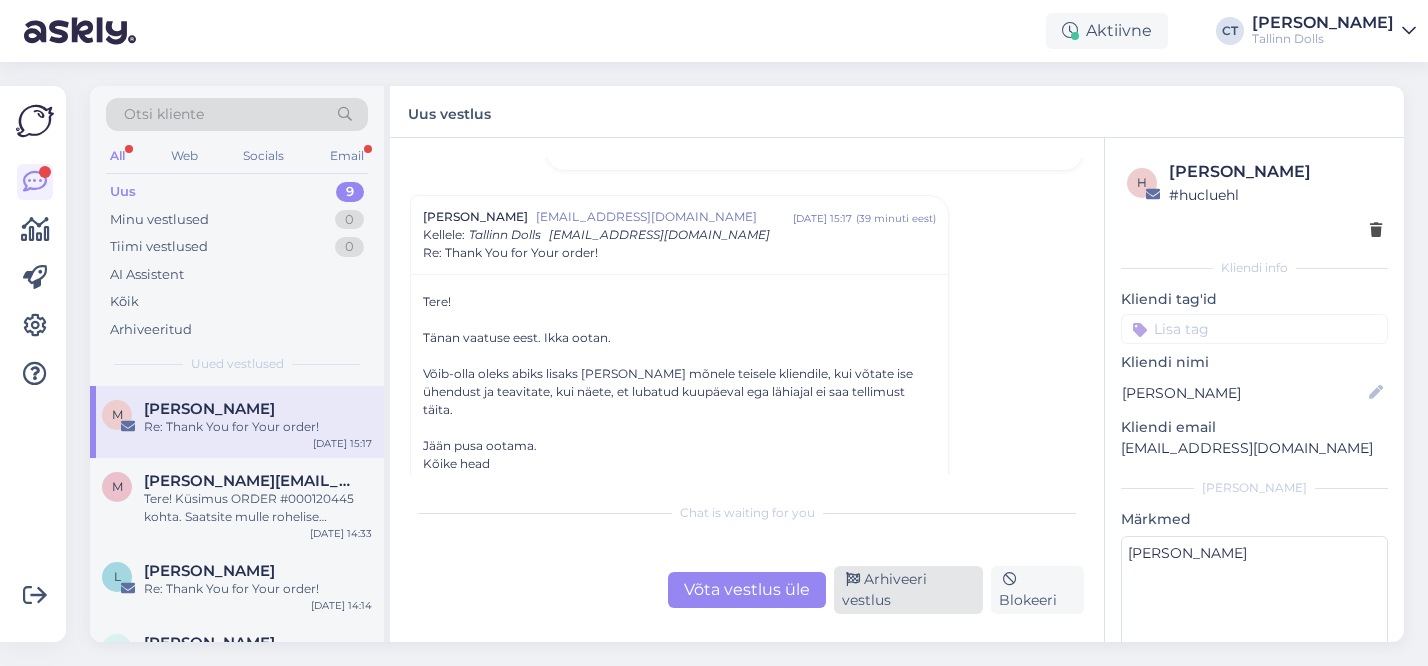 click on "Arhiveeri vestlus" at bounding box center (908, 590) 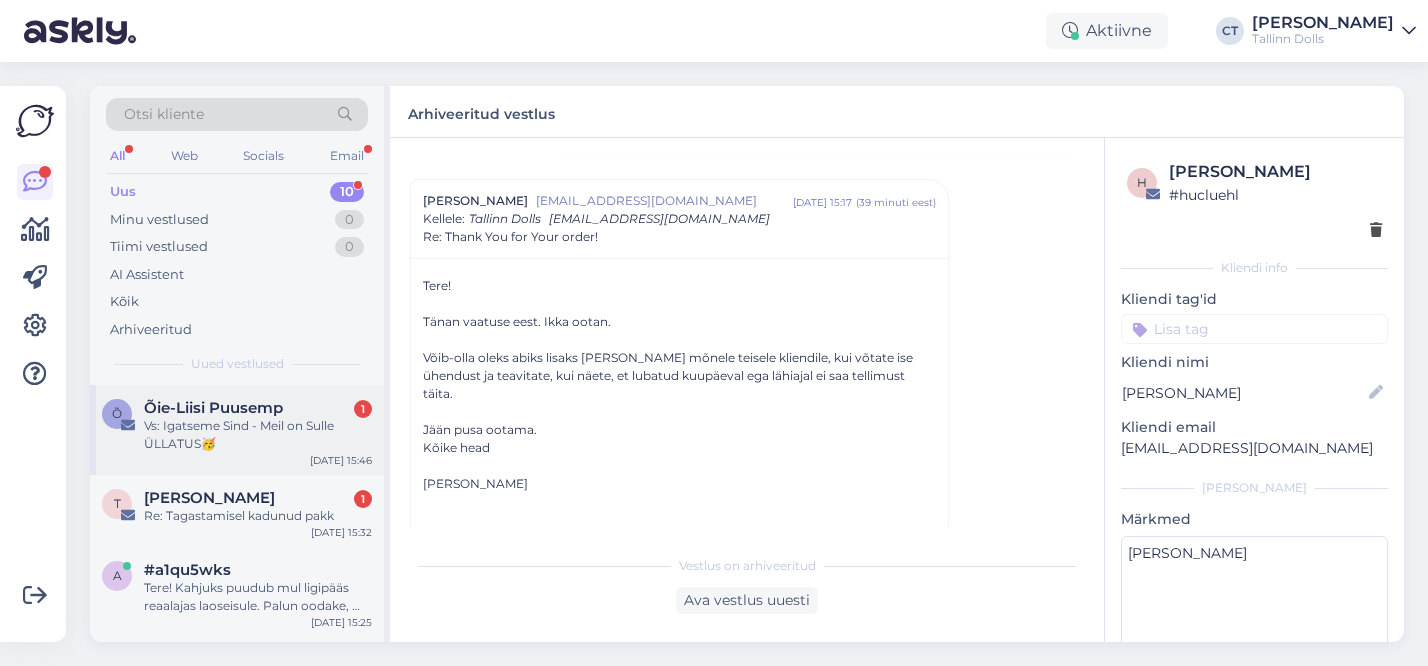 click on "Vs: Igatseme Sind - Meil on Sulle ÜLLATUS🥳" at bounding box center (258, 435) 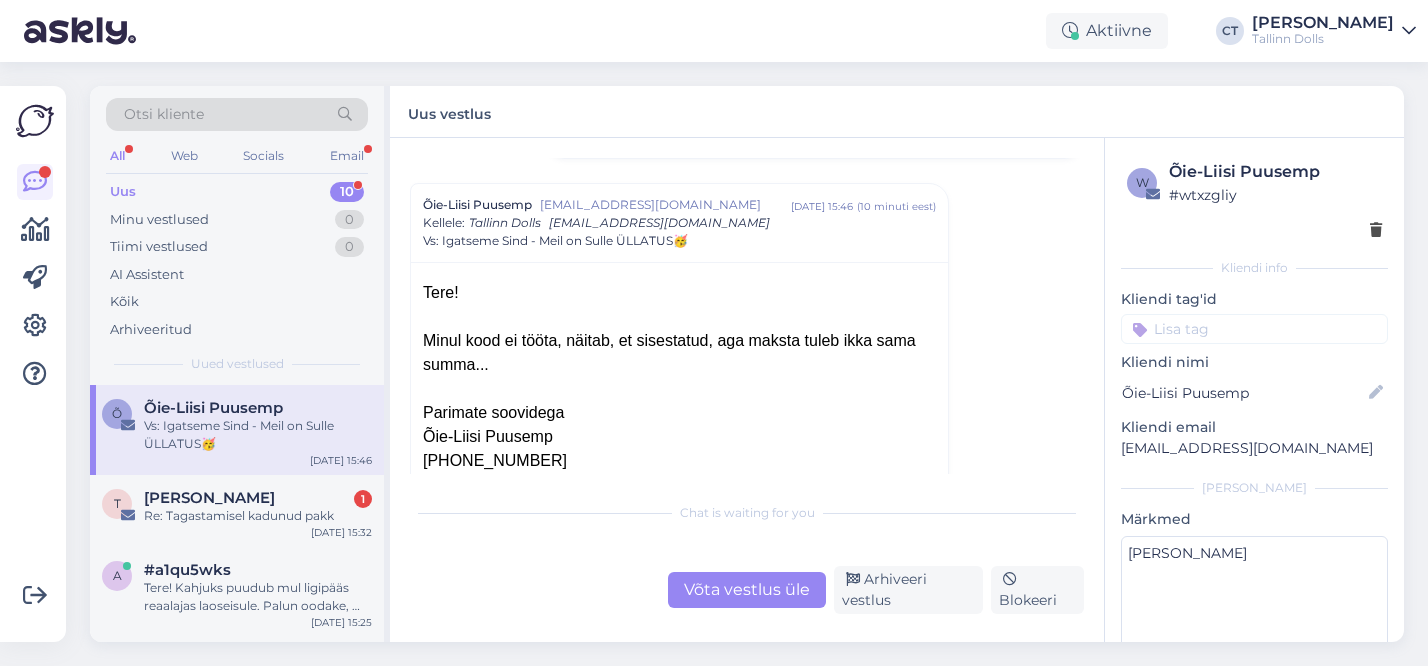 scroll, scrollTop: 265, scrollLeft: 0, axis: vertical 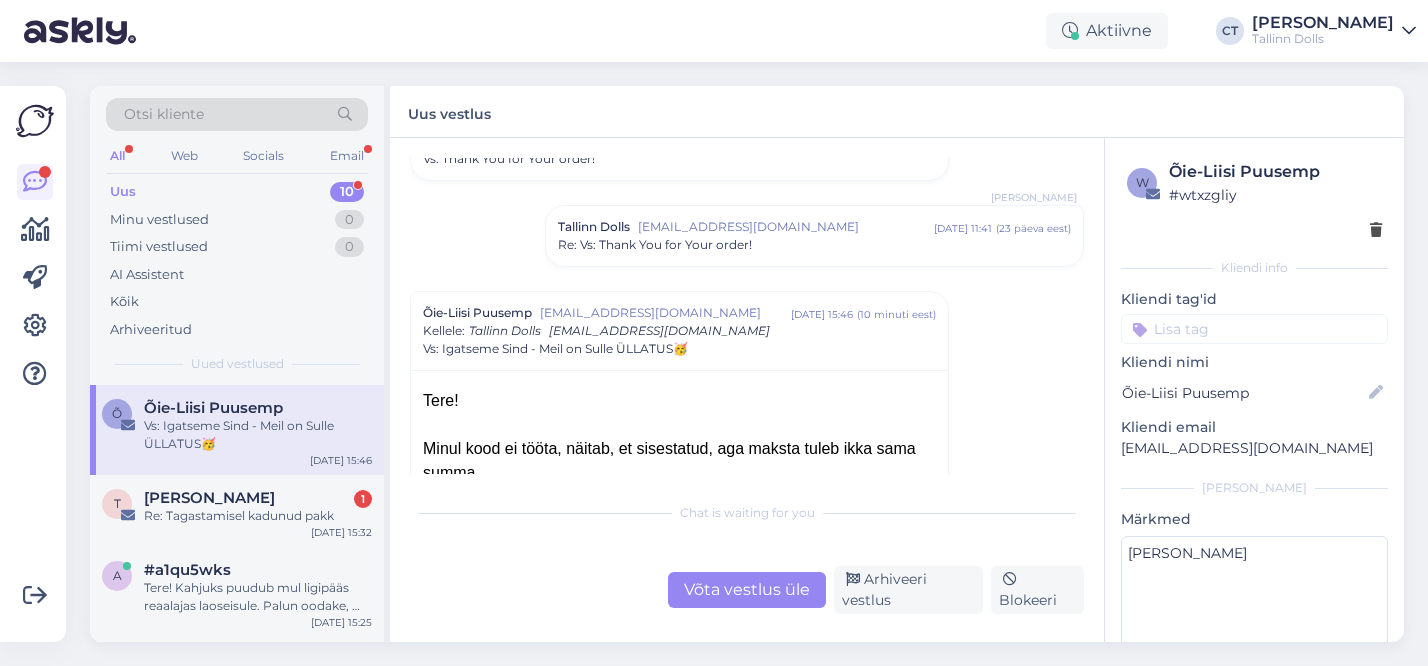 click on "Re: Vs: Thank You for Your order!" at bounding box center (655, 245) 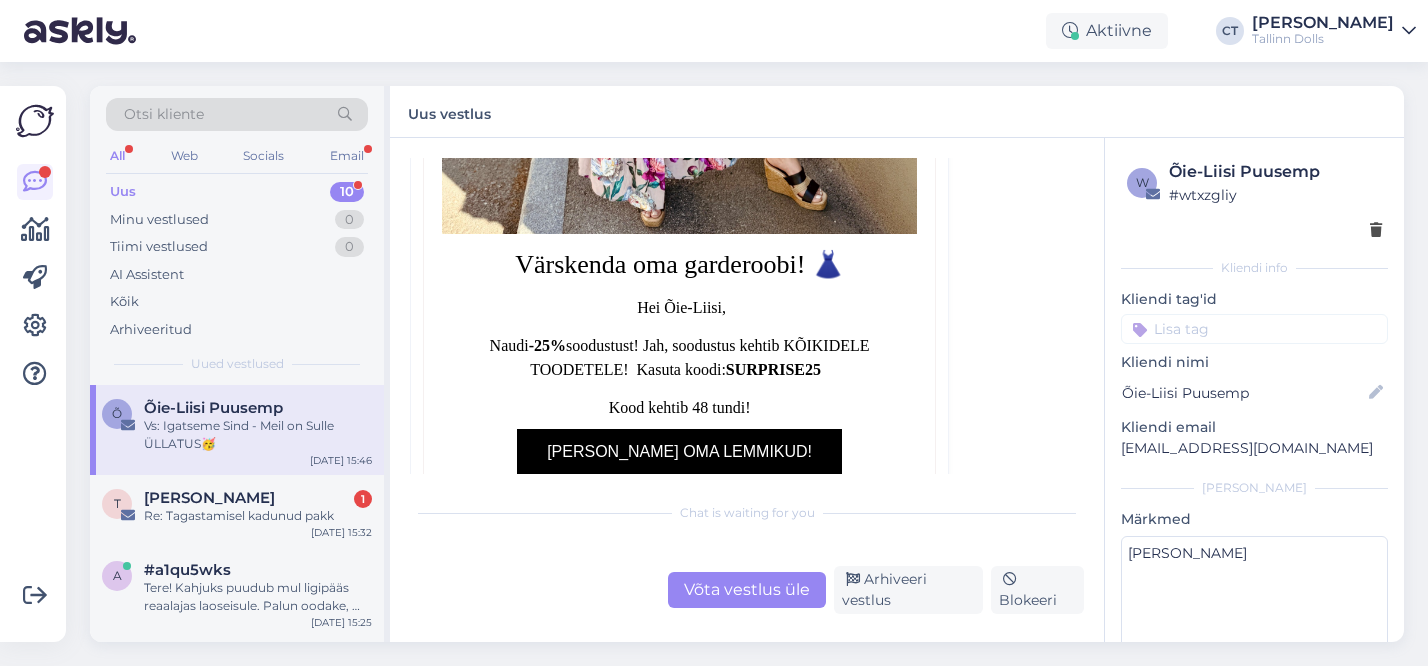 scroll, scrollTop: 1816, scrollLeft: 0, axis: vertical 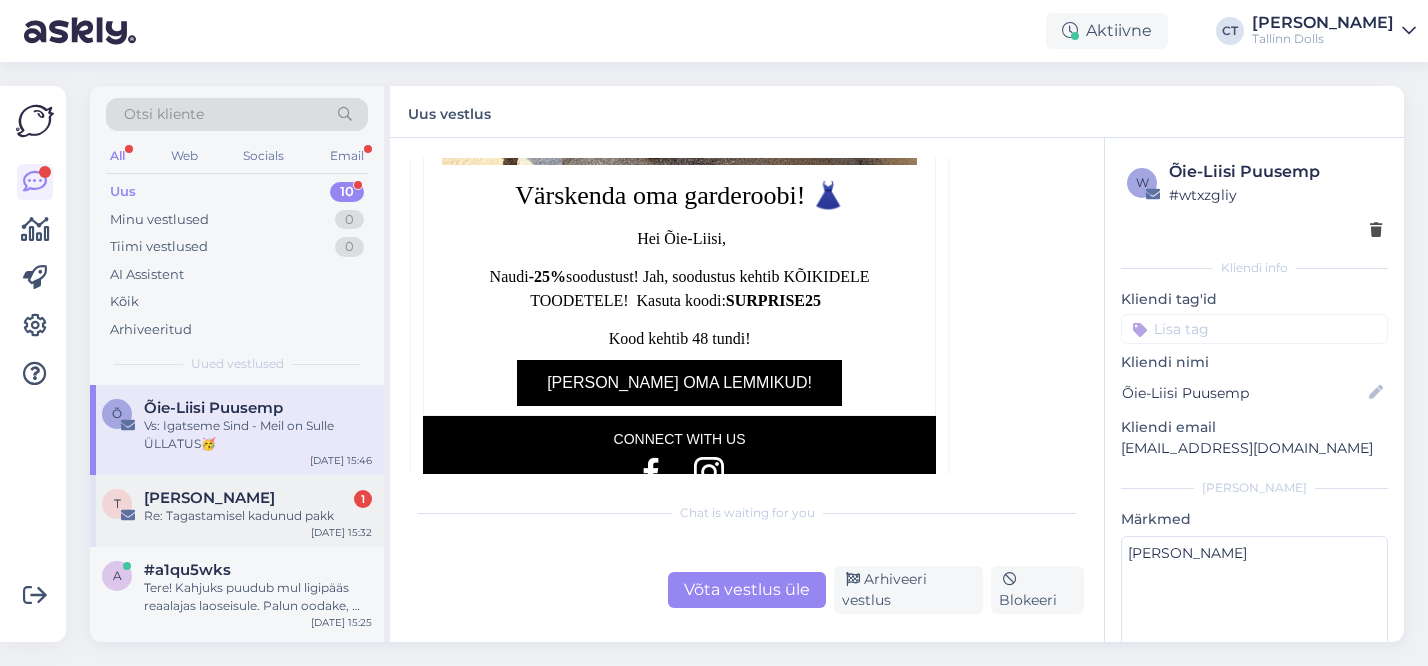 click on "[PERSON_NAME] 1" at bounding box center [258, 498] 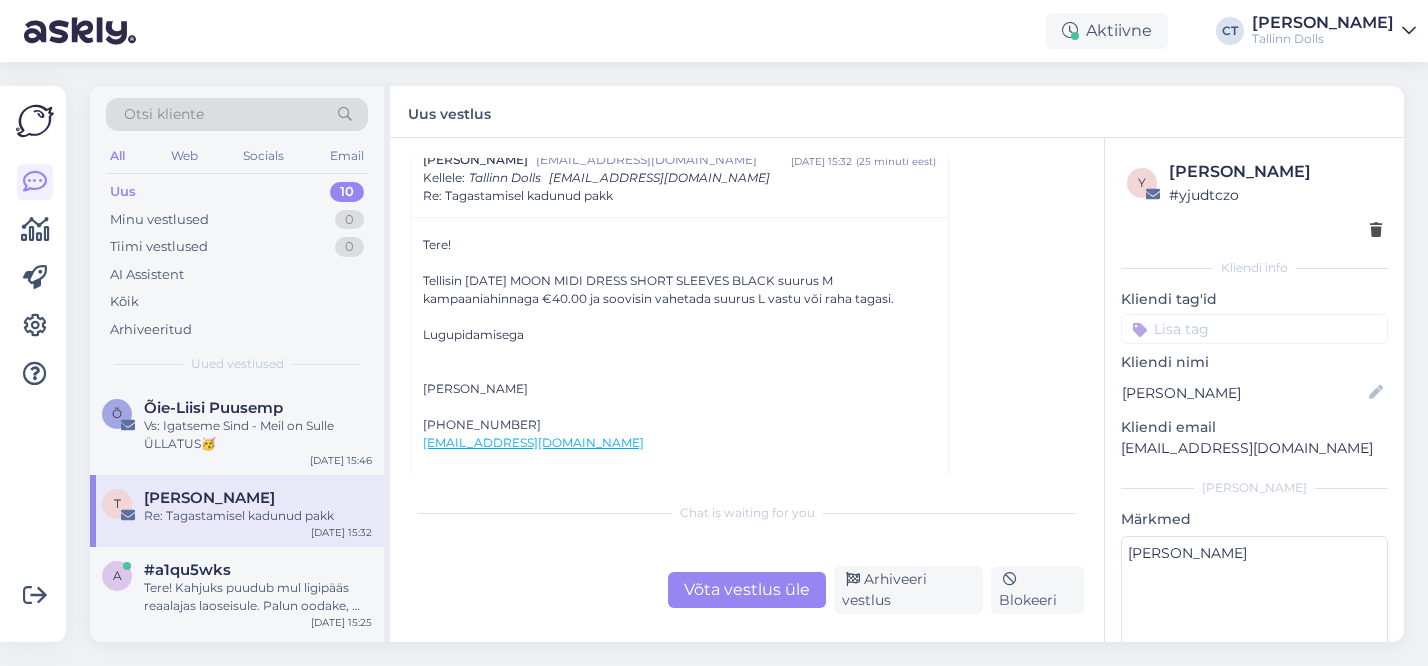 scroll, scrollTop: 937, scrollLeft: 0, axis: vertical 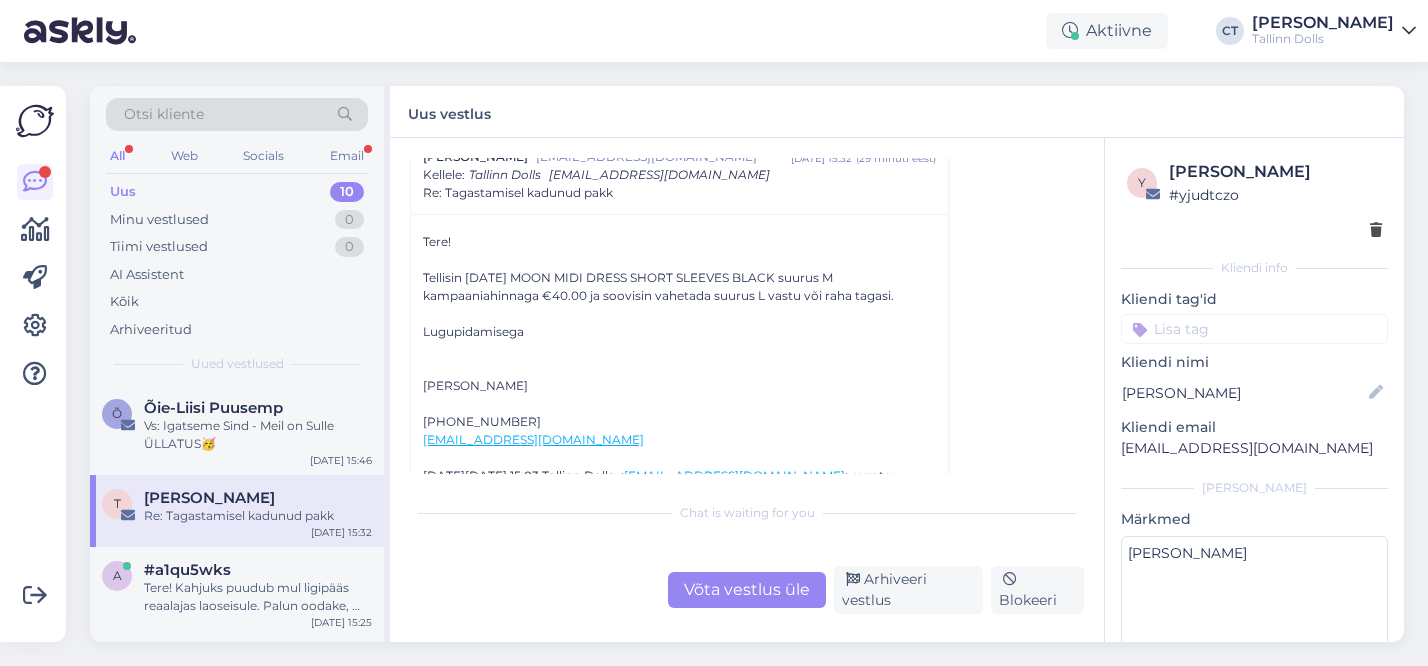 click on "Uus 10" at bounding box center (237, 192) 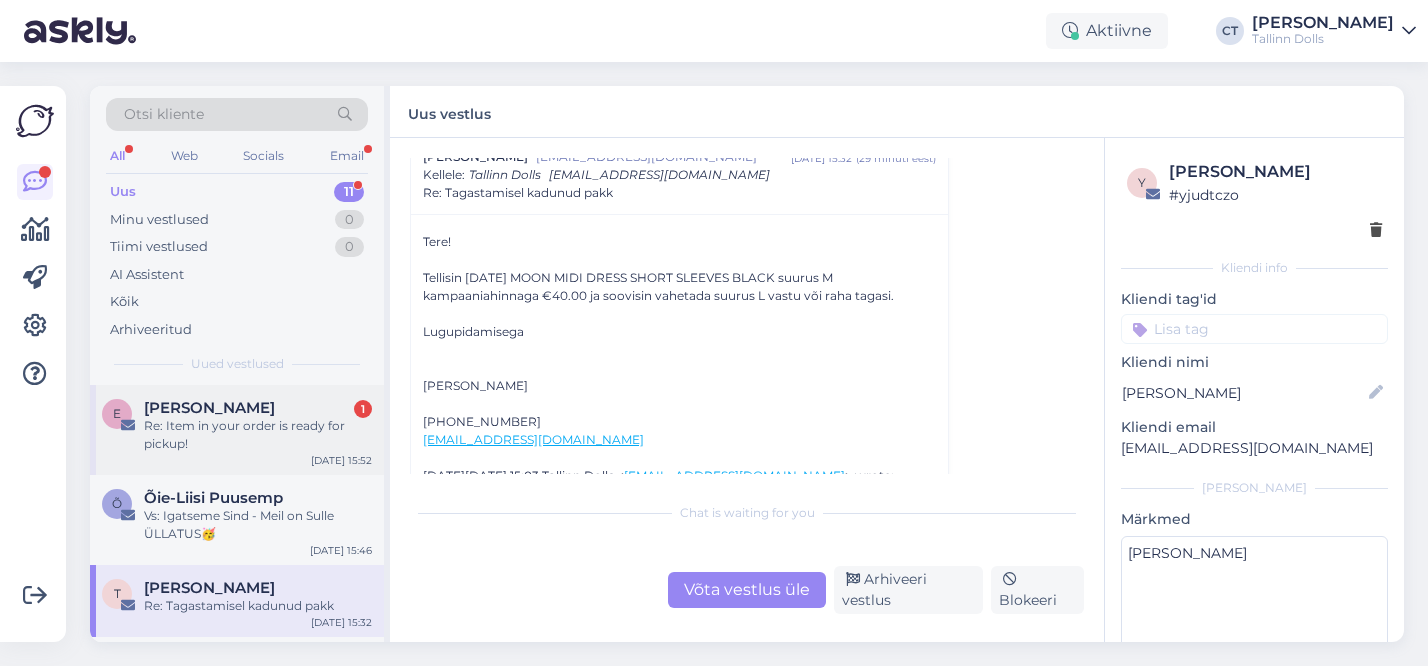 click on "Re: Item in your order is ready for pickup!" at bounding box center (258, 435) 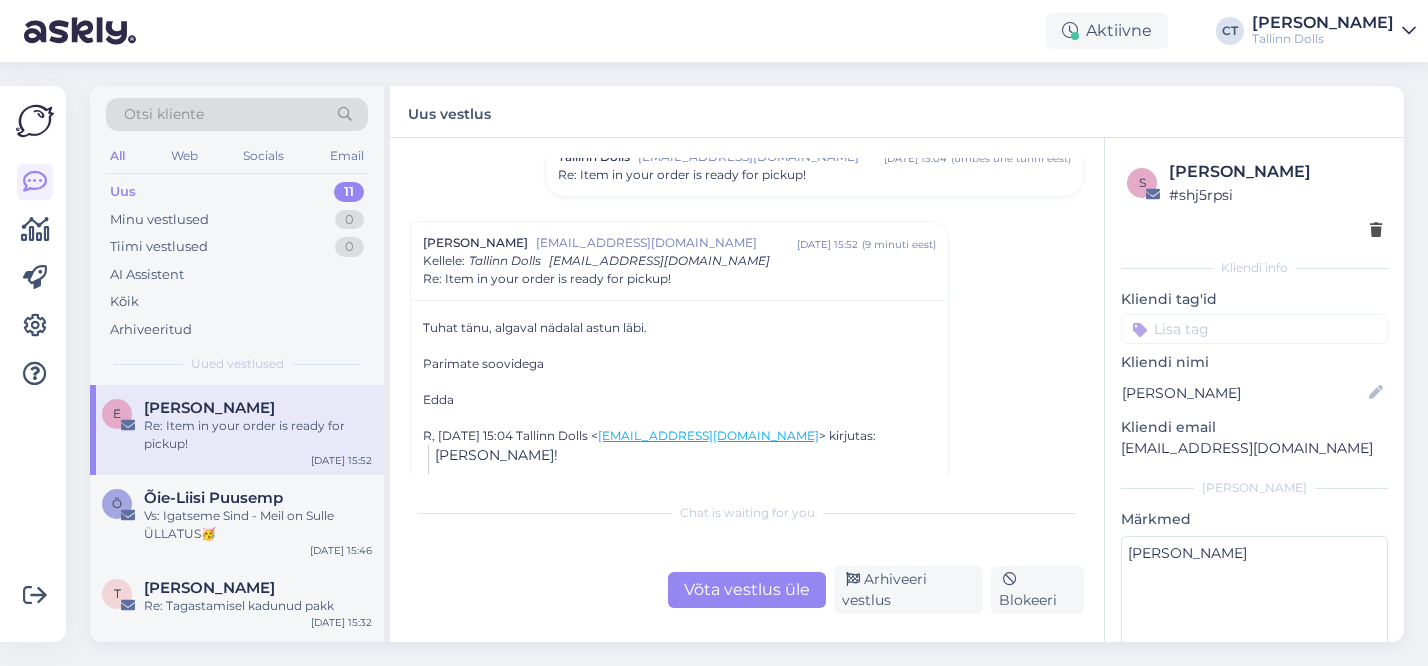 scroll, scrollTop: 43, scrollLeft: 0, axis: vertical 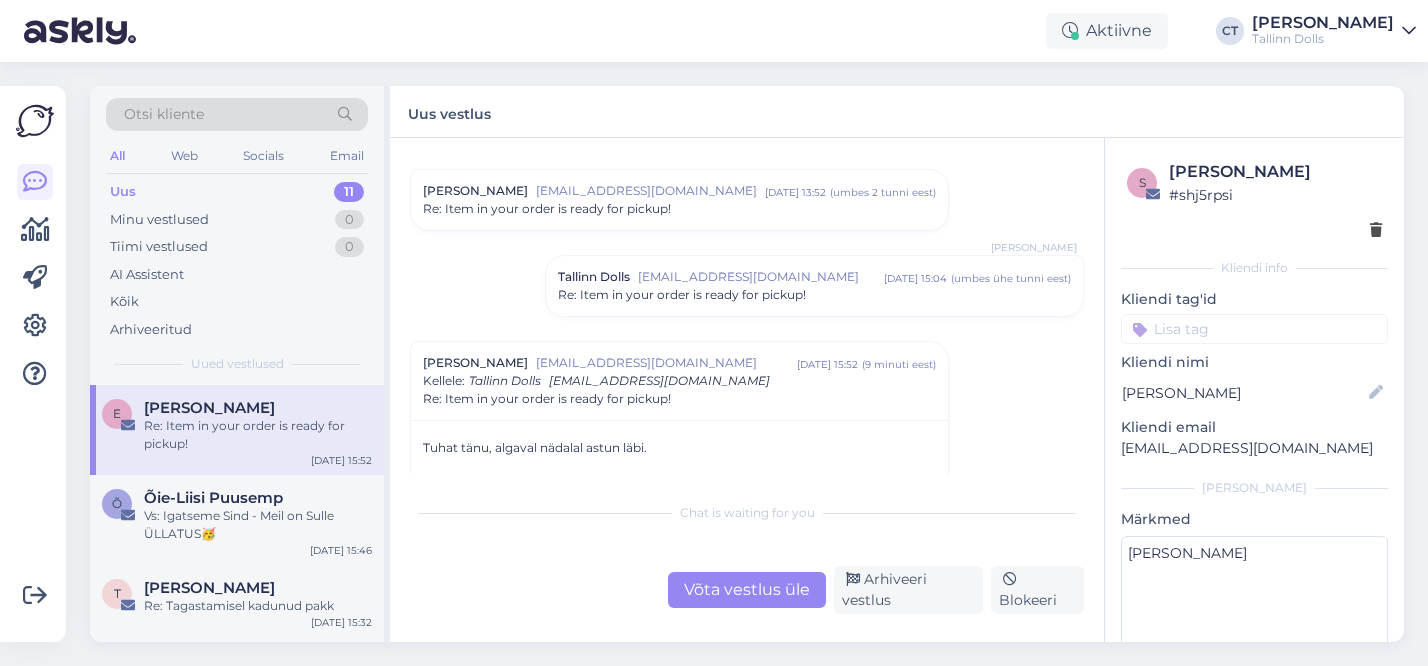 click on "Tallinn Dolls [EMAIL_ADDRESS][DOMAIN_NAME] [DATE] 15:04 ( umbes ühe tunni eest ) Re: Item in your order is ready for pickup!" at bounding box center [814, 286] 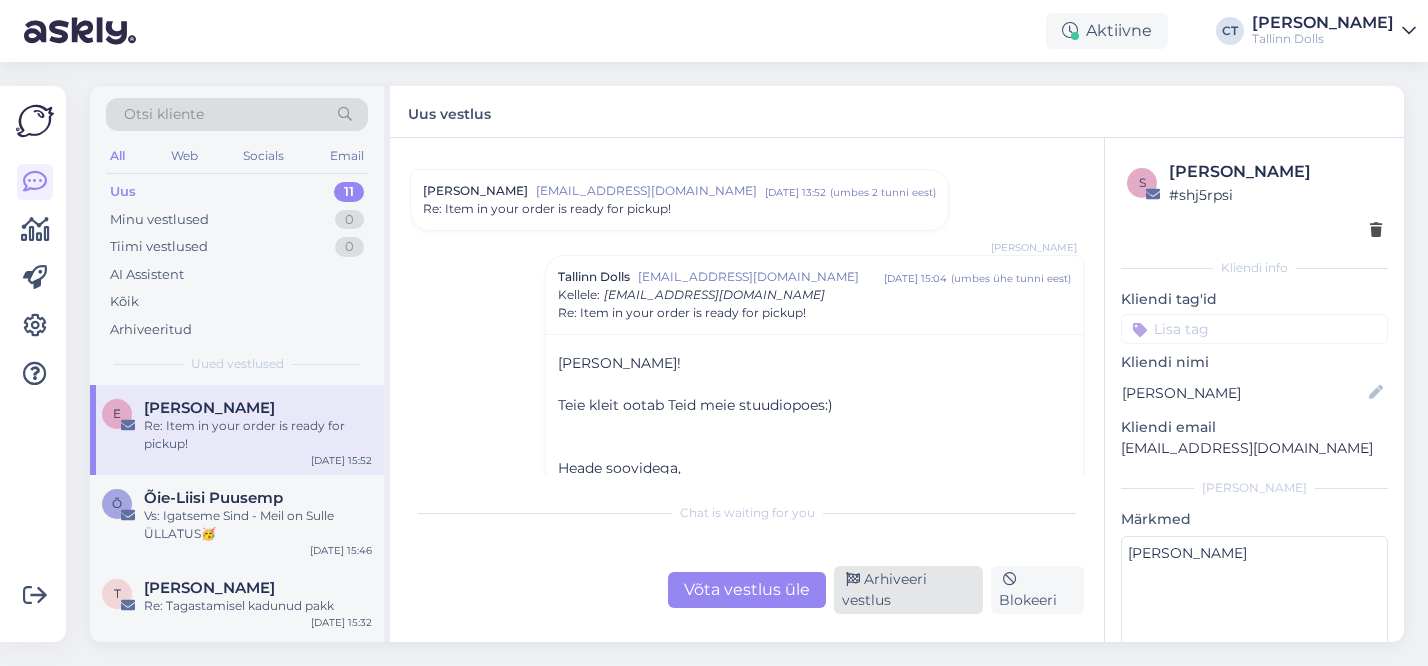 click on "Arhiveeri vestlus" at bounding box center (908, 590) 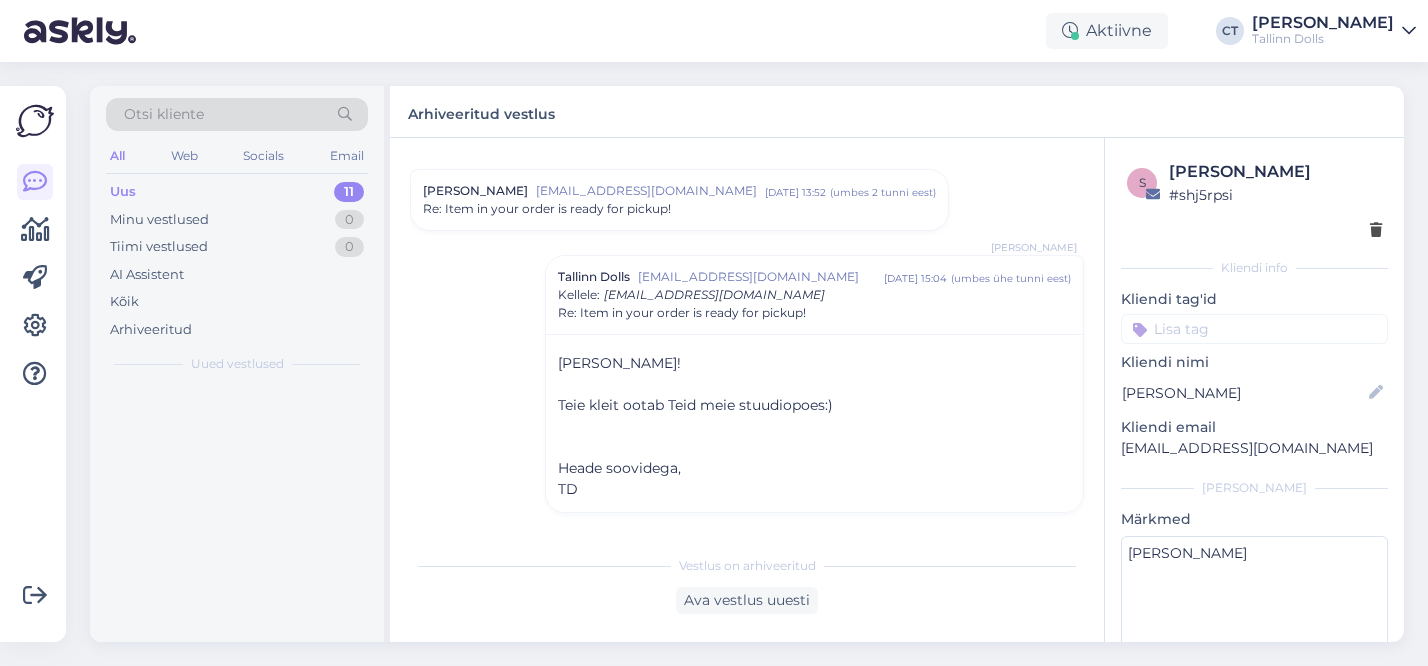 scroll, scrollTop: 422, scrollLeft: 0, axis: vertical 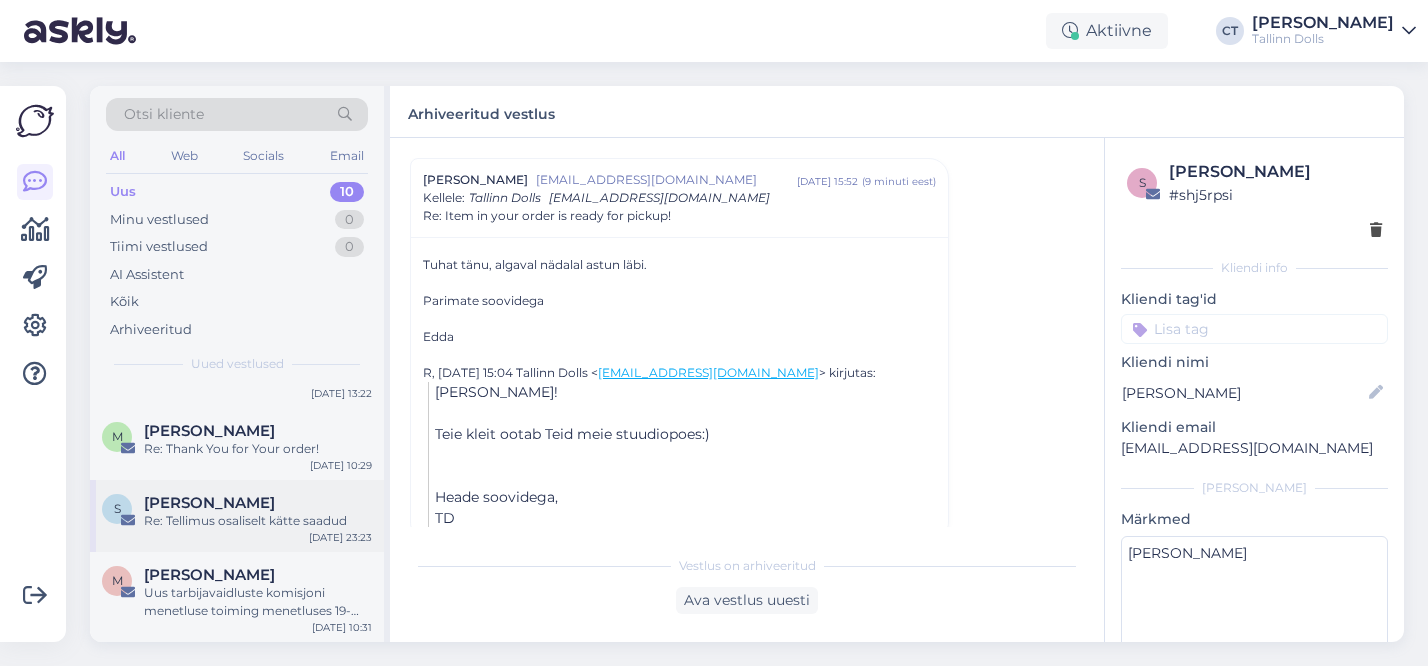 click on "Re: Tellimus osaliselt kätte saadud" at bounding box center [258, 521] 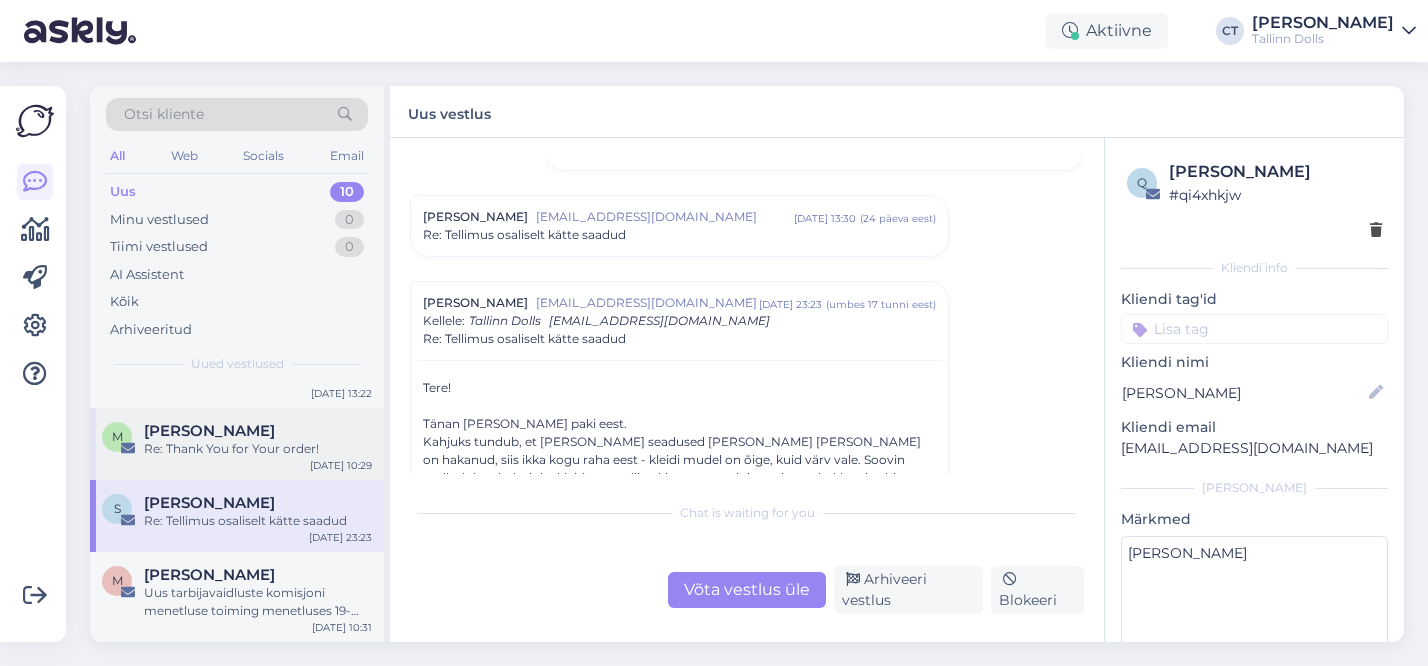 click on "M [PERSON_NAME] Re: Thank You for Your order! [DATE] 10:29" at bounding box center [237, 444] 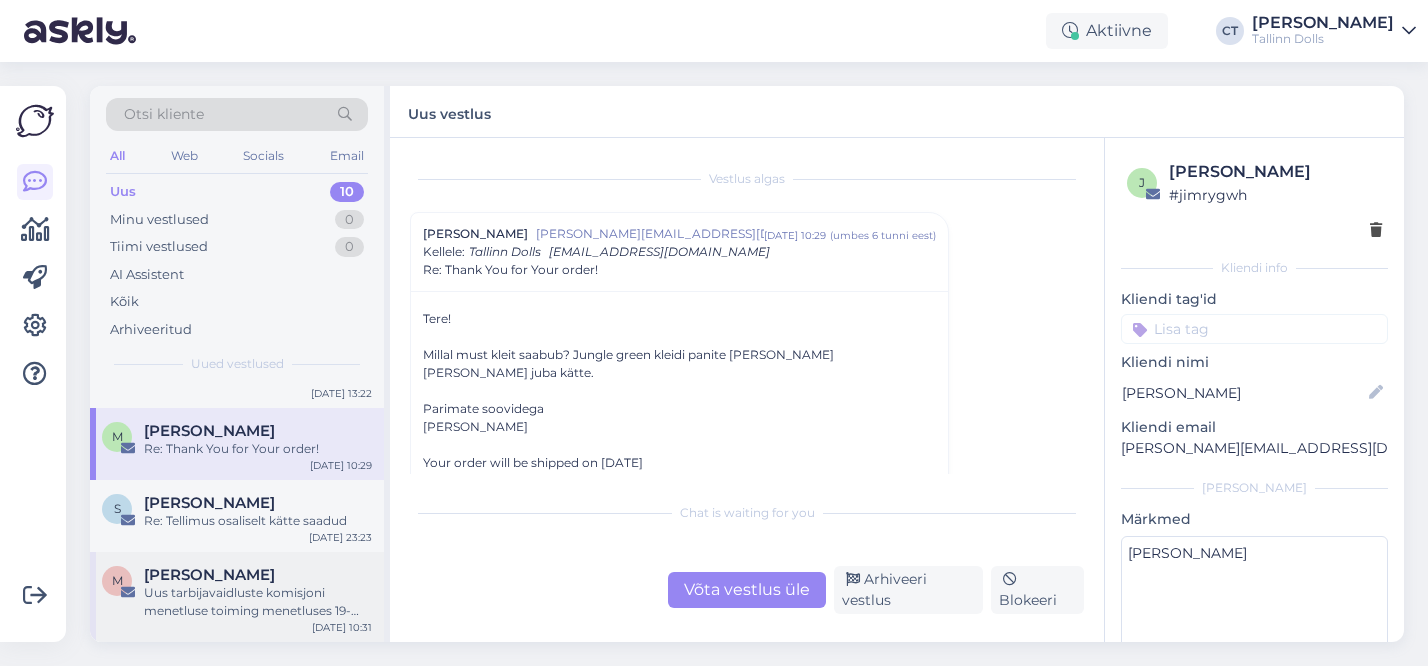 click on "[PERSON_NAME]" at bounding box center (209, 575) 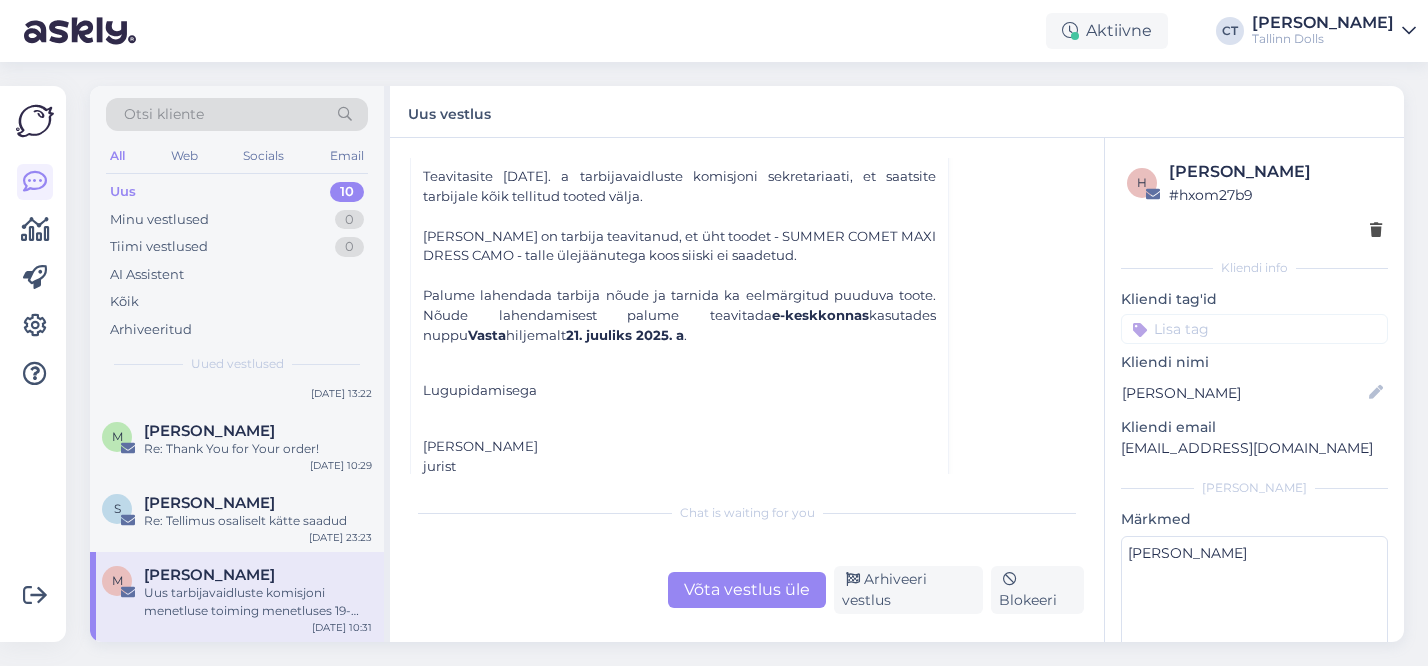 scroll, scrollTop: 558, scrollLeft: 0, axis: vertical 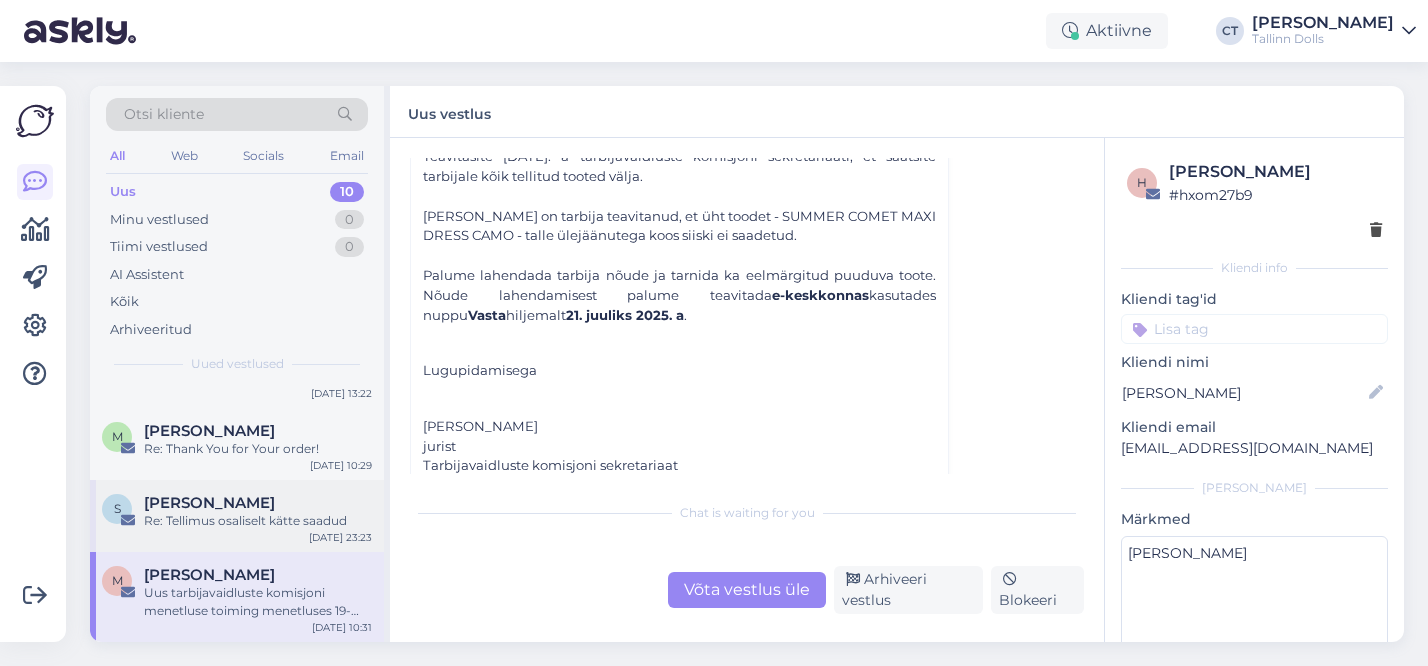 click on "Re: Tellimus osaliselt kätte saadud" at bounding box center (258, 521) 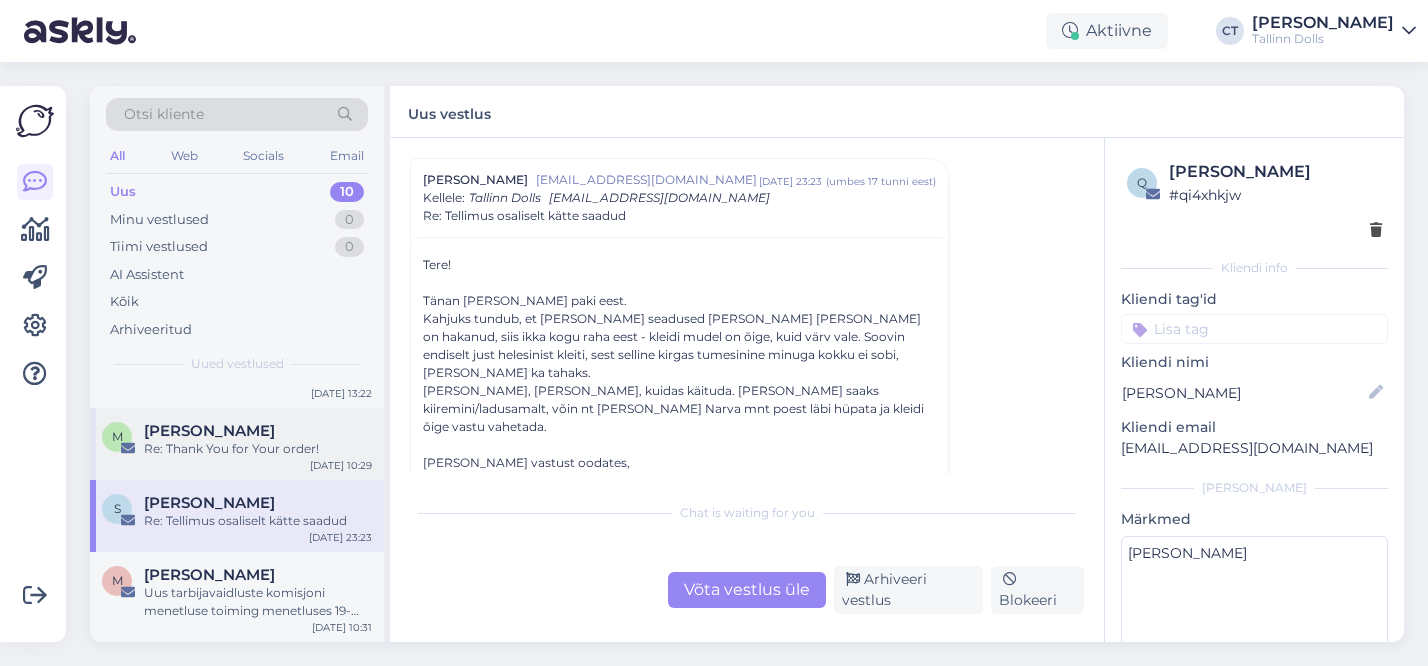 click on "[PERSON_NAME]" at bounding box center (258, 431) 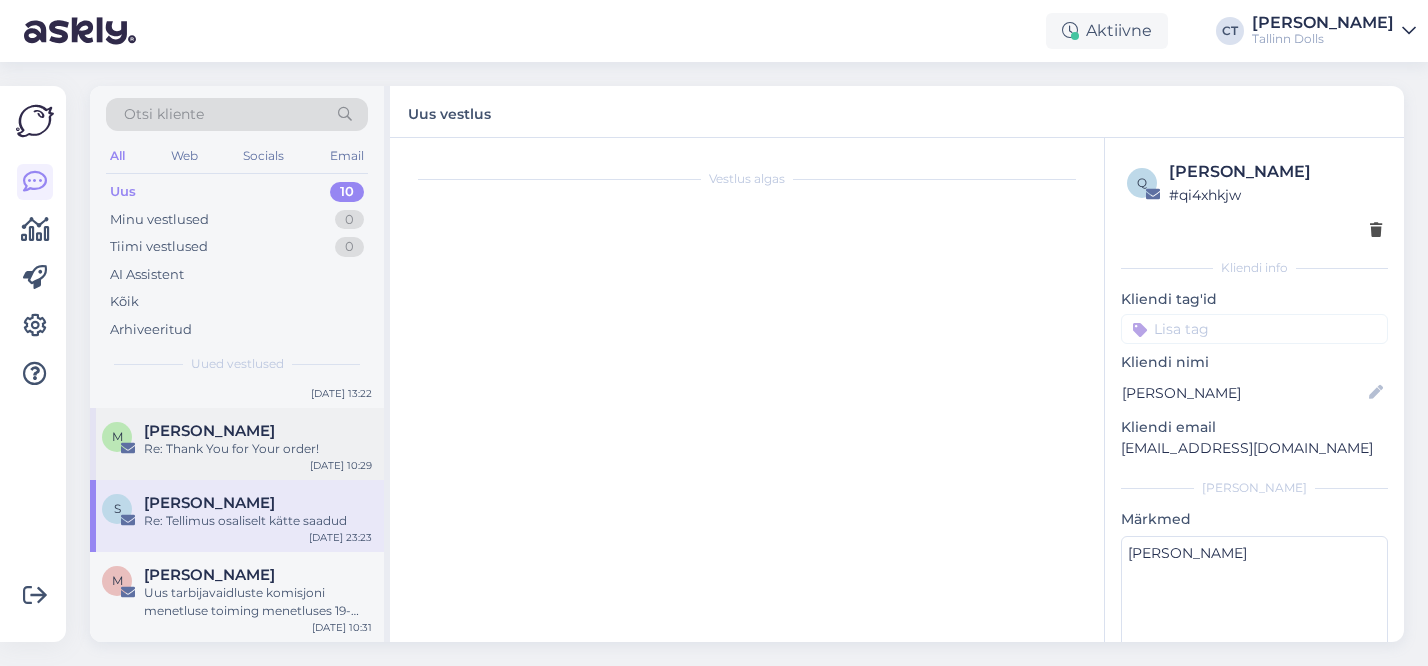 scroll, scrollTop: 54, scrollLeft: 0, axis: vertical 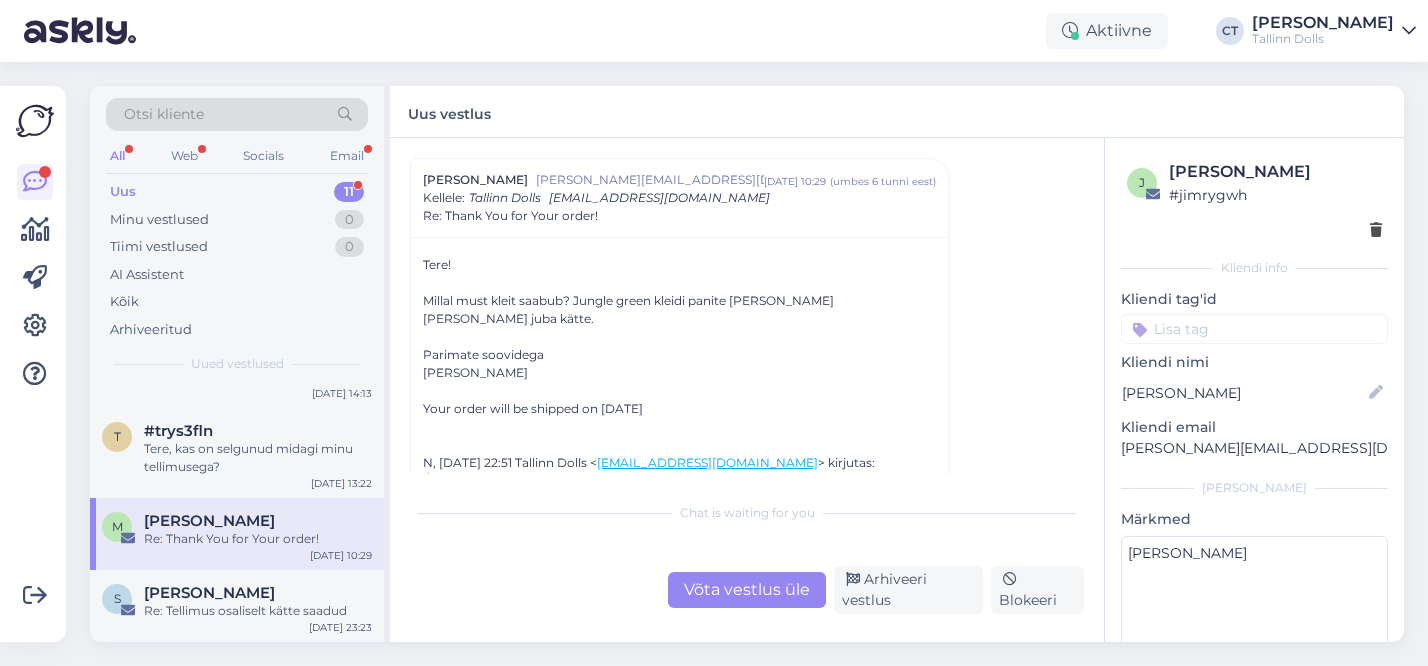 click on "Uus 11" at bounding box center (237, 192) 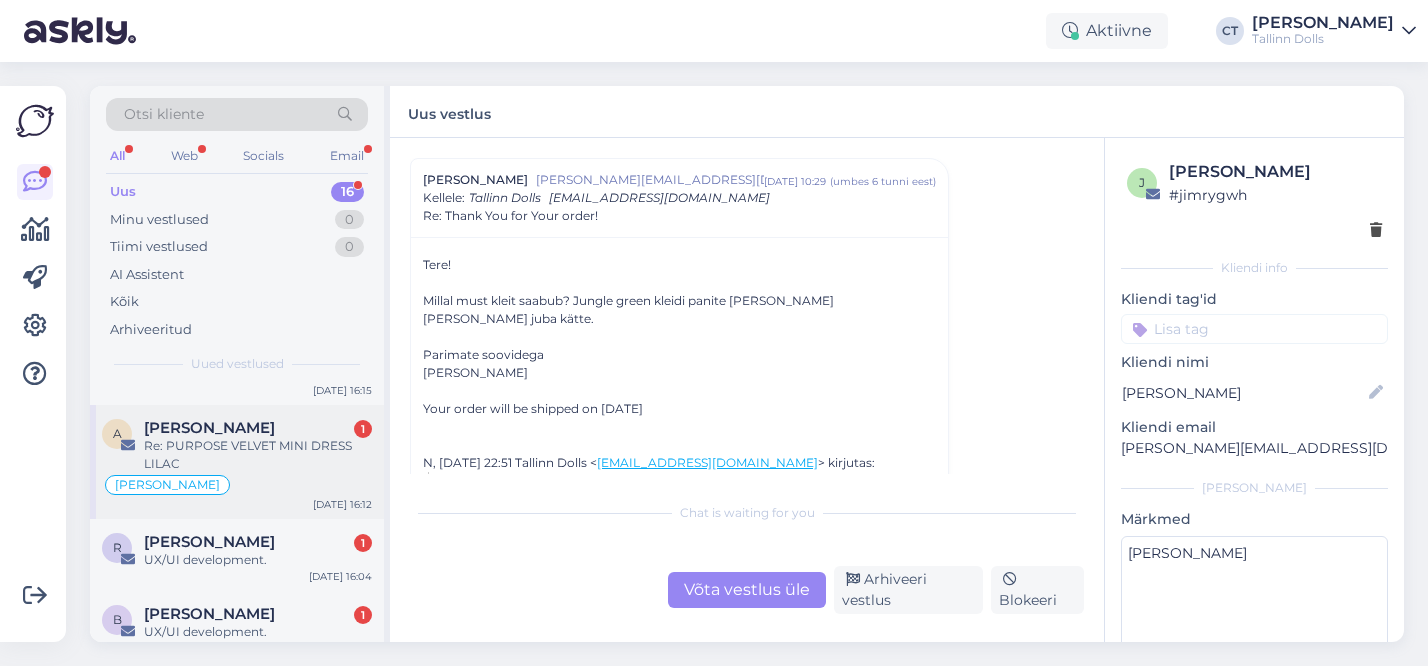 scroll, scrollTop: 54, scrollLeft: 0, axis: vertical 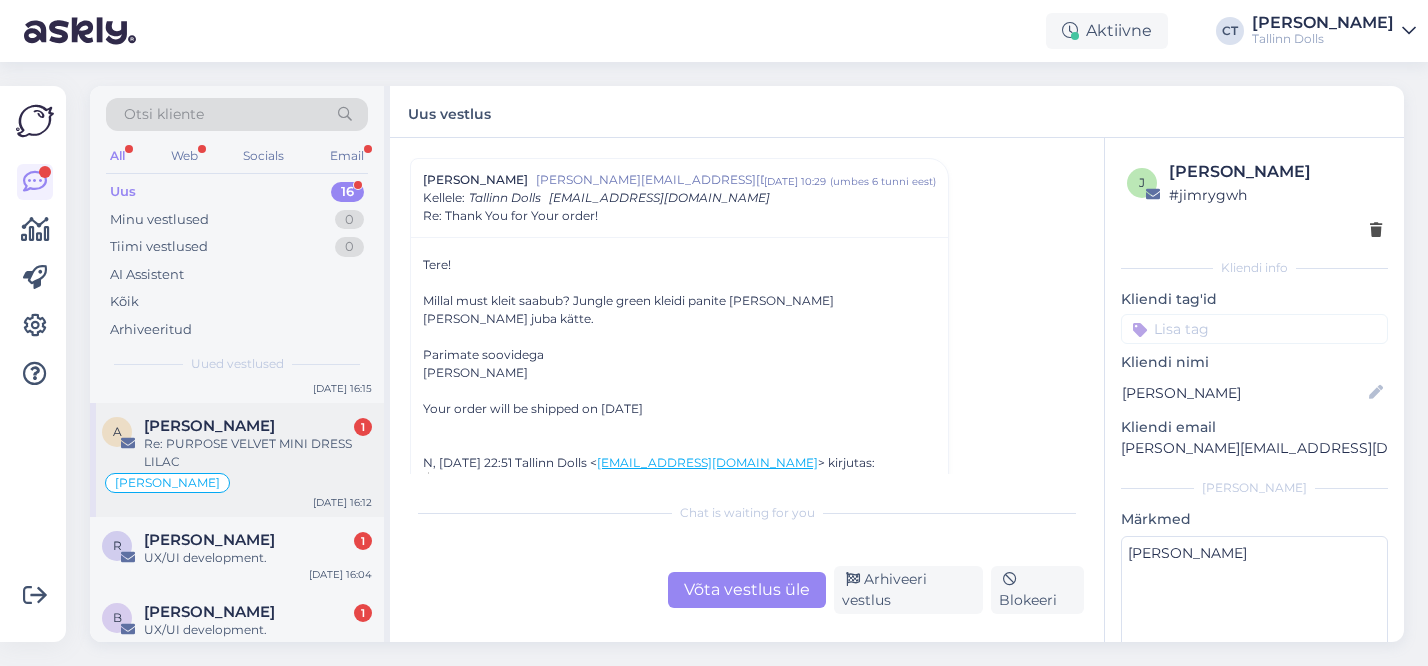 click on "[PERSON_NAME]" at bounding box center (237, 483) 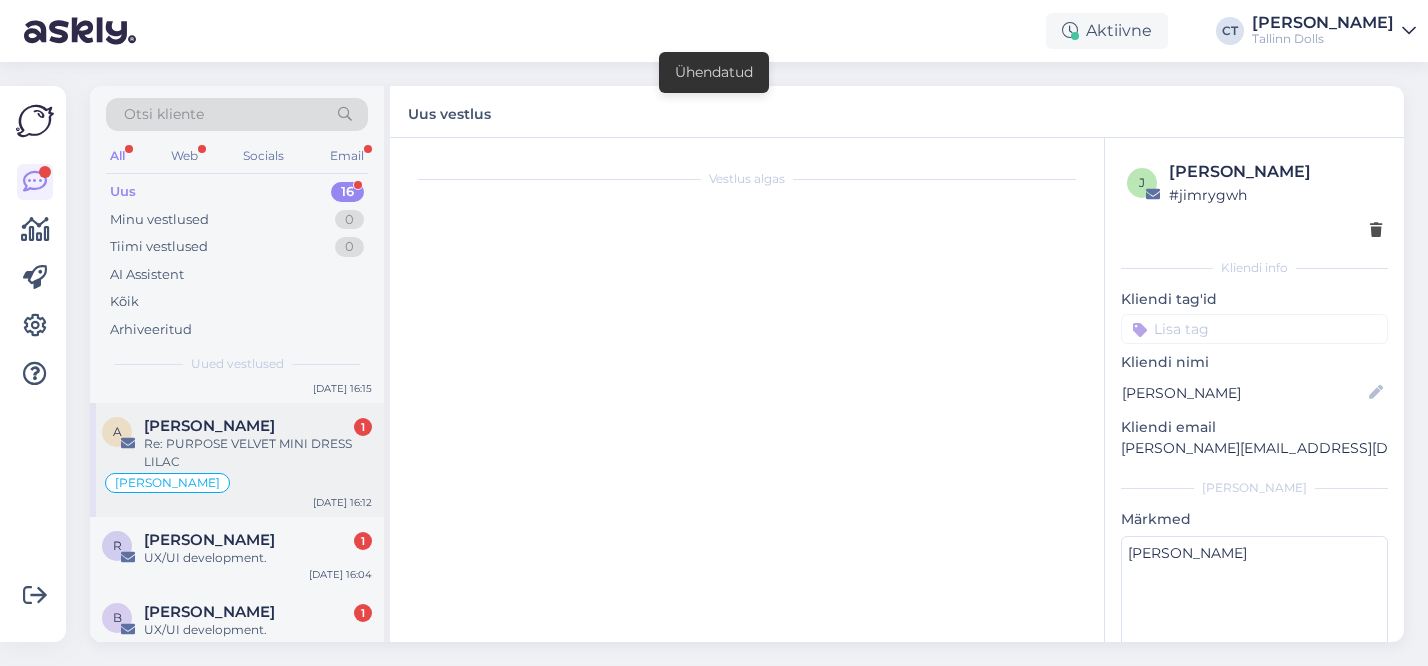 click on "[PERSON_NAME] 1" at bounding box center [258, 426] 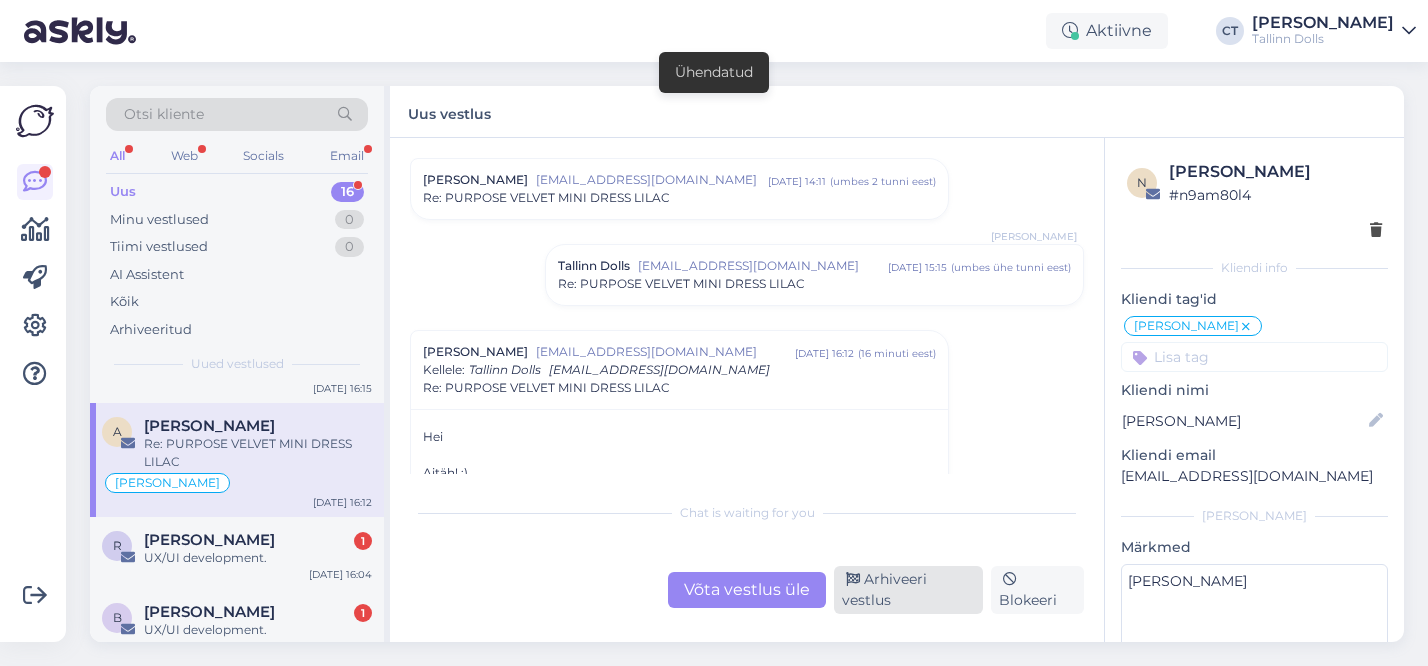 click on "Arhiveeri vestlus" at bounding box center [908, 590] 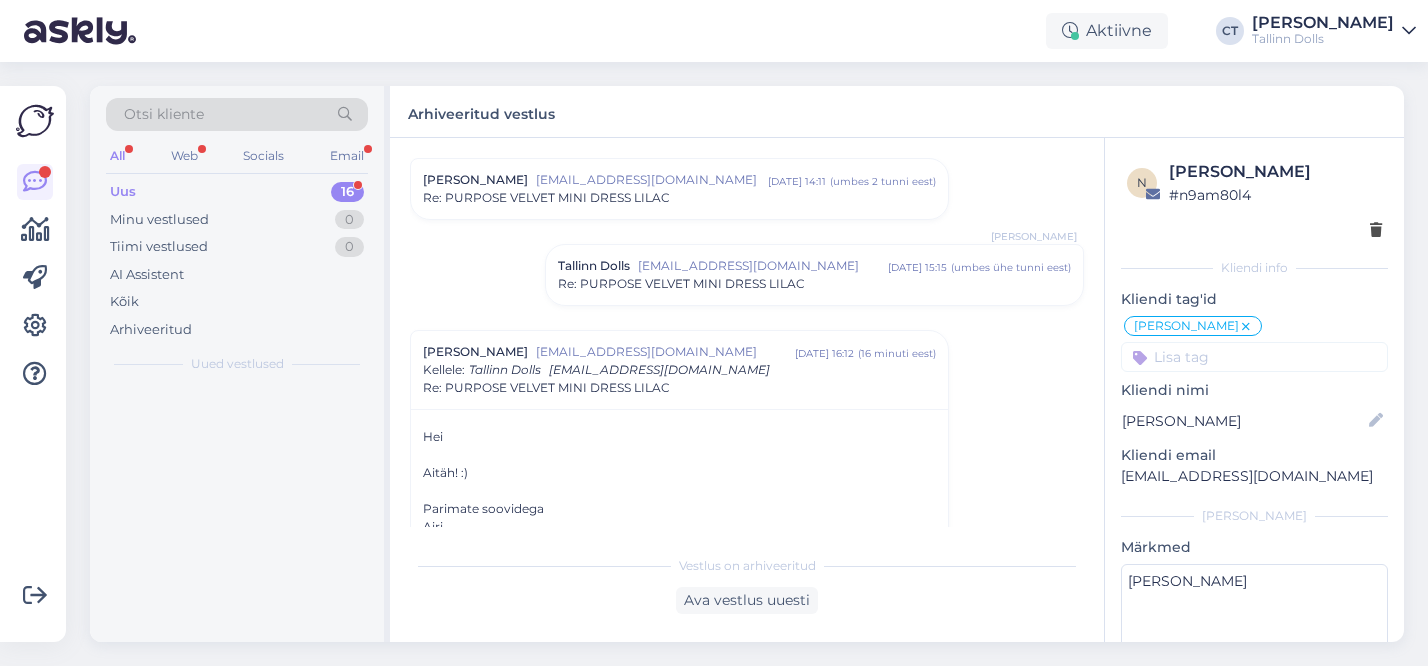 scroll, scrollTop: 2204, scrollLeft: 0, axis: vertical 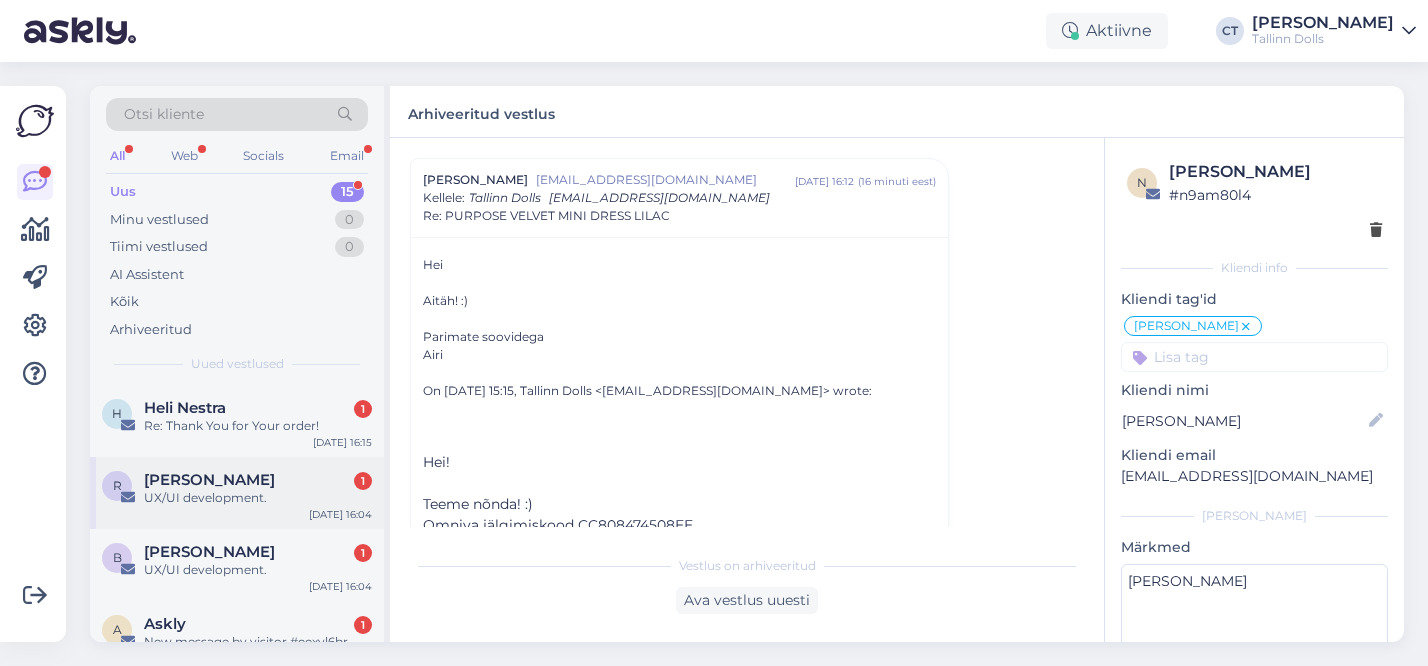click on "R [PERSON_NAME] 1 UX/UI development. [DATE] 16:04" at bounding box center (237, 493) 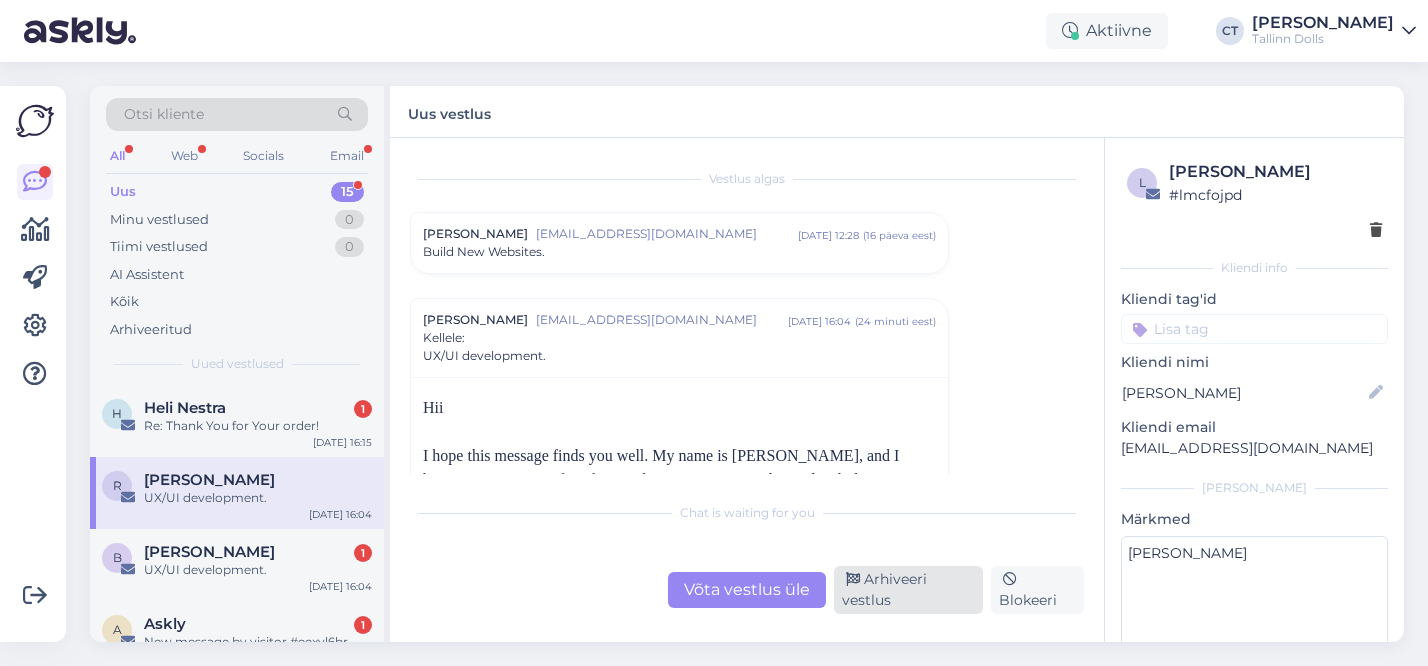 click on "Arhiveeri vestlus" at bounding box center (908, 590) 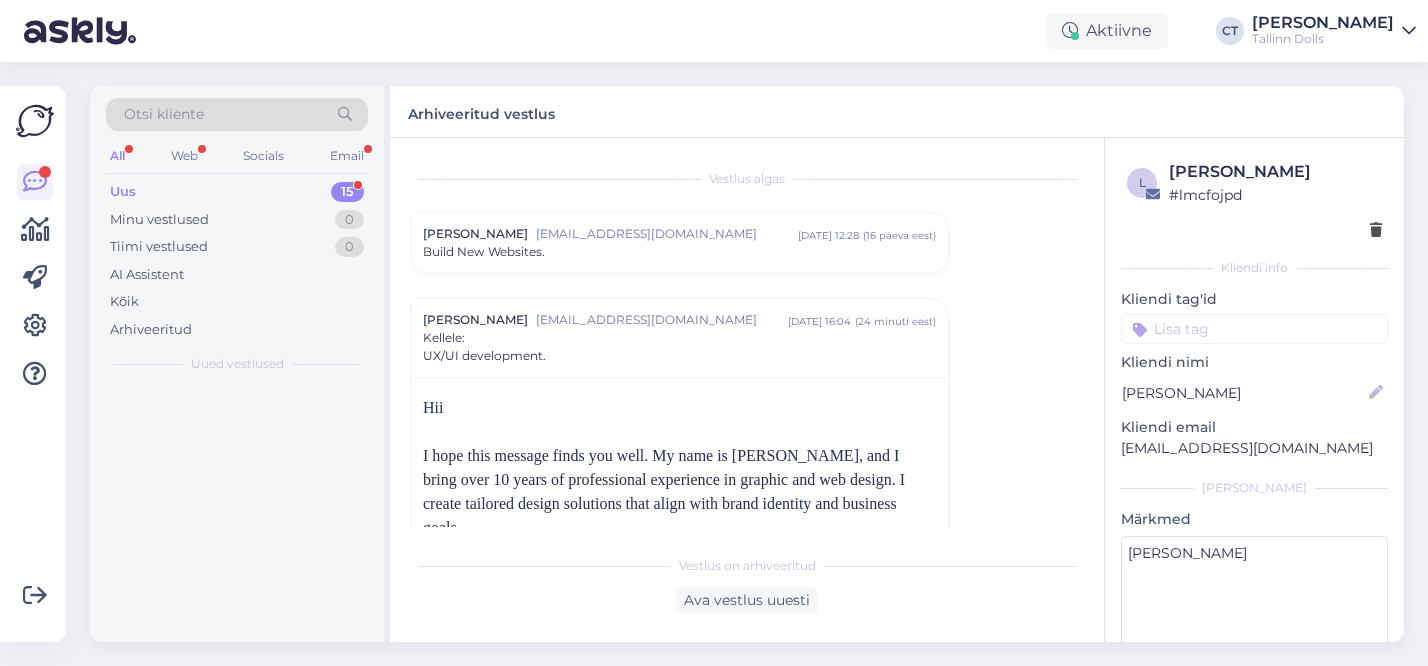 scroll, scrollTop: 140, scrollLeft: 0, axis: vertical 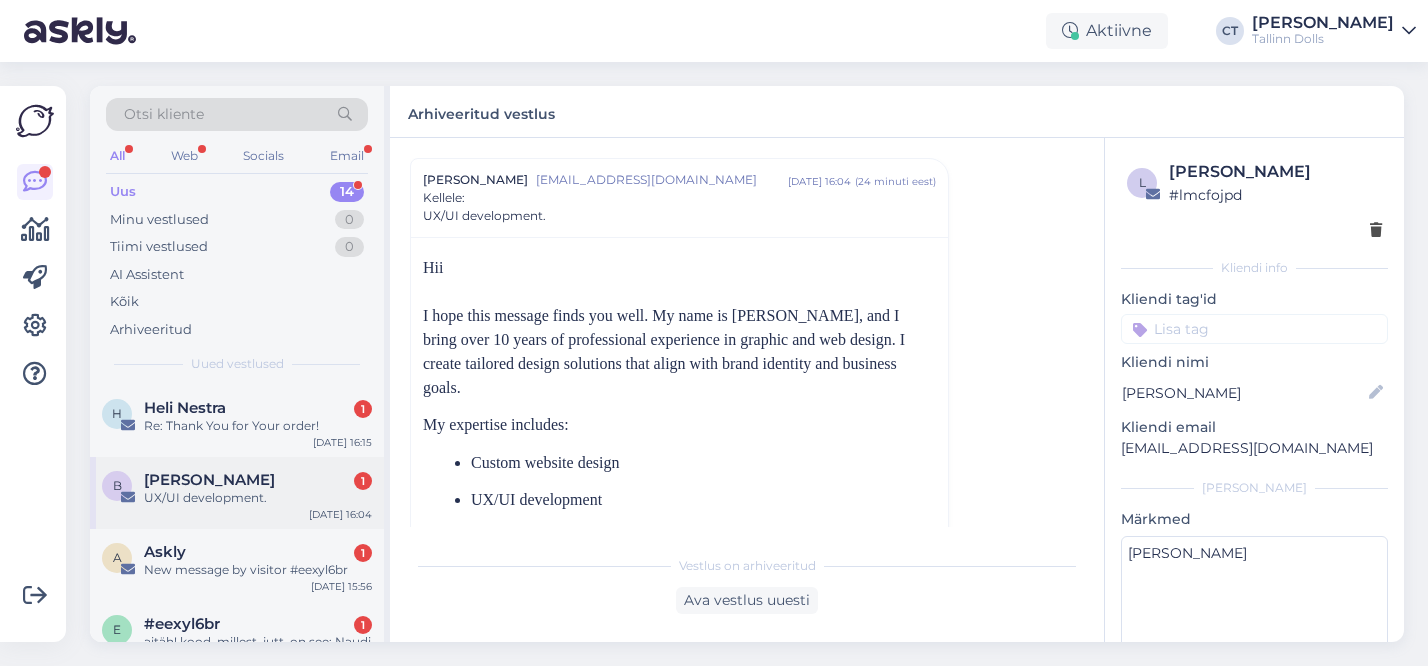 click on "B [PERSON_NAME] 1 UX/UI development. [DATE] 16:04" at bounding box center (237, 493) 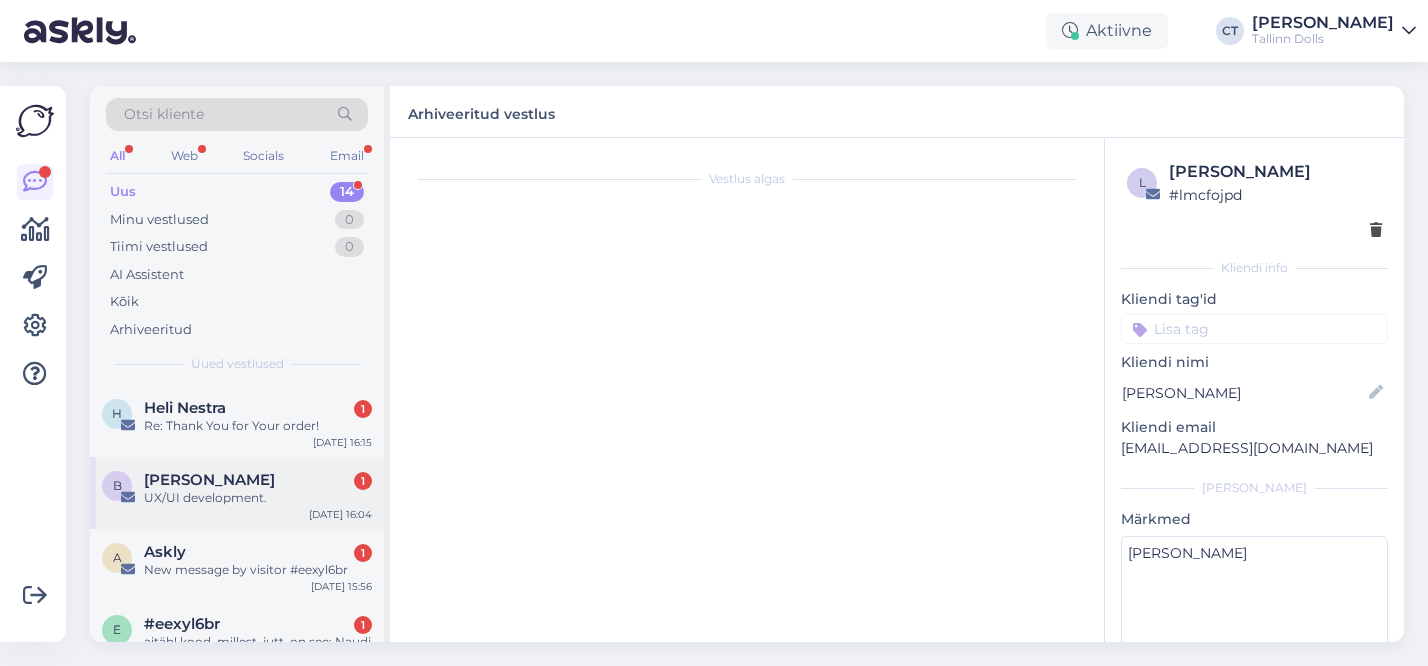 scroll, scrollTop: 0, scrollLeft: 0, axis: both 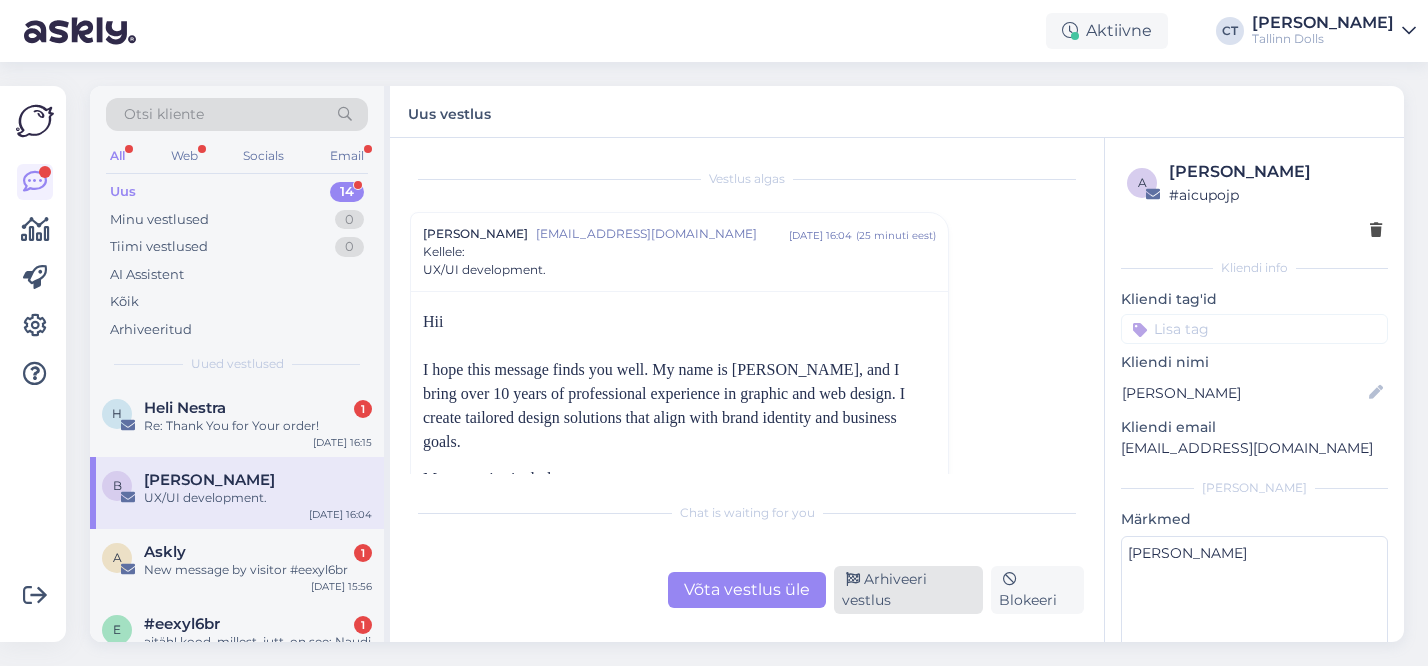 click on "Arhiveeri vestlus" at bounding box center (908, 590) 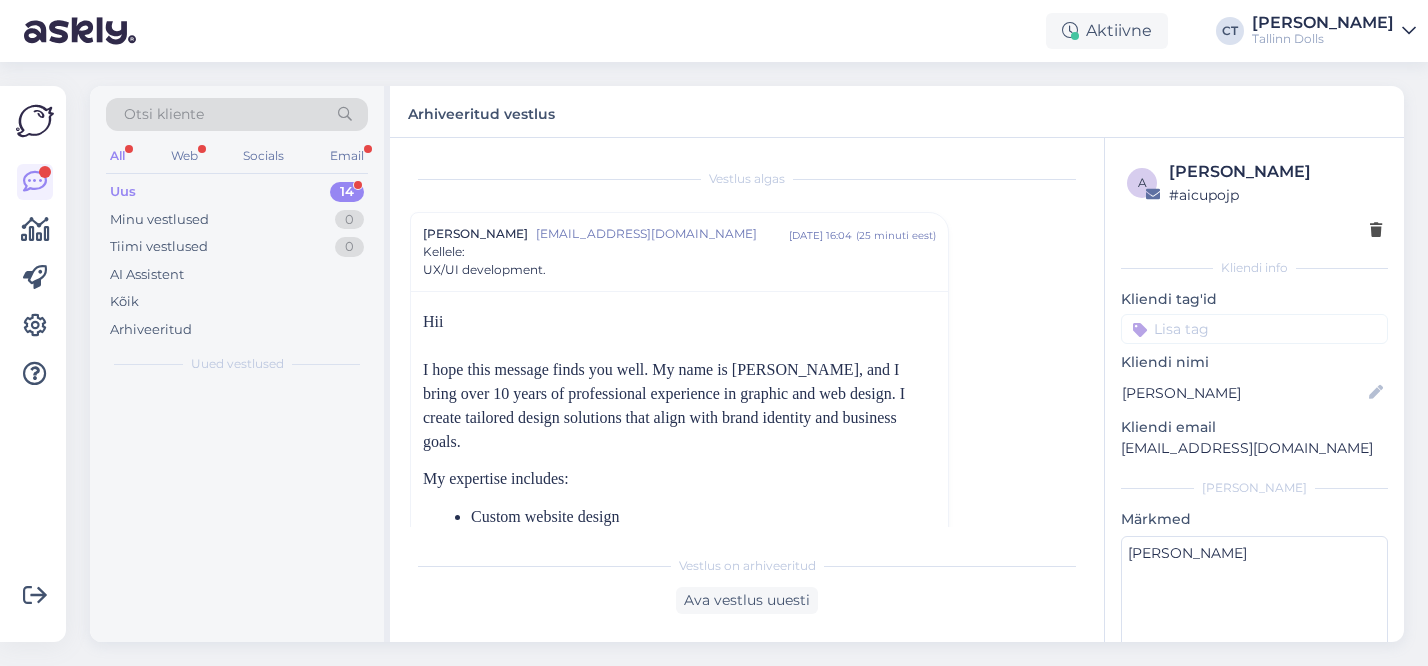 scroll, scrollTop: 54, scrollLeft: 0, axis: vertical 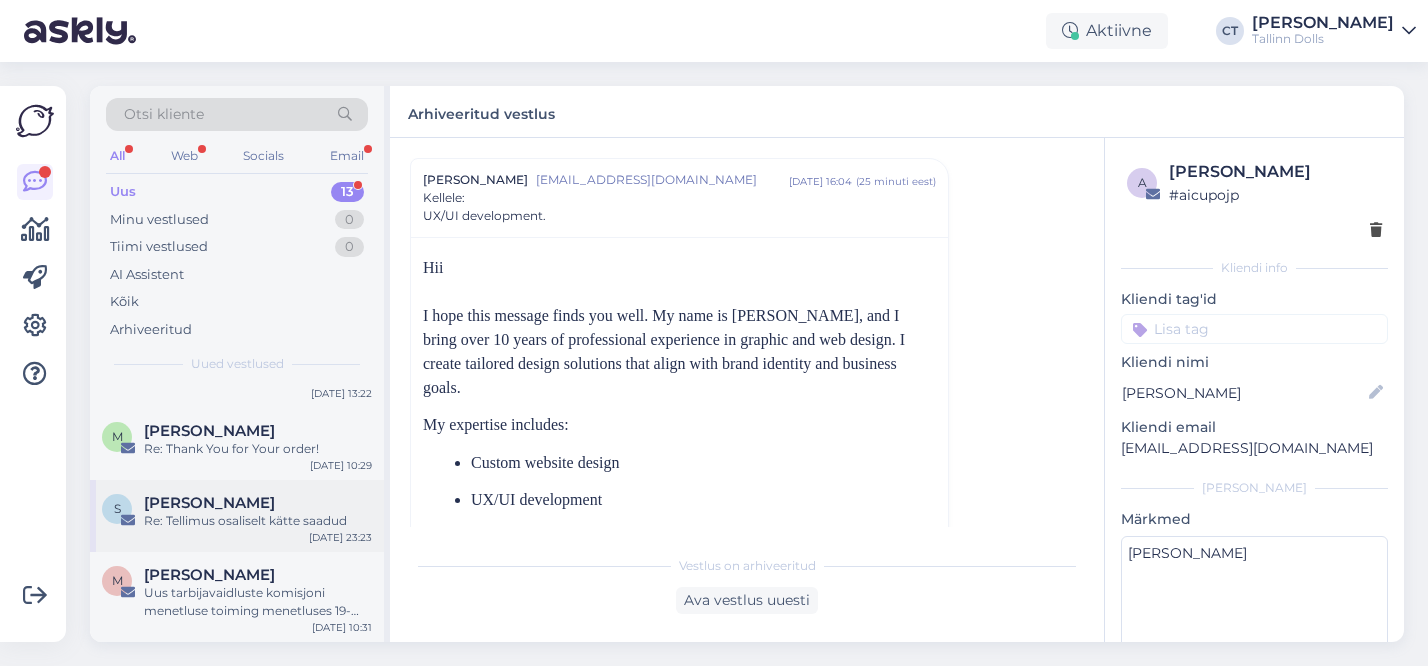click on "Re: Tellimus osaliselt kätte saadud" at bounding box center [258, 521] 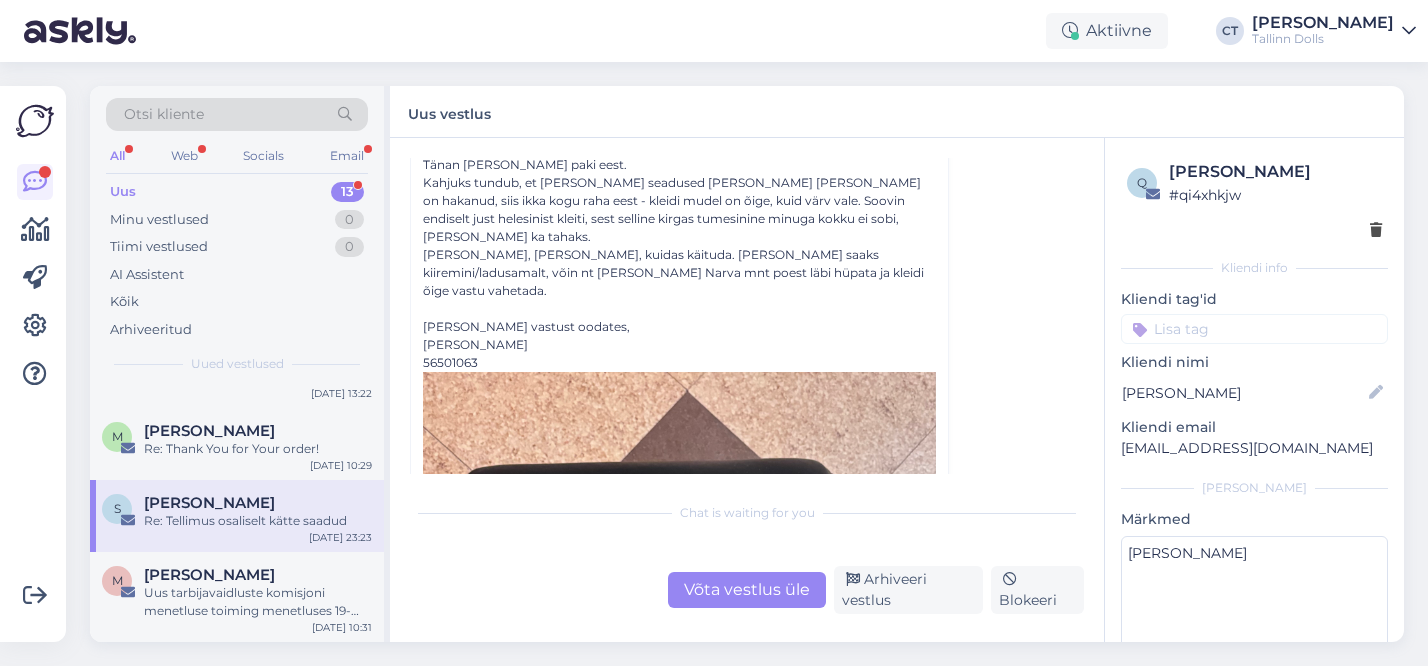 scroll, scrollTop: 822, scrollLeft: 0, axis: vertical 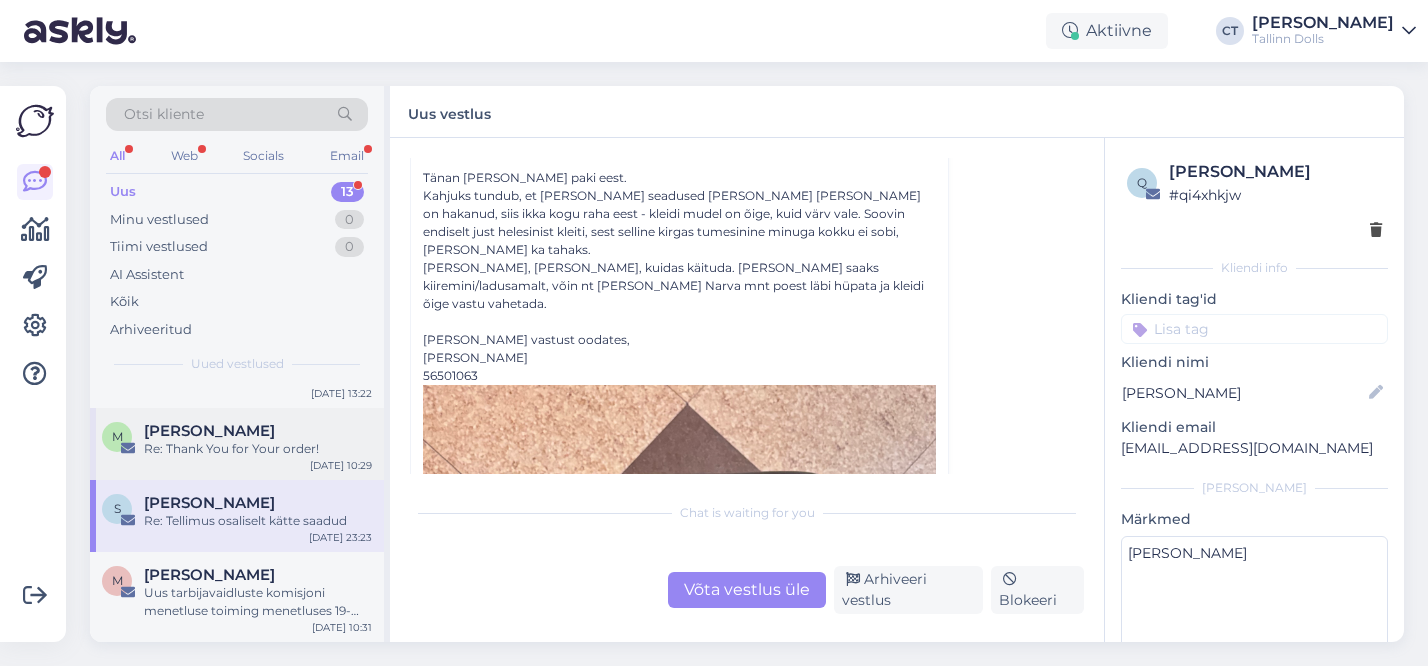 click on "M [PERSON_NAME] Re: Thank You for Your order! [DATE] 10:29" at bounding box center (237, 444) 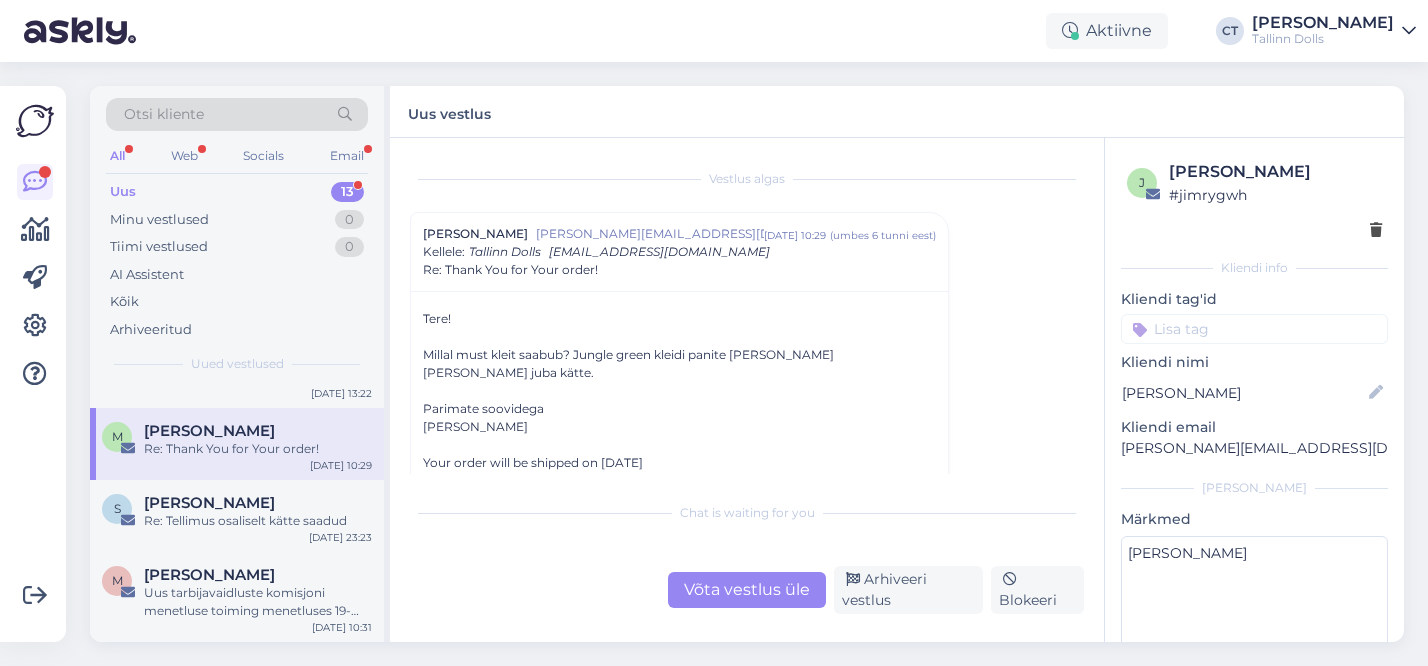 scroll, scrollTop: 54, scrollLeft: 0, axis: vertical 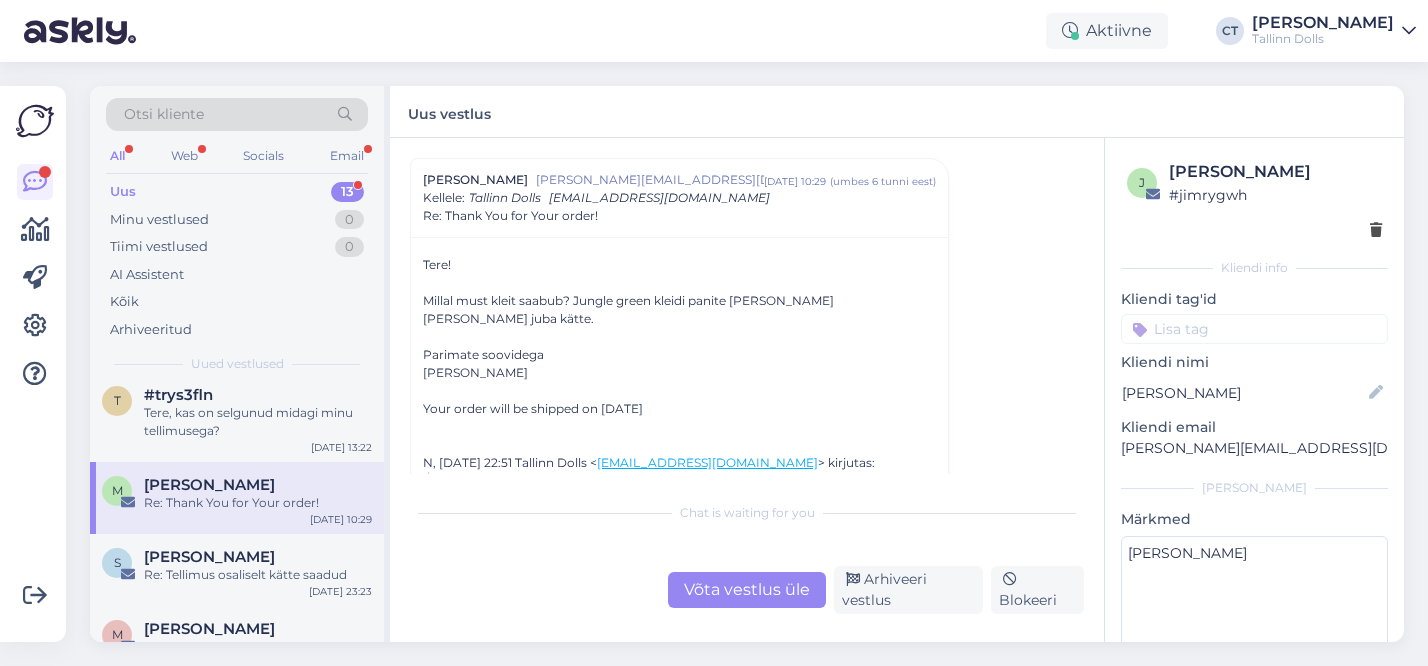 click on "Võta vestlus üle" at bounding box center [747, 590] 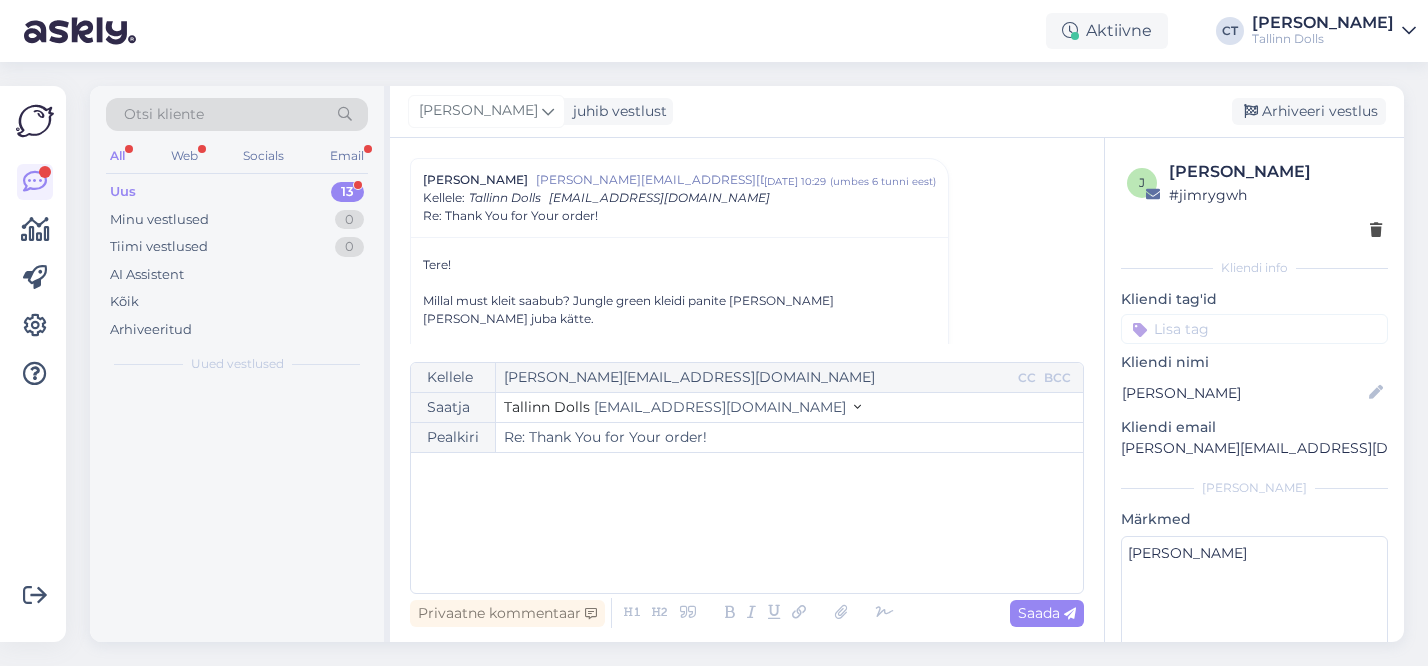 scroll, scrollTop: 0, scrollLeft: 0, axis: both 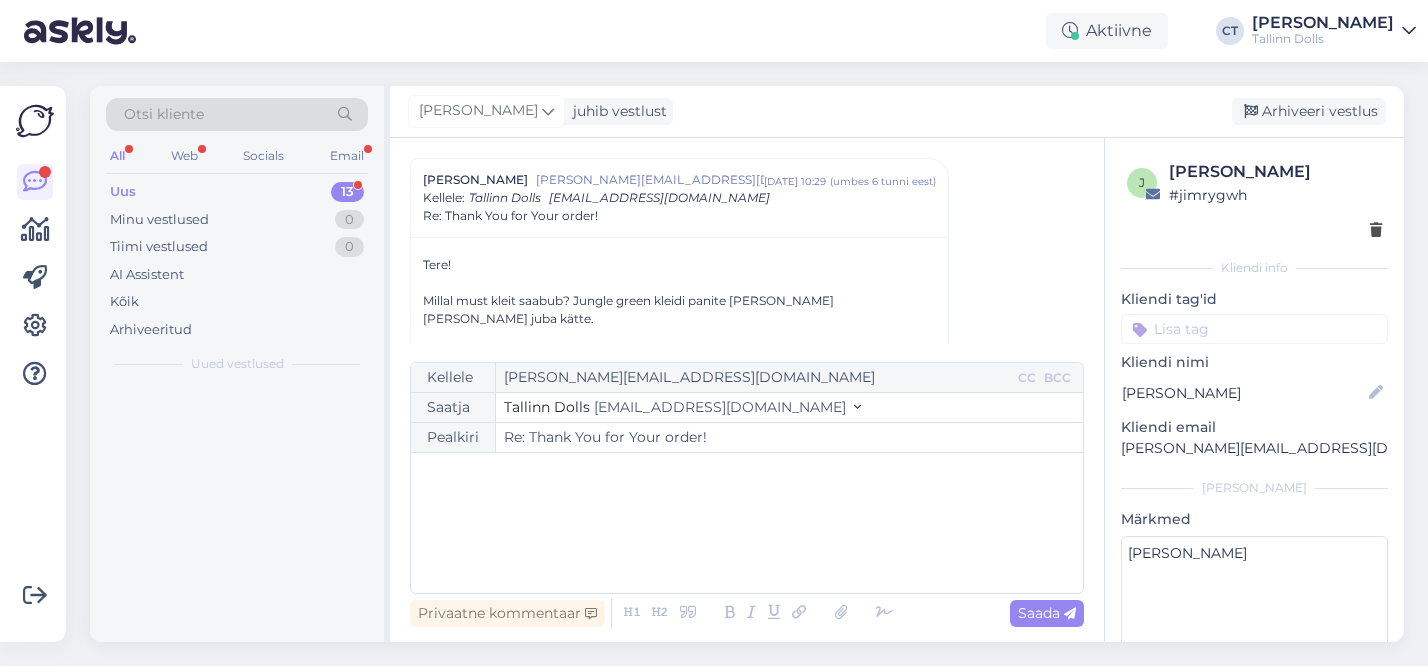 click on "﻿" at bounding box center [747, 523] 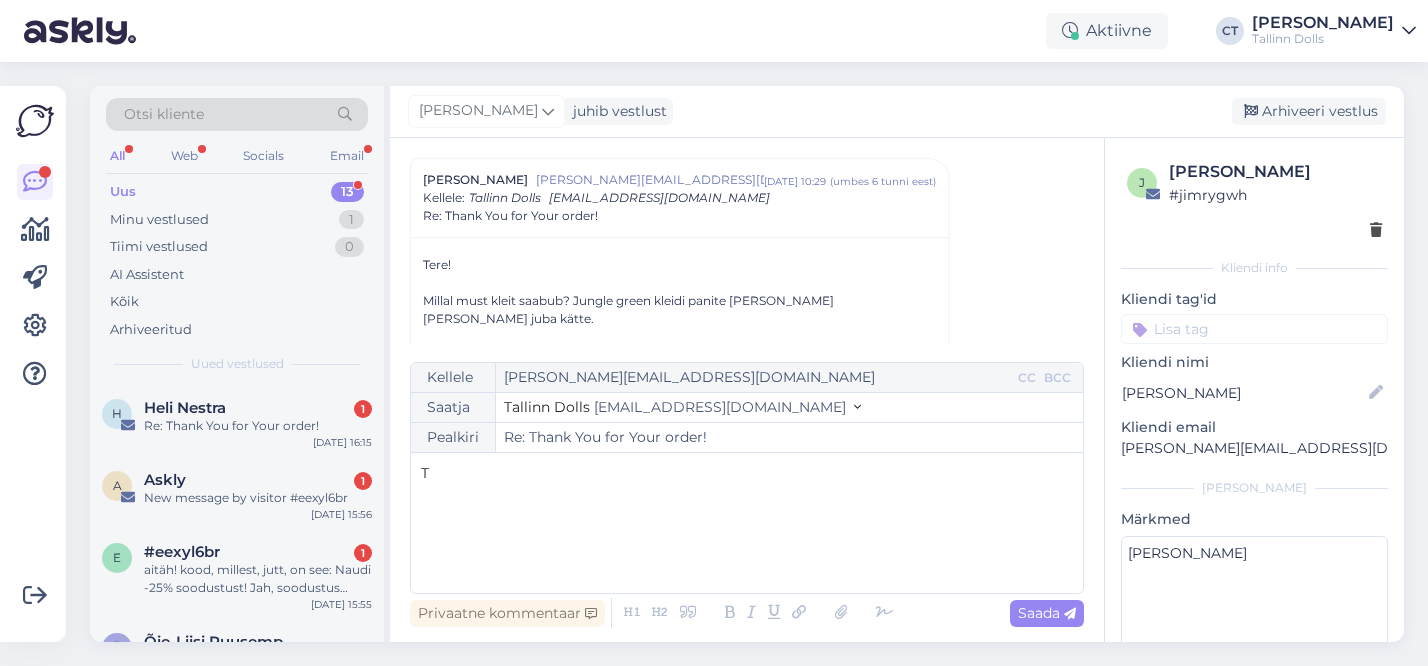 type 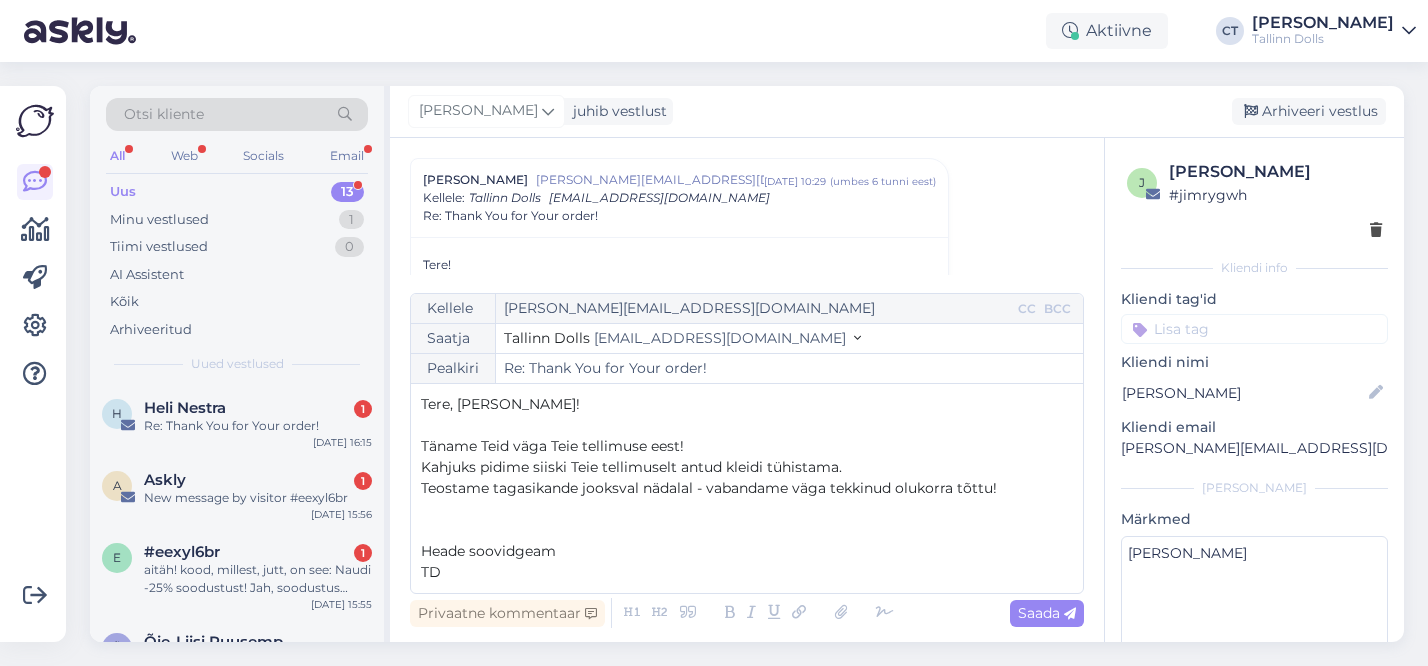 click on "Heade soovidgeam" at bounding box center [747, 551] 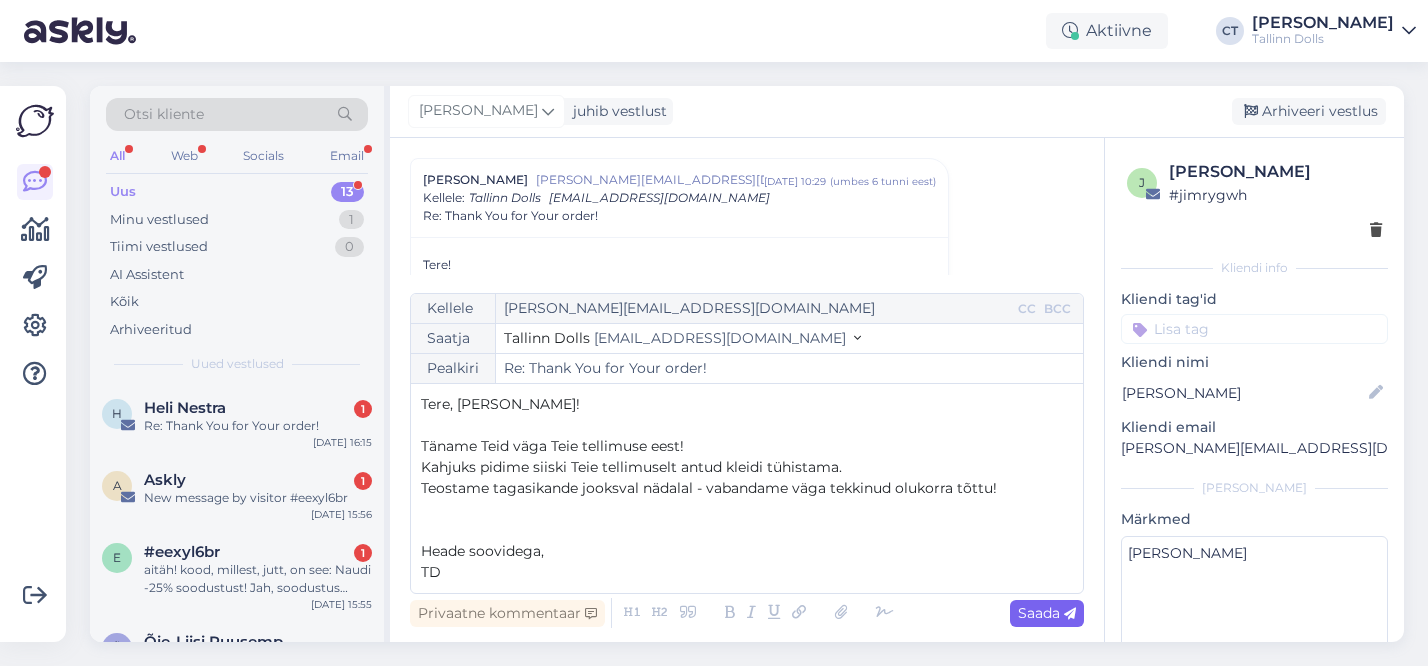 click on "Saada" at bounding box center (1047, 613) 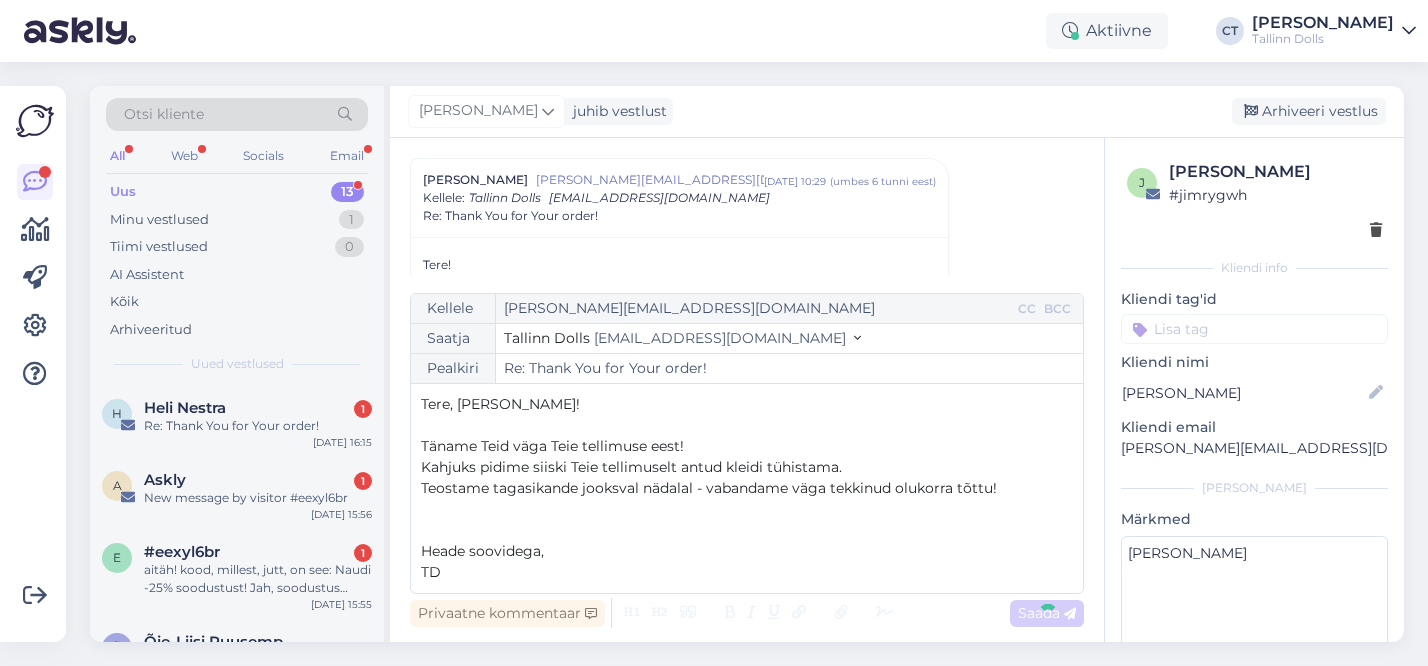 type on "Re: Re: Thank You for Your order!" 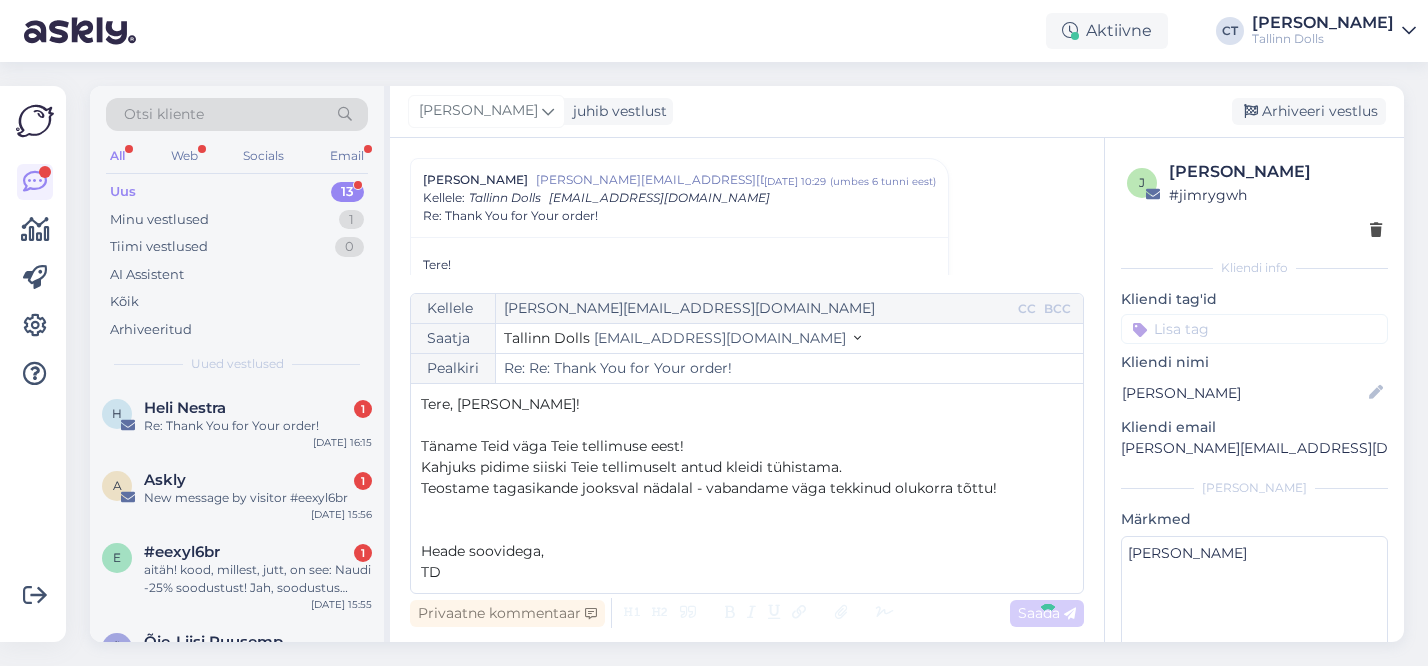 scroll, scrollTop: 1438, scrollLeft: 0, axis: vertical 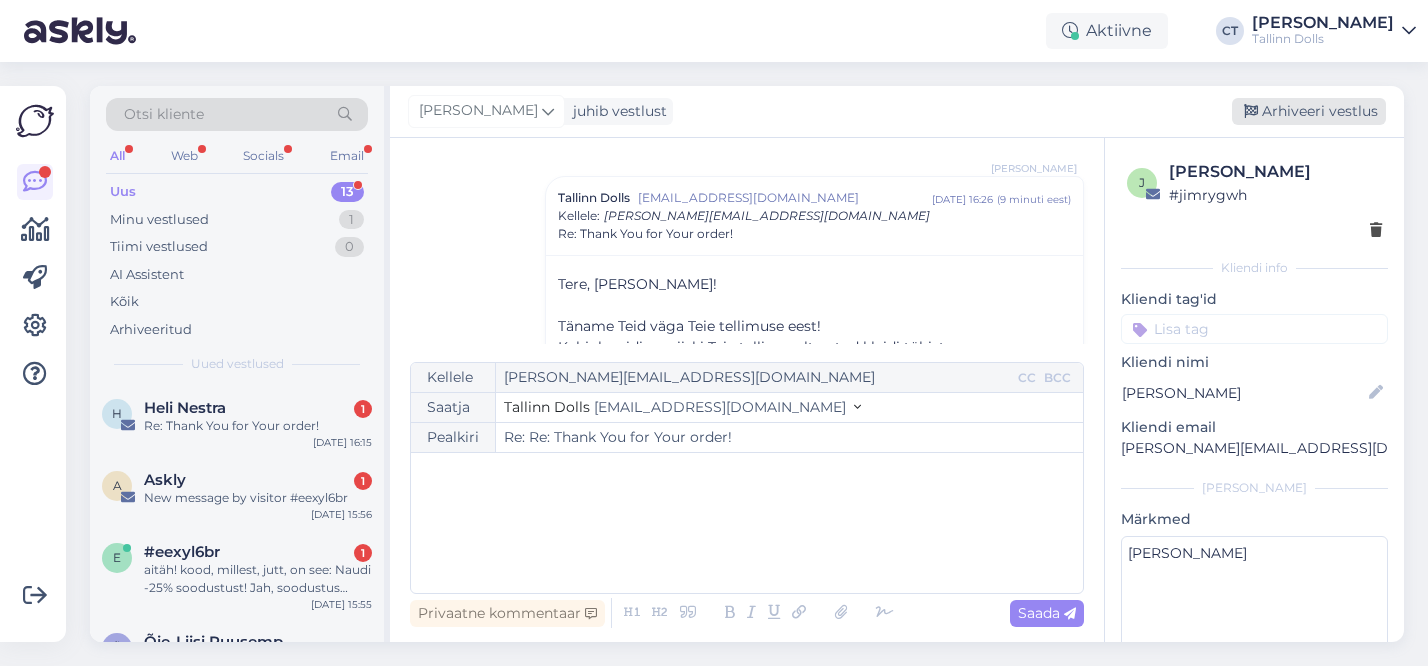 click on "Arhiveeri vestlus" at bounding box center (1309, 111) 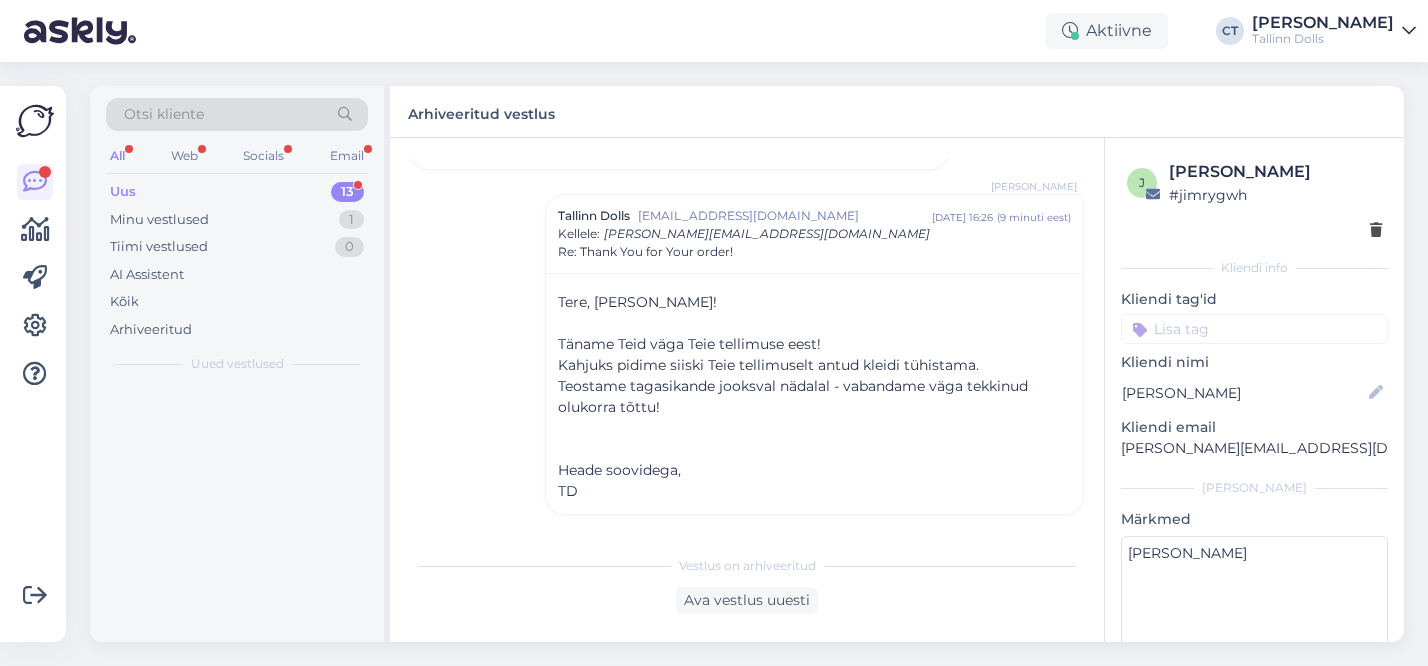 scroll, scrollTop: 1402, scrollLeft: 0, axis: vertical 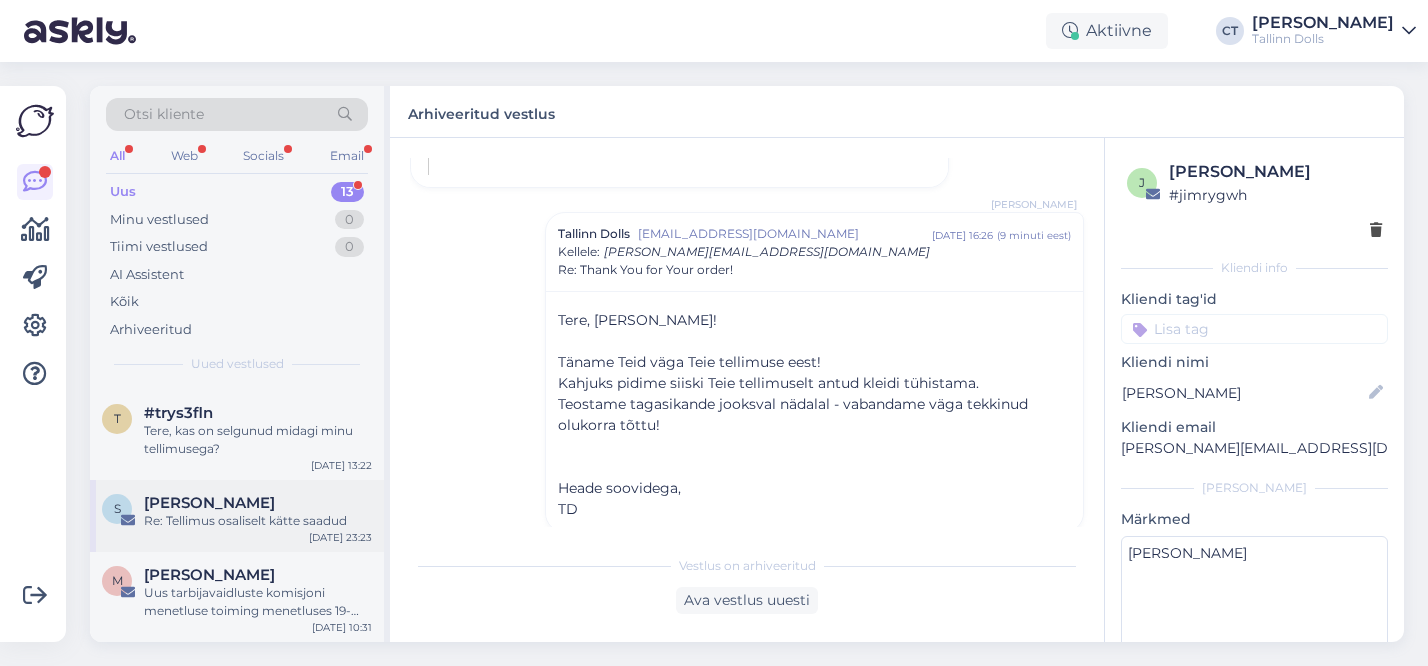 click on "Re: Tellimus osaliselt kätte saadud" at bounding box center (258, 521) 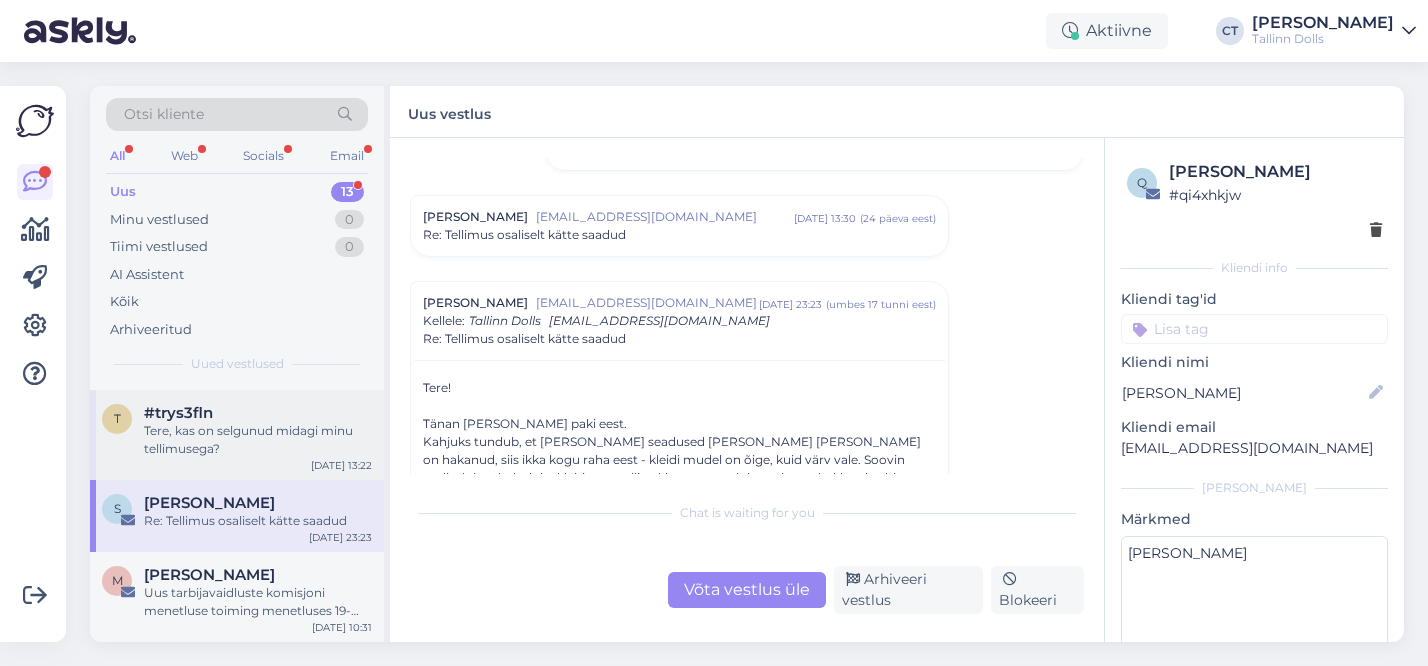 click on "Tere, kas on selgunud midagi minu tellimusega?" at bounding box center (258, 440) 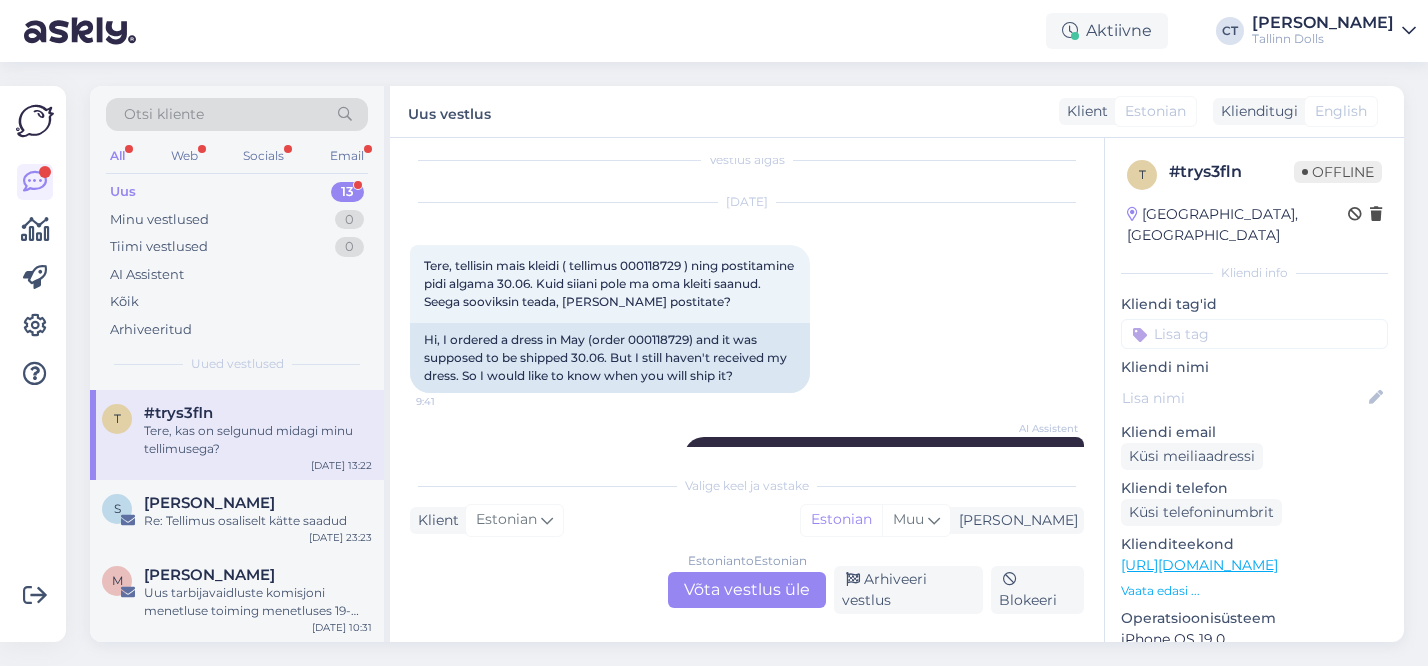 scroll, scrollTop: 17, scrollLeft: 0, axis: vertical 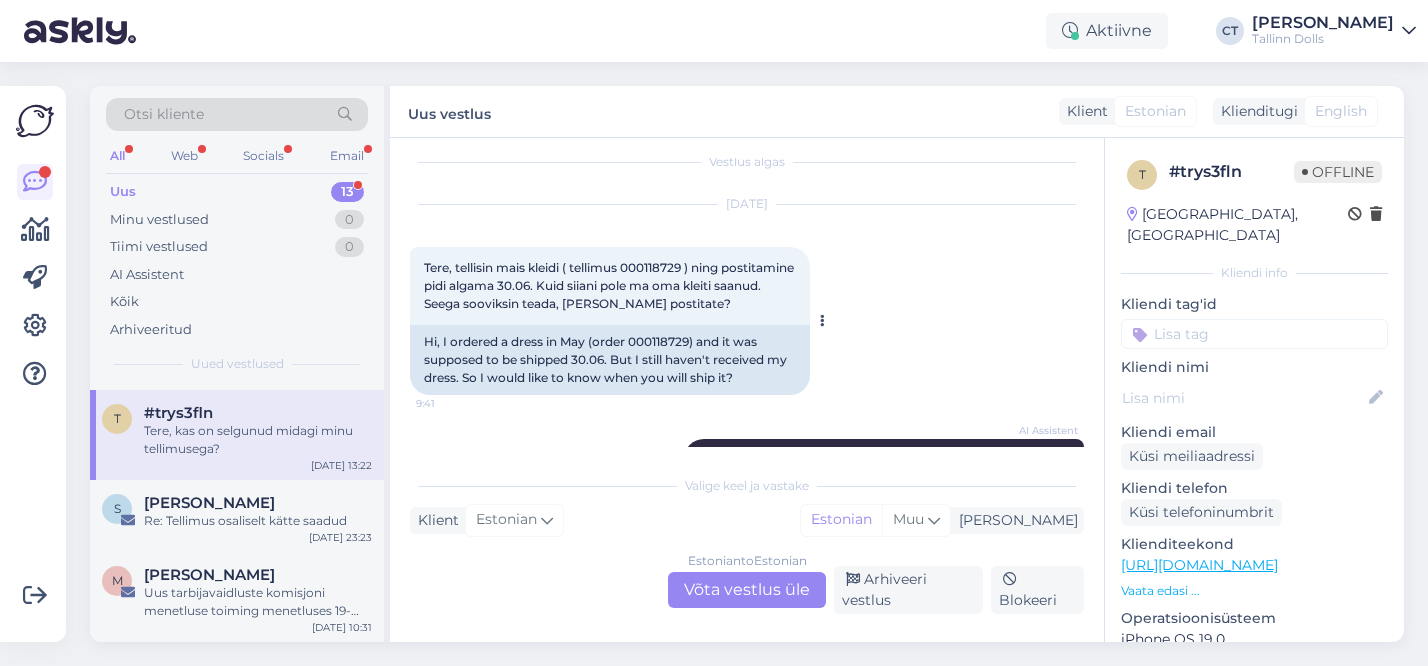 click on "Tere, tellisin mais kleidi ( tellimus 000118729 ) ning postitamine pidi algama 30.06. Kuid siiani pole ma oma kleiti saanud. Seega sooviksin teada, [PERSON_NAME] postitate?" at bounding box center (610, 285) 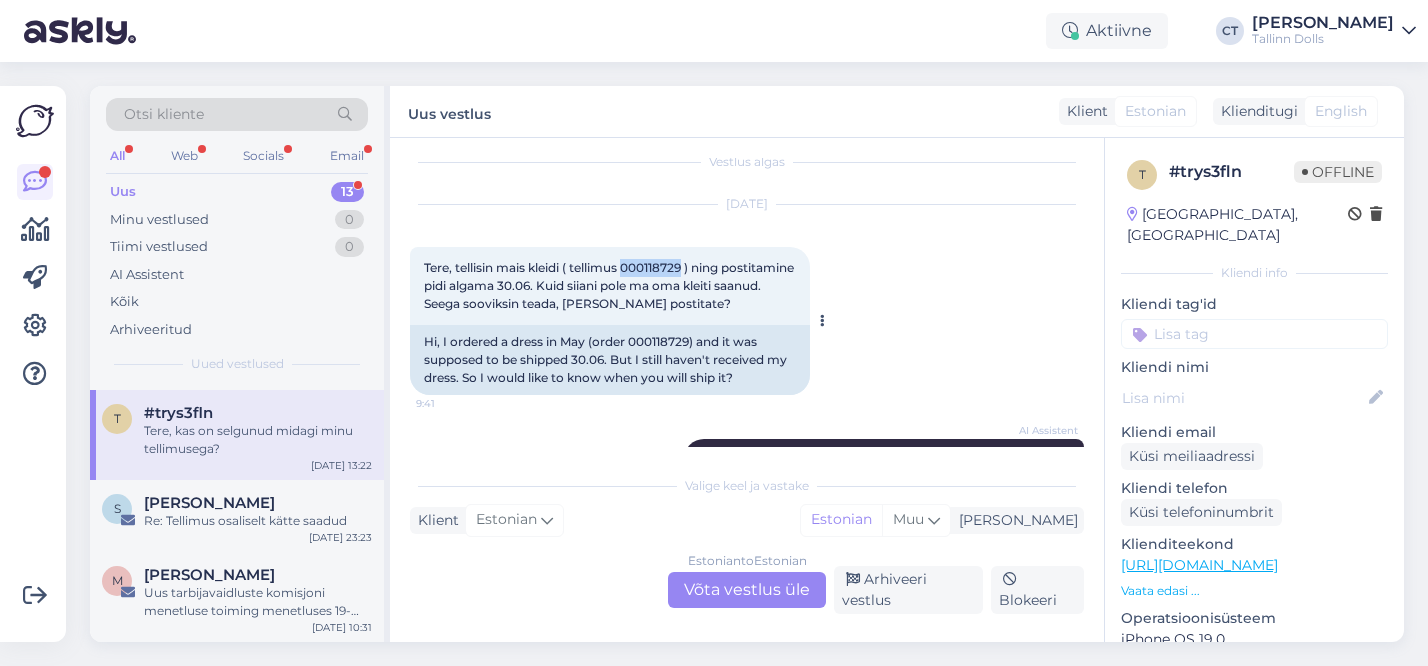 click on "Tere, tellisin mais kleidi ( tellimus 000118729 ) ning postitamine pidi algama 30.06. Kuid siiani pole ma oma kleiti saanud. Seega sooviksin teada, [PERSON_NAME] postitate?" at bounding box center (610, 285) 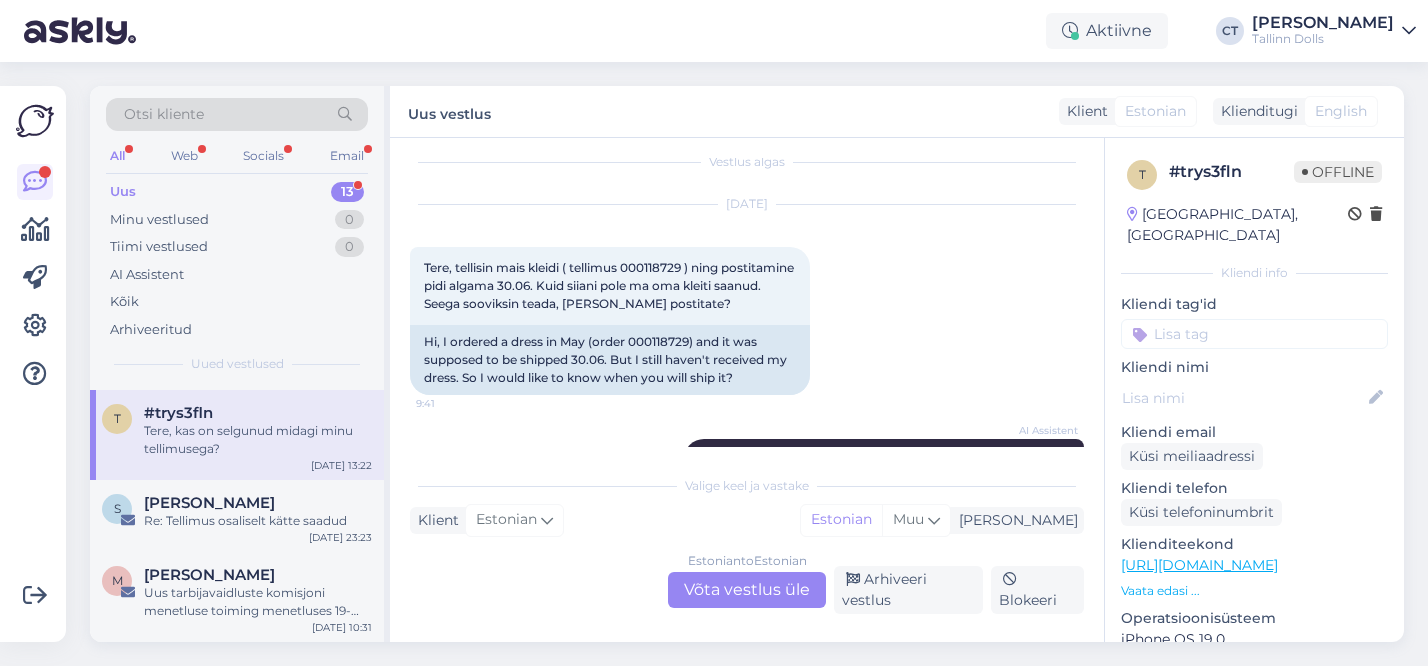 click on "Estonian  to  Estonian Võta vestlus üle" at bounding box center [747, 590] 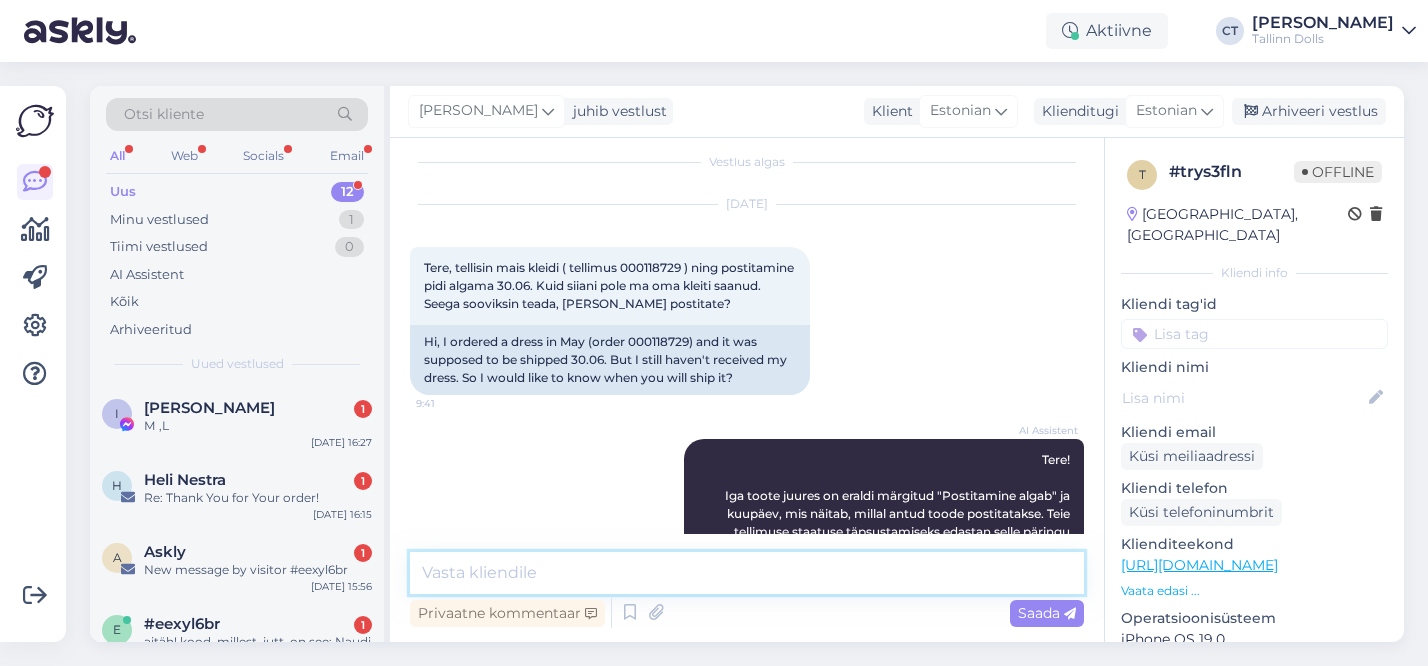 click at bounding box center [747, 573] 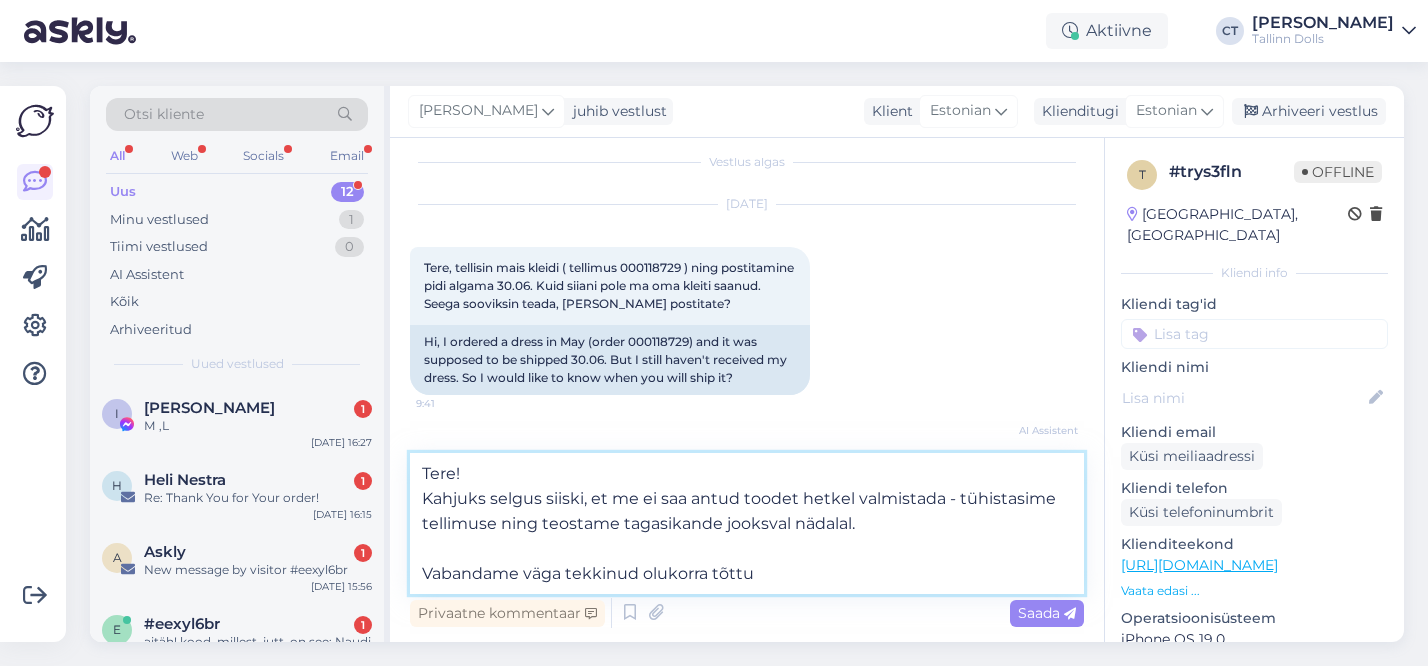 type on "Tere!
Kahjuks selgus siiski, et me ei saa antud toodet hetkel valmistada - tühistasime tellimuse ning teostame tagasikande jooksval nädalal.
Vabandame väga tekkinud olukorra tõttu!" 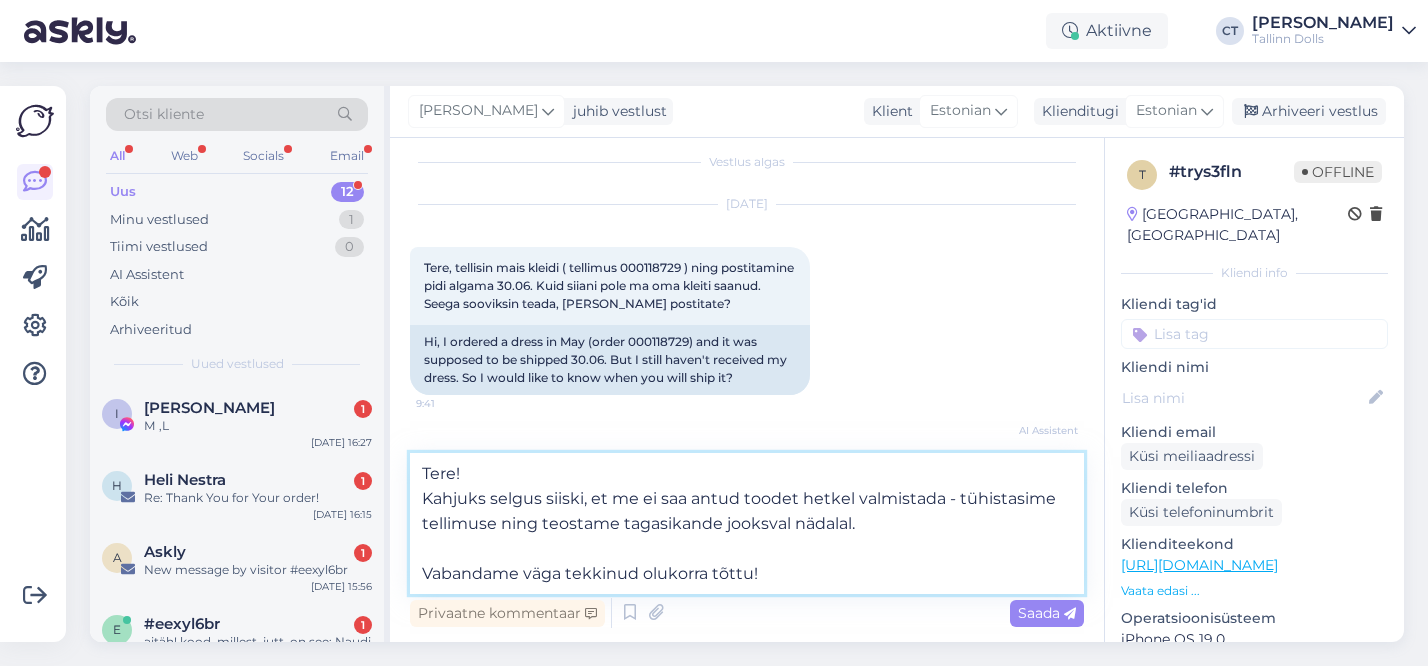 type 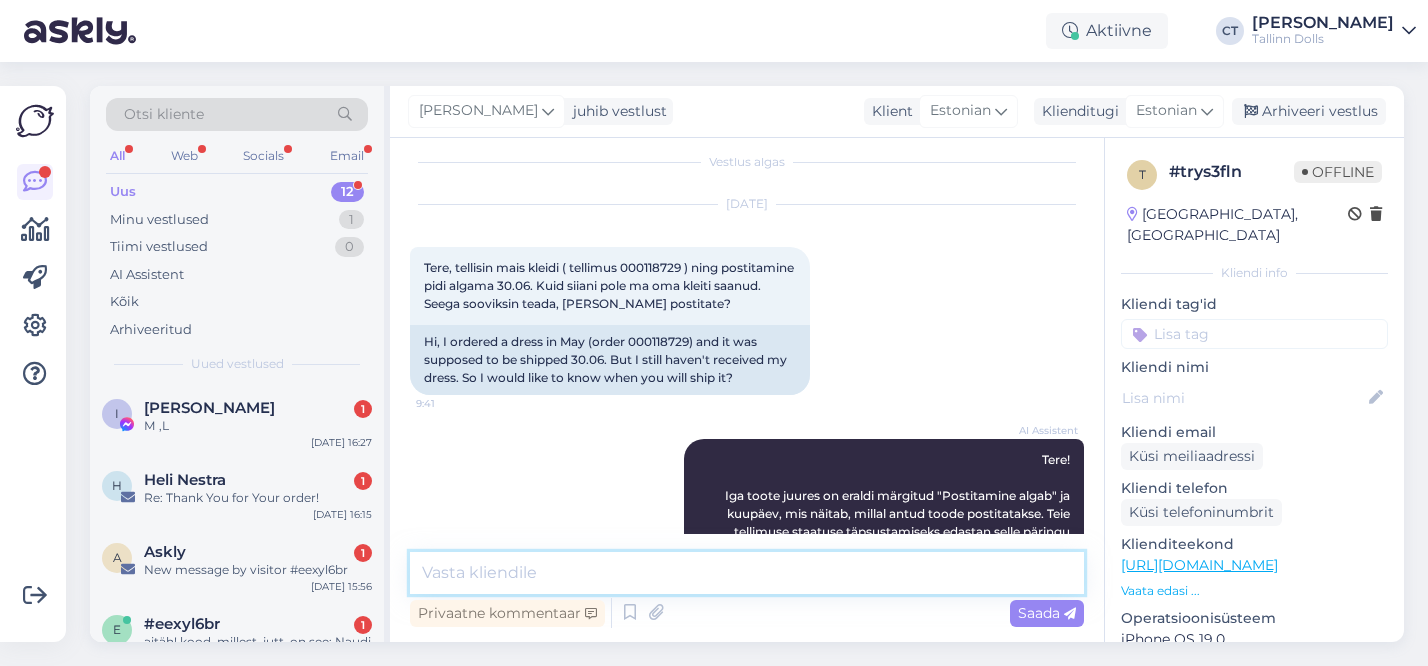 scroll, scrollTop: 372, scrollLeft: 0, axis: vertical 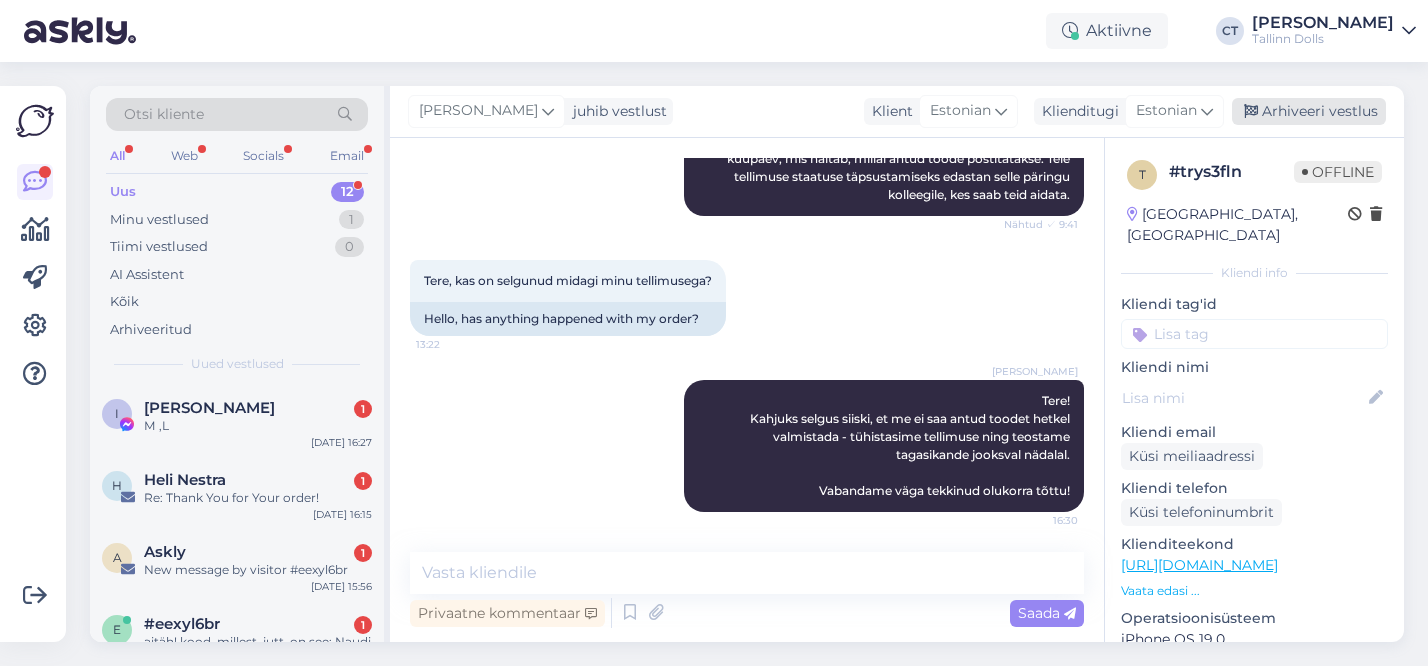 click on "Arhiveeri vestlus" at bounding box center [1309, 111] 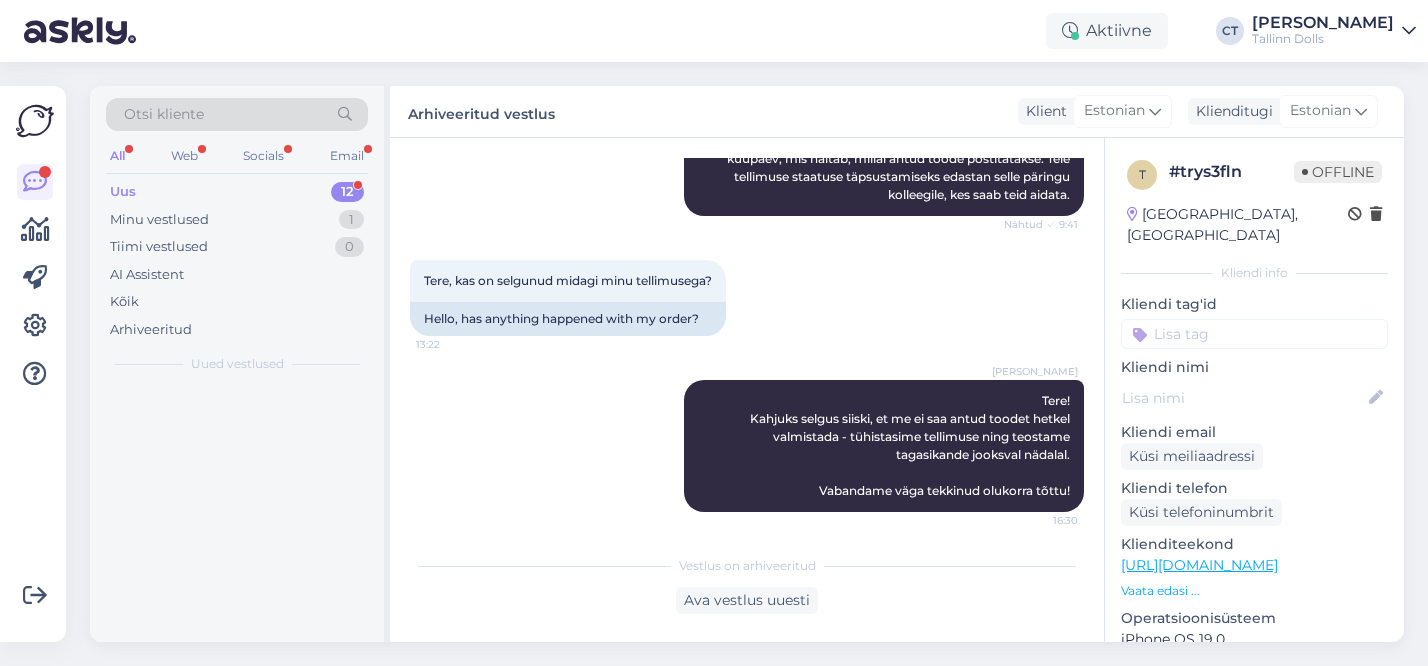 scroll, scrollTop: 379, scrollLeft: 0, axis: vertical 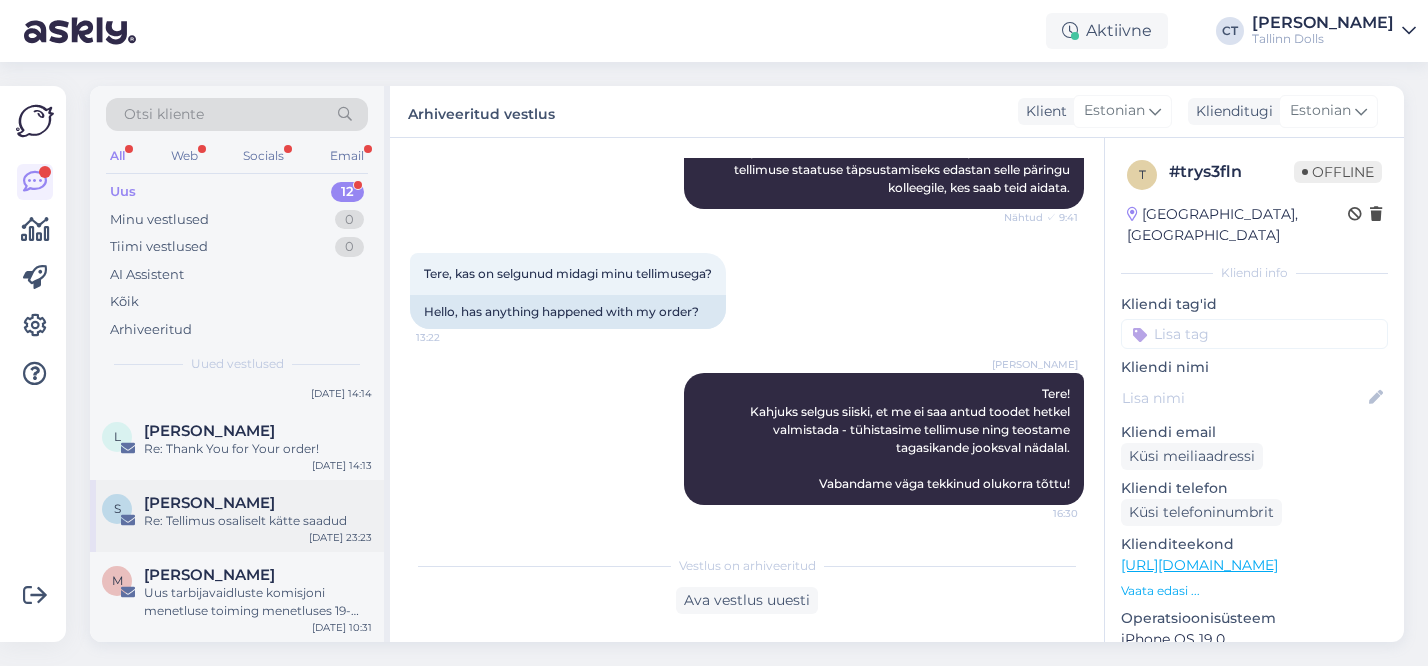 click on "S [PERSON_NAME] Re: Tellimus osaliselt kätte saadud [DATE] 23:23" at bounding box center [237, 516] 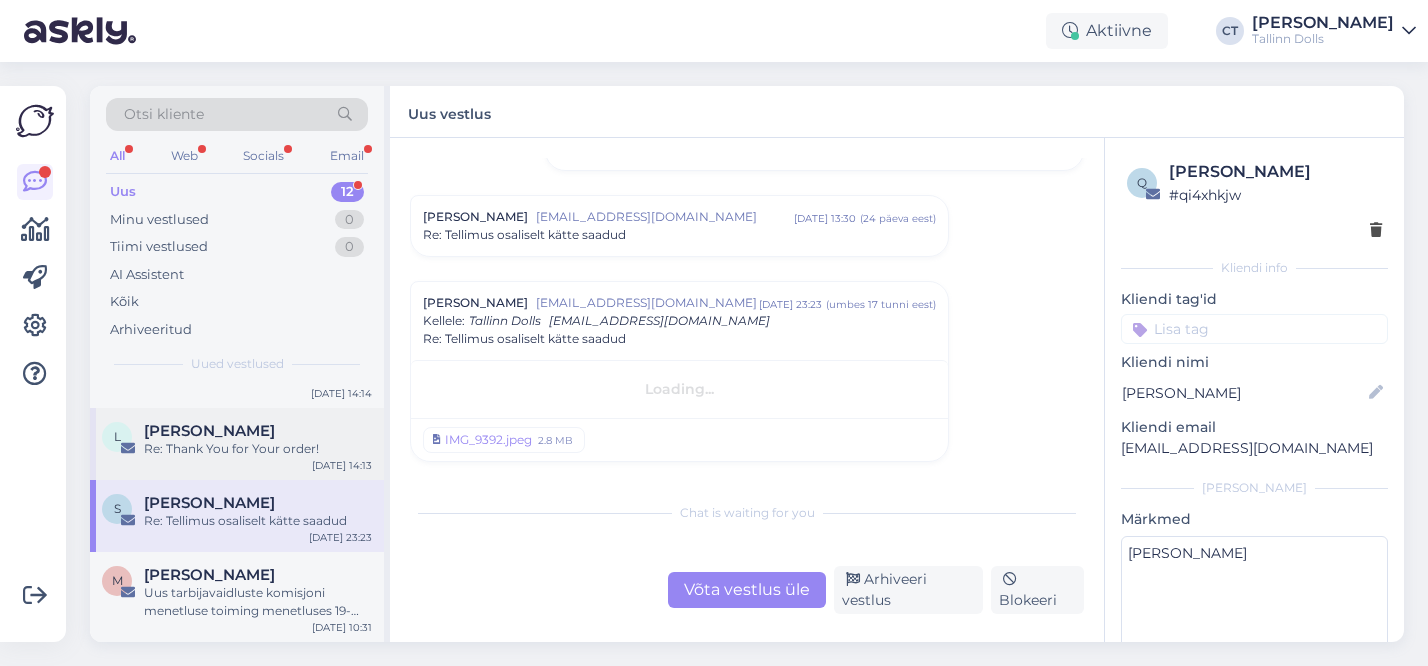 click on "Re: Thank You for Your order!" at bounding box center (258, 449) 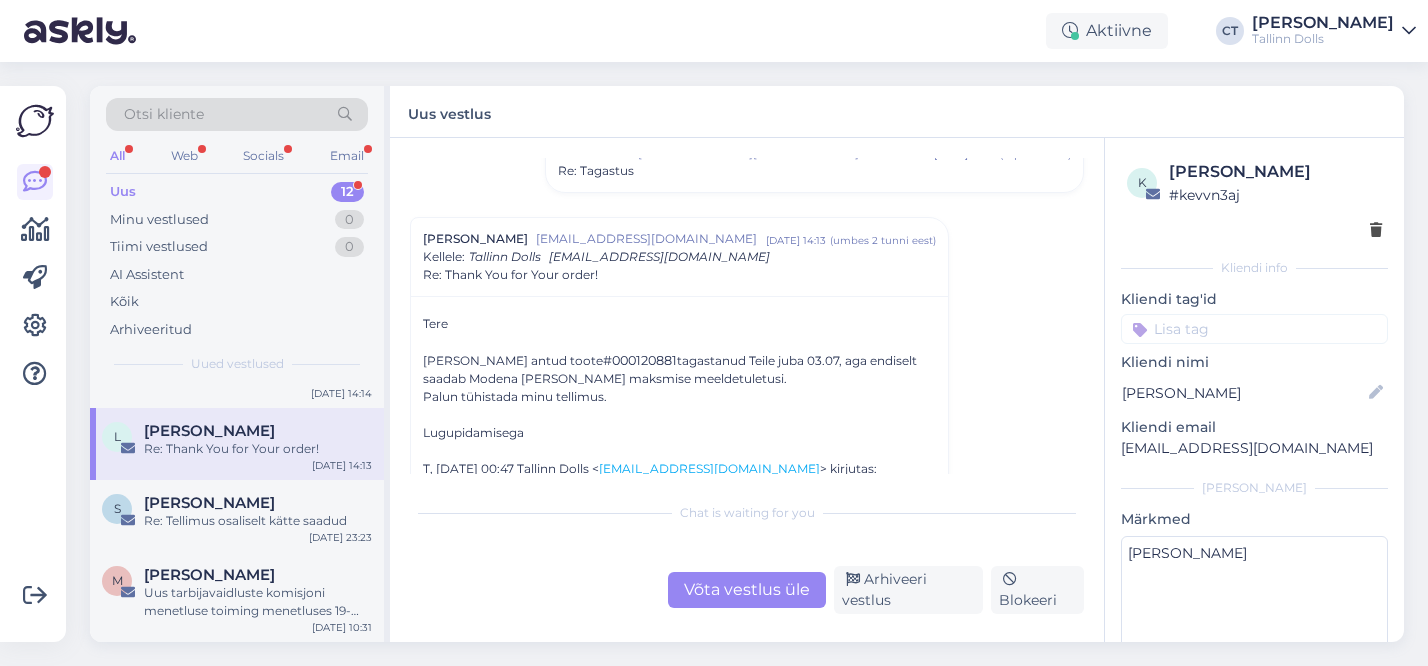 scroll, scrollTop: 638, scrollLeft: 0, axis: vertical 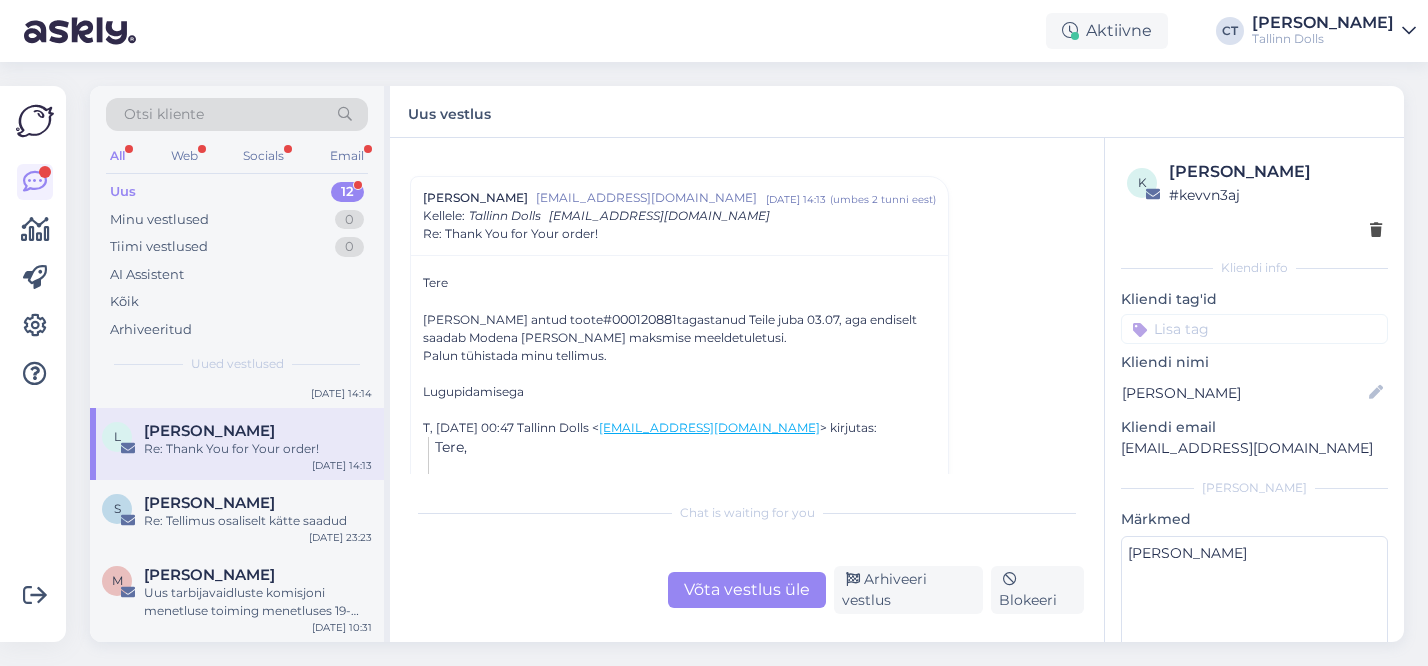 click on "#000120881" at bounding box center [640, 319] 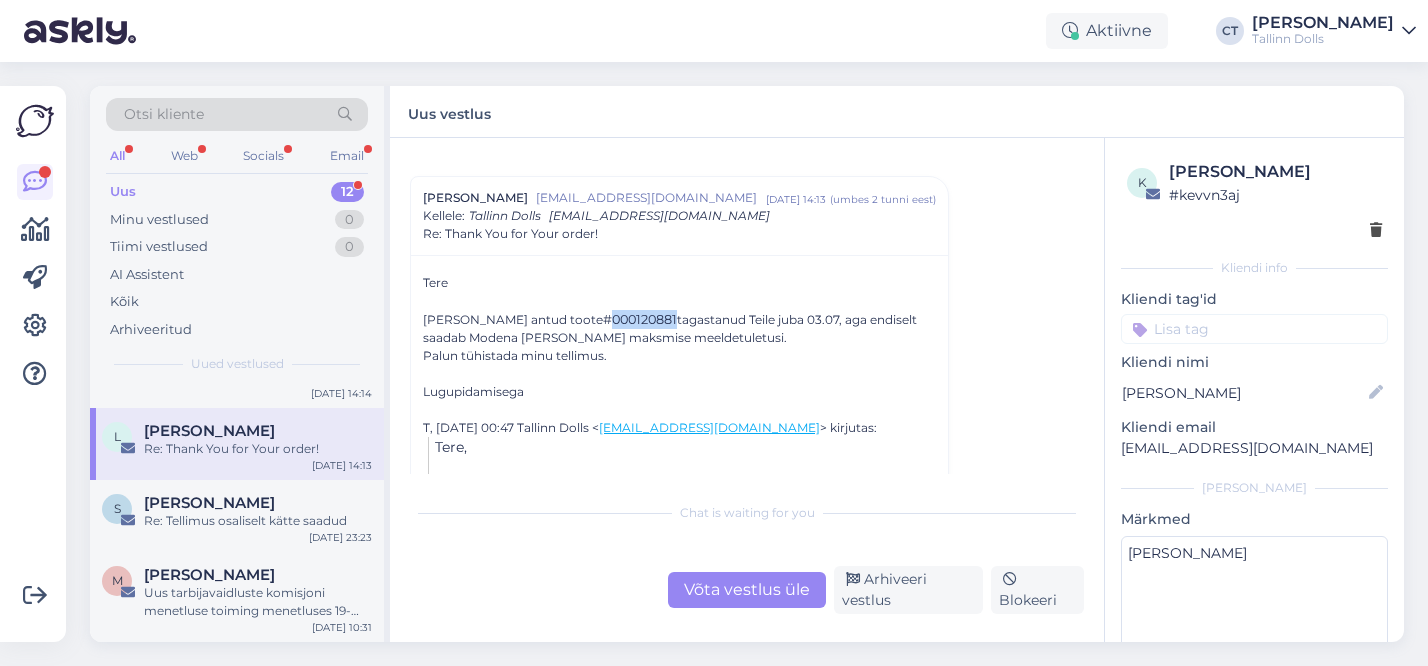 click on "#000120881" at bounding box center (640, 319) 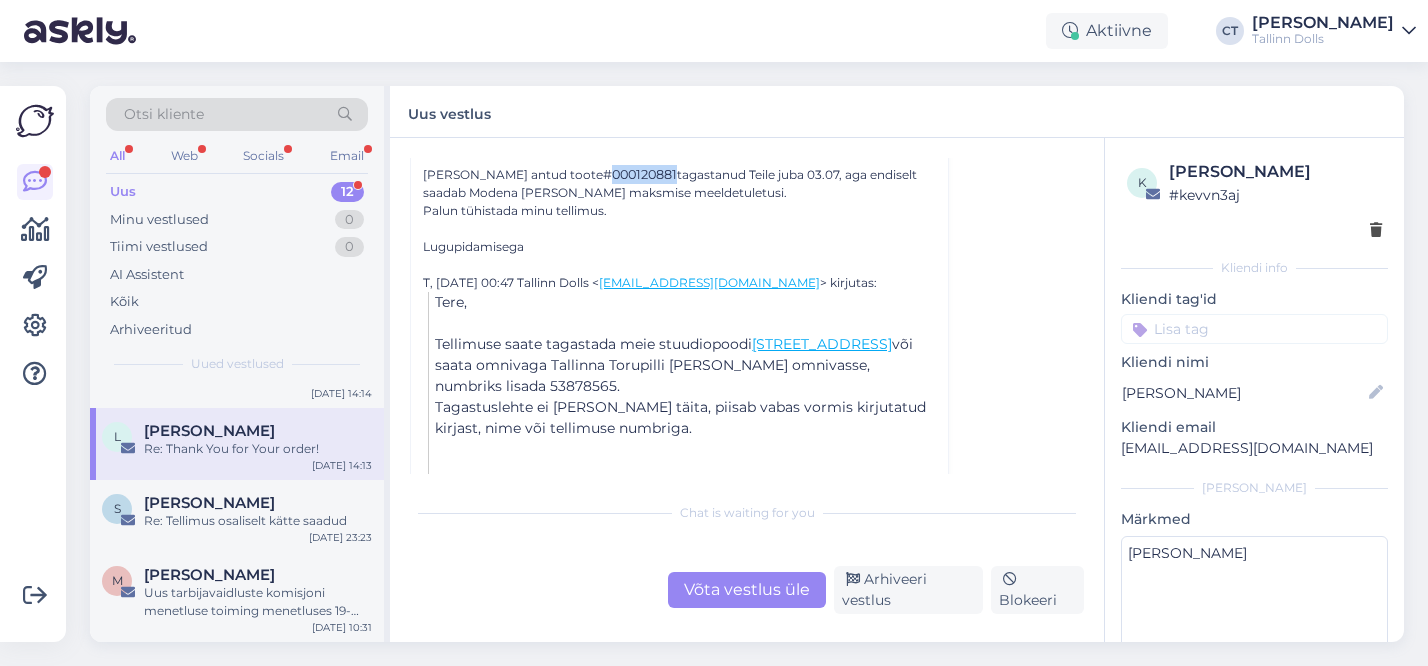 scroll, scrollTop: 747, scrollLeft: 0, axis: vertical 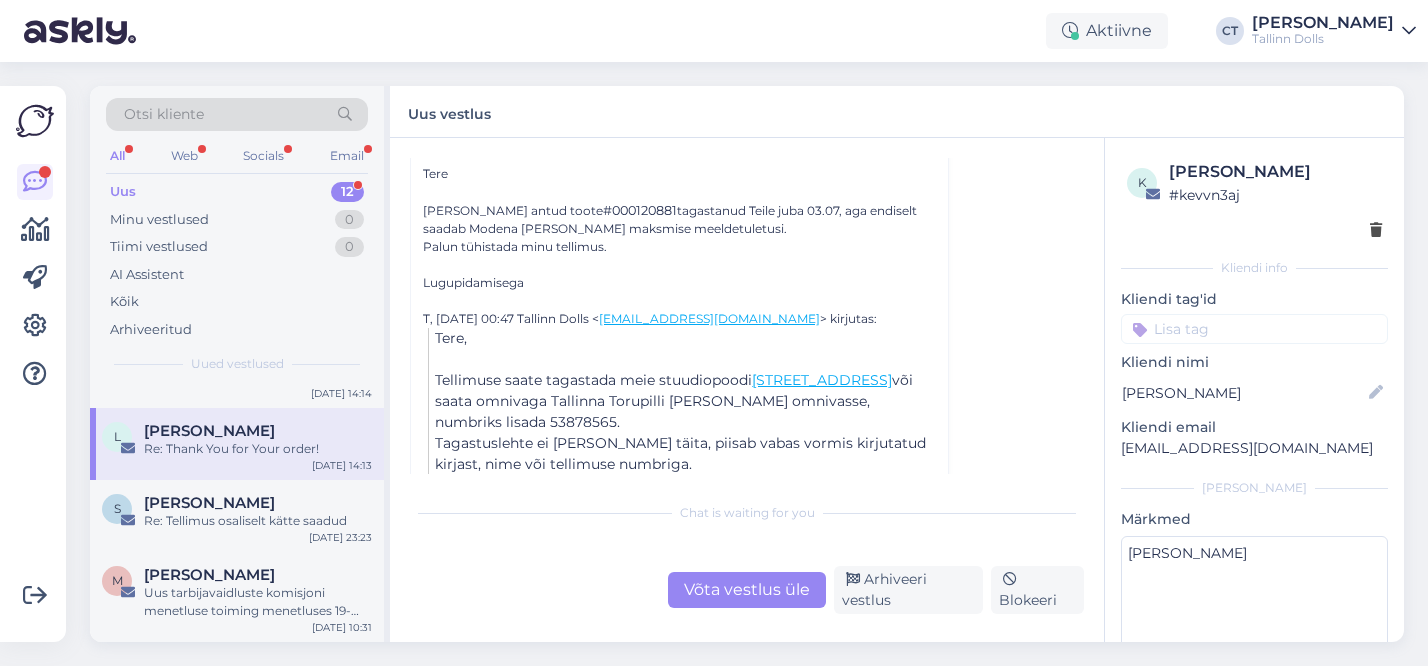 click on "Võta vestlus üle" at bounding box center [747, 590] 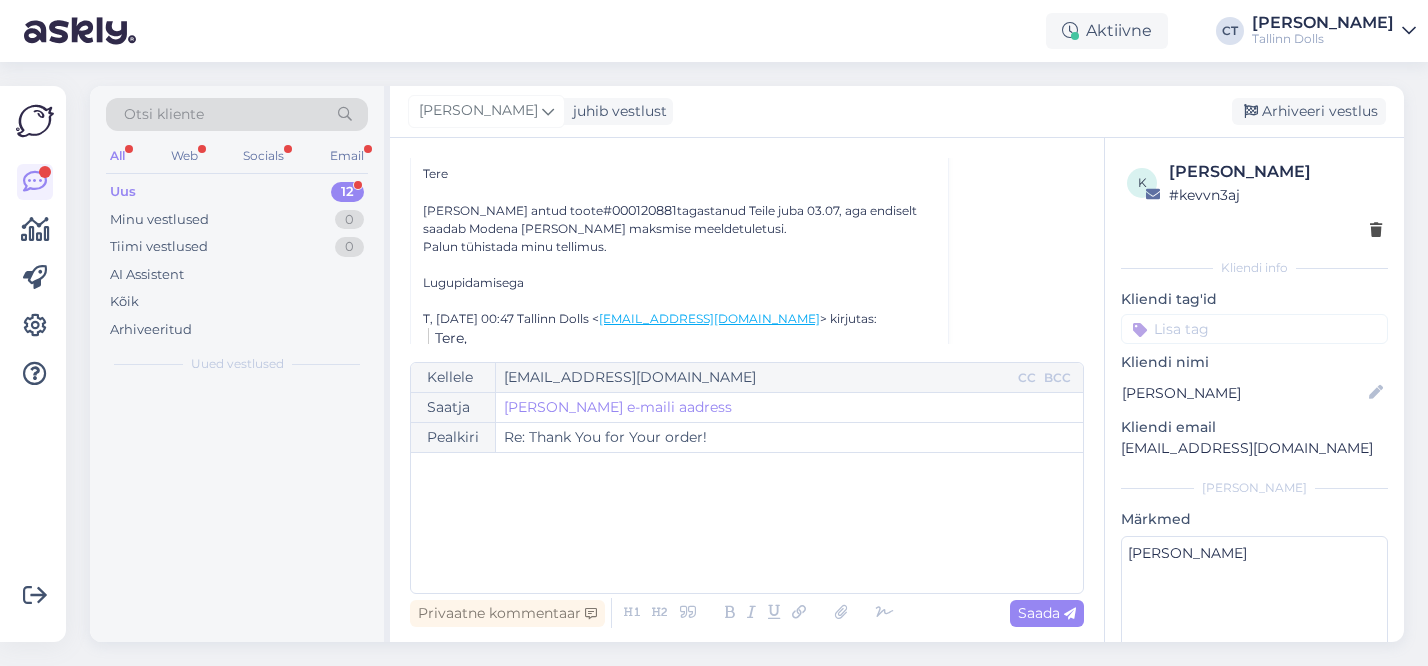 scroll, scrollTop: 656, scrollLeft: 0, axis: vertical 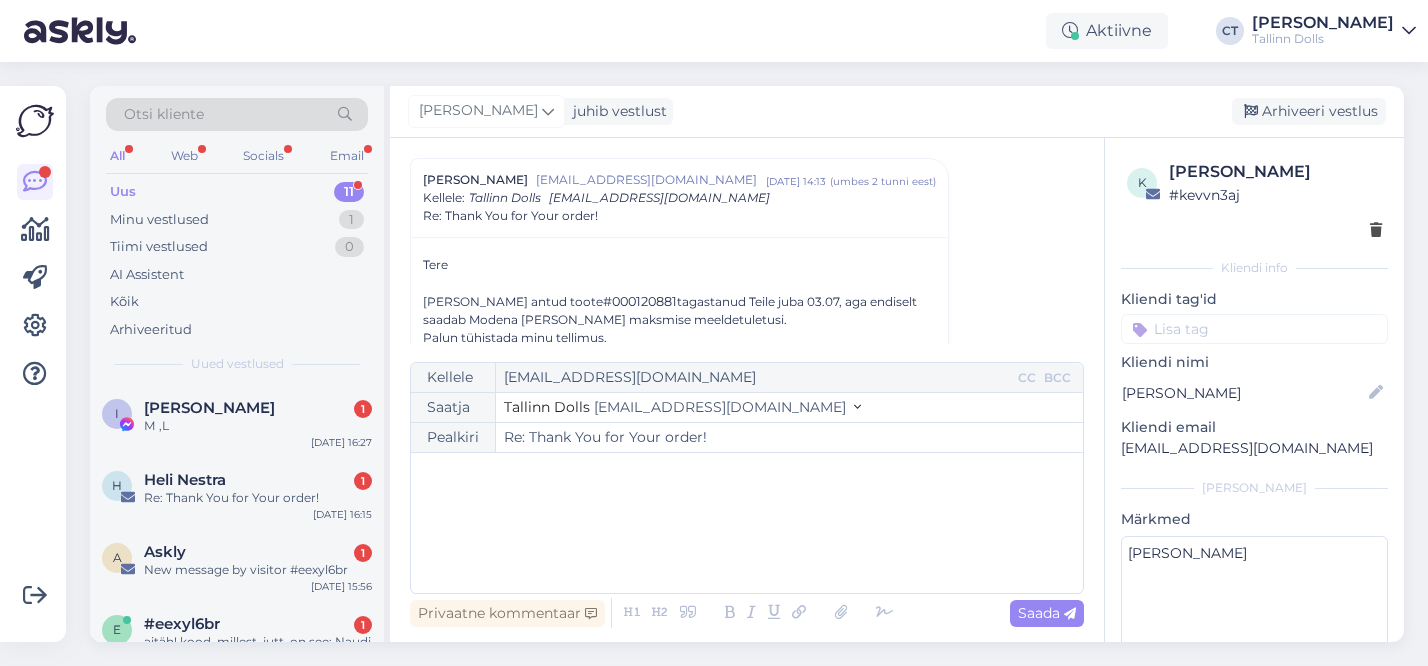 click on "﻿" at bounding box center (747, 523) 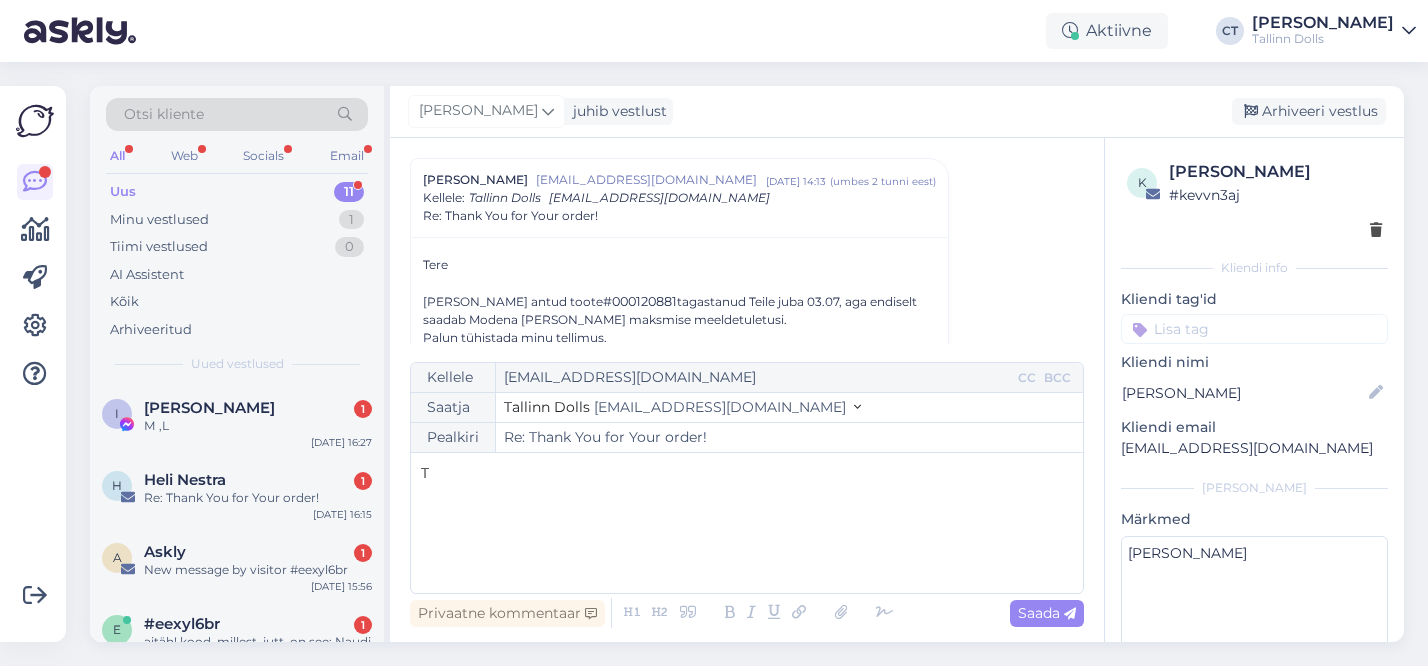 type 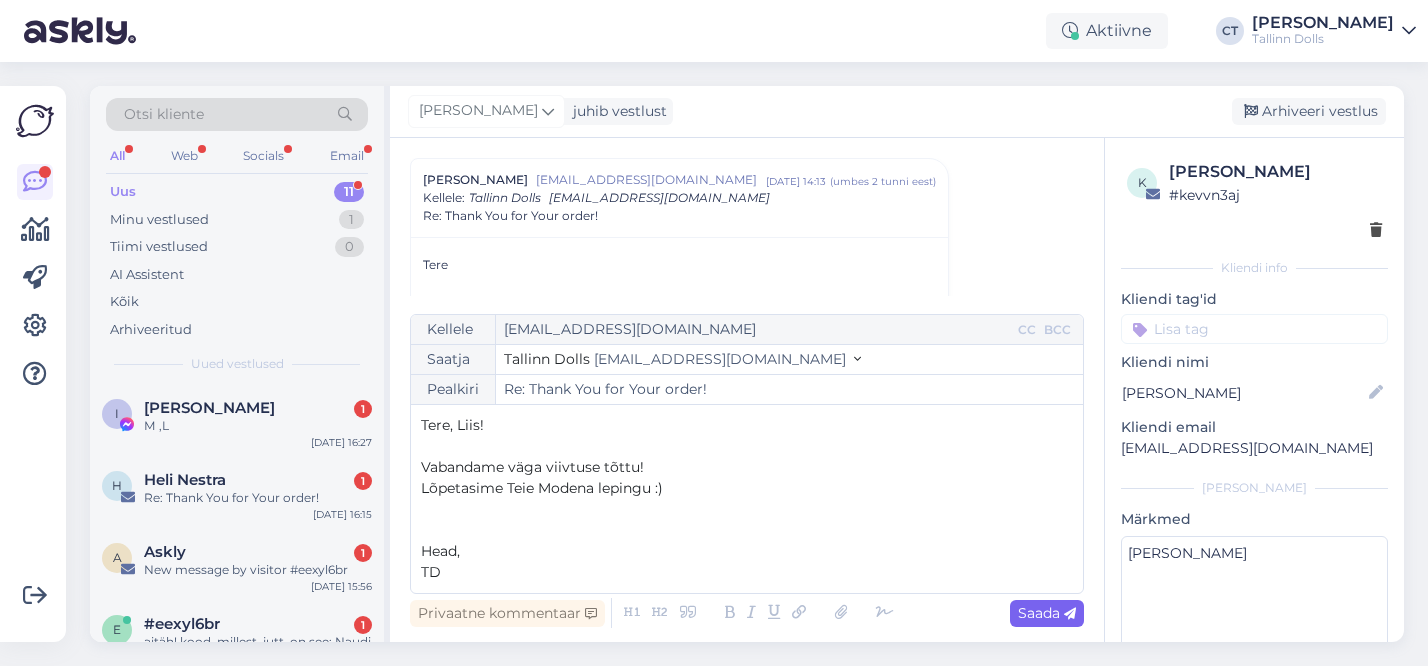 click on "Saada" at bounding box center [1047, 613] 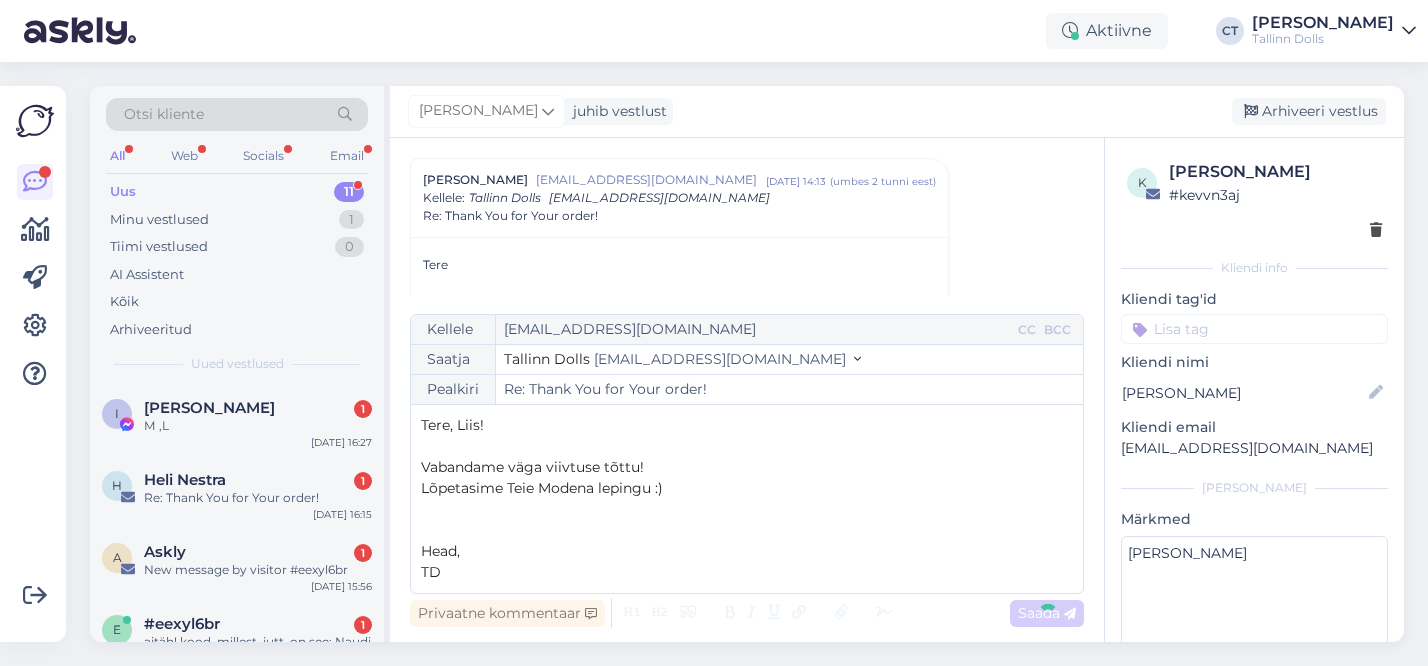 type on "Re: Re: Thank You for Your order!" 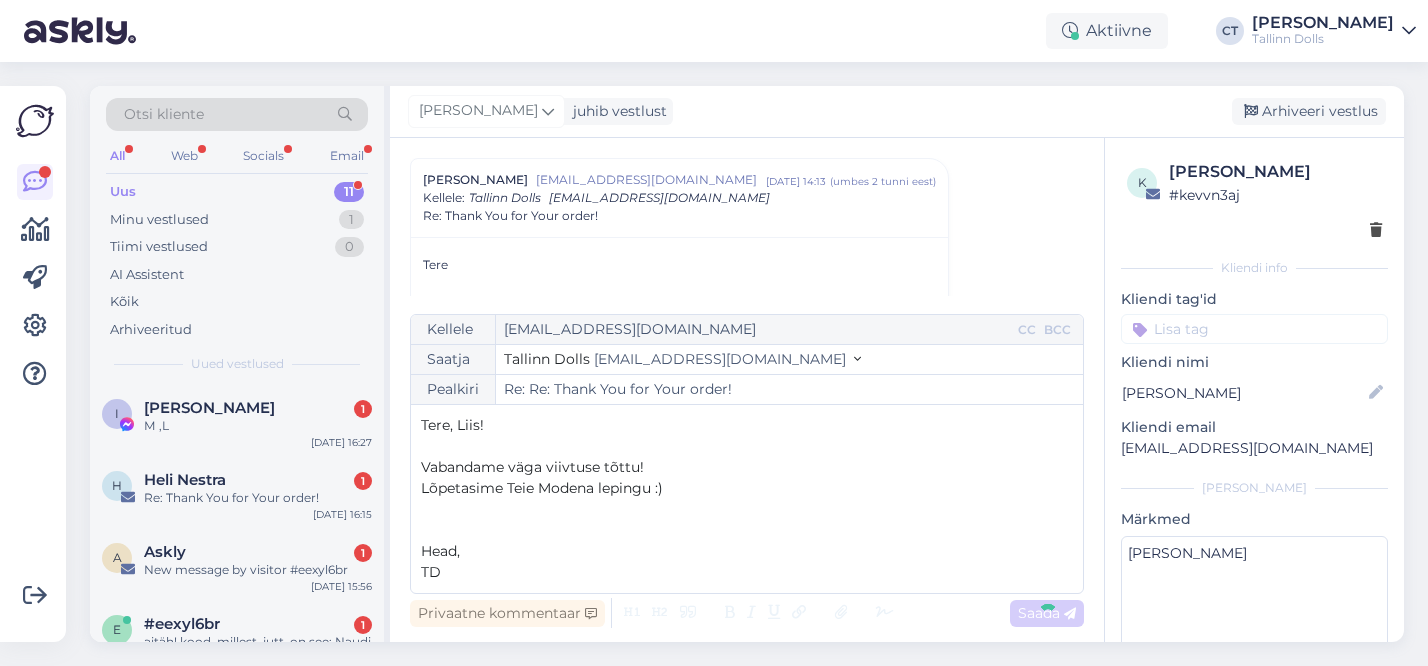 scroll, scrollTop: 1185, scrollLeft: 0, axis: vertical 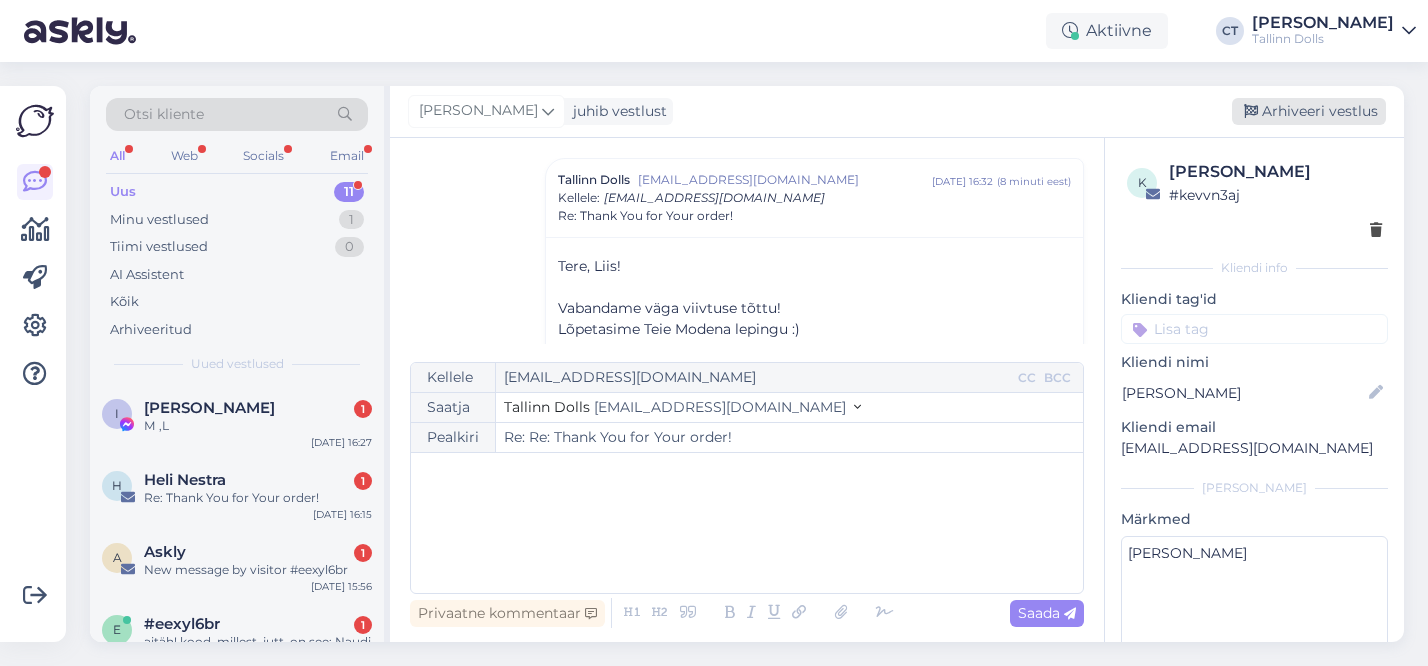 click on "Arhiveeri vestlus" at bounding box center [1309, 111] 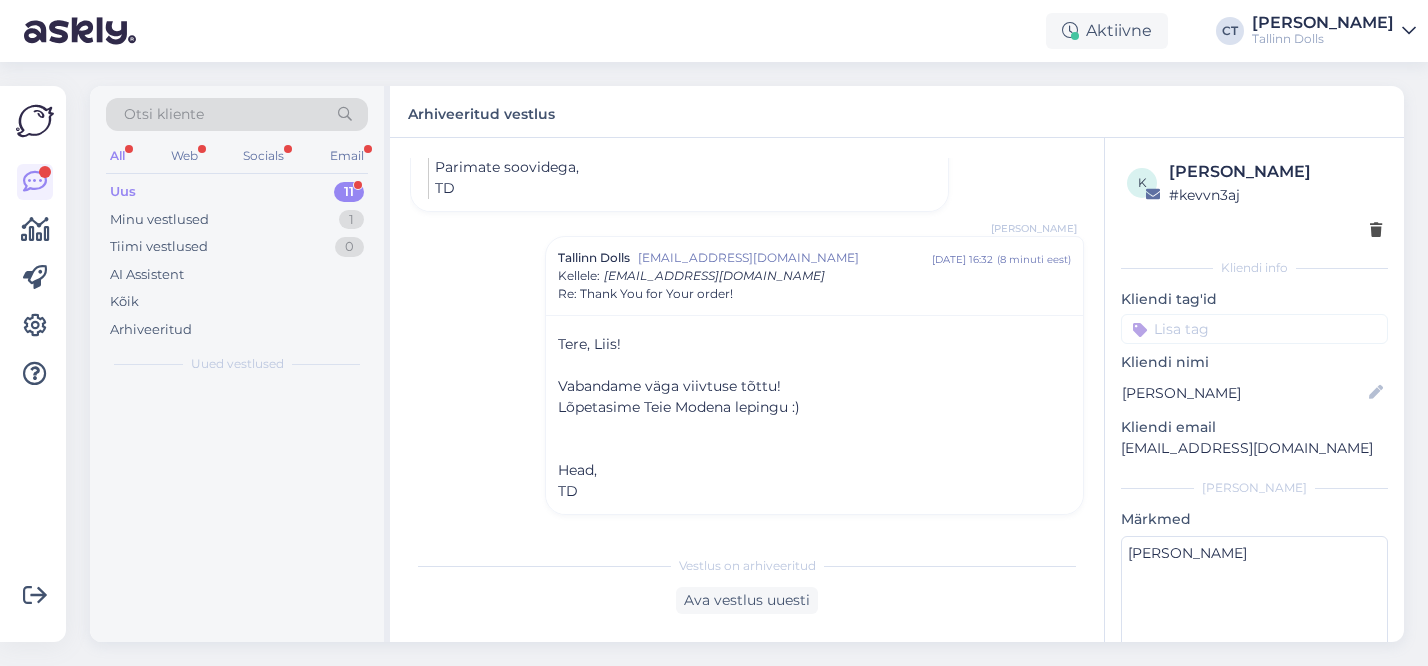 scroll, scrollTop: 1107, scrollLeft: 0, axis: vertical 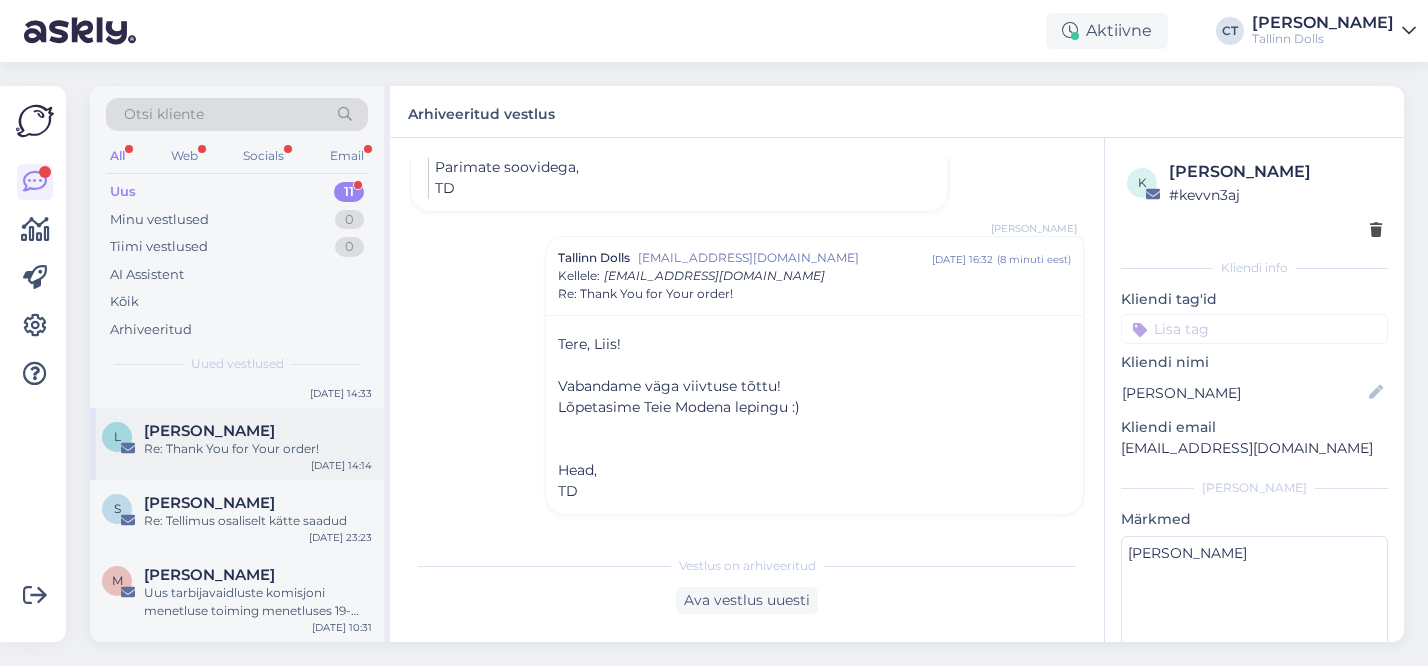 click on "Re: Thank You for Your order!" at bounding box center (258, 449) 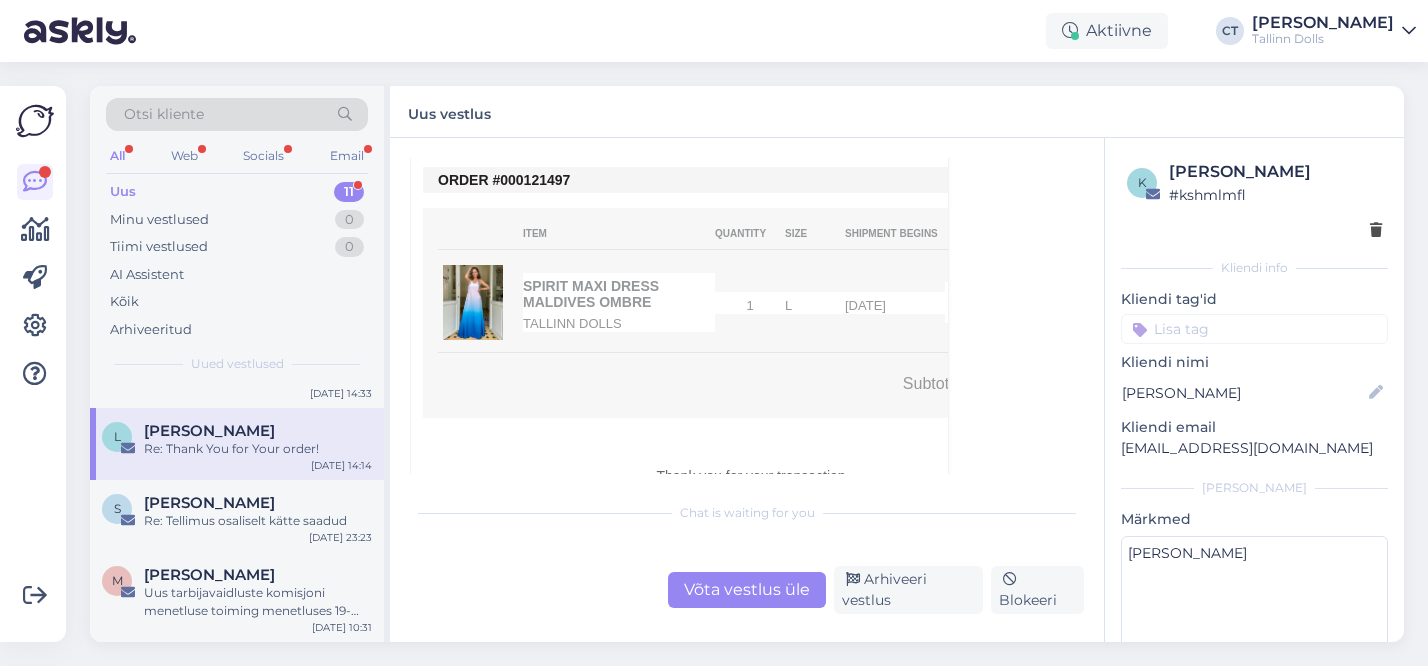 scroll, scrollTop: 715, scrollLeft: 0, axis: vertical 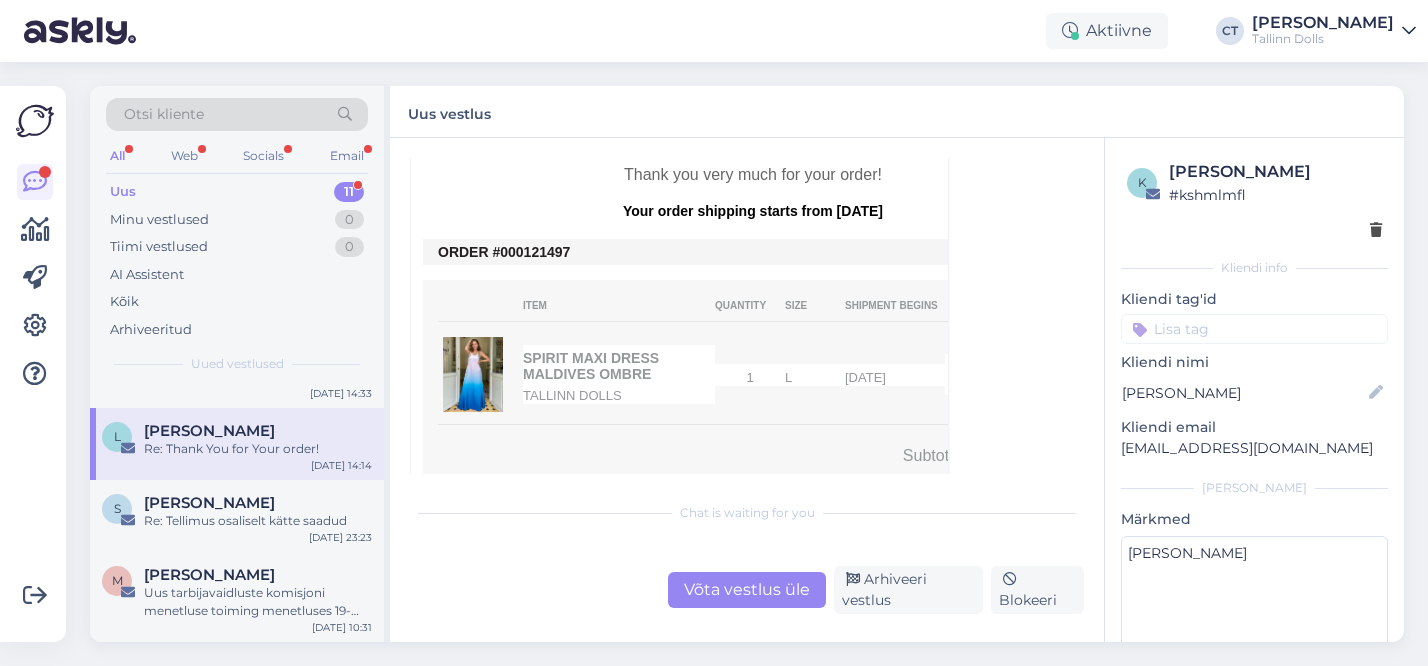 drag, startPoint x: 582, startPoint y: 232, endPoint x: 525, endPoint y: 232, distance: 57 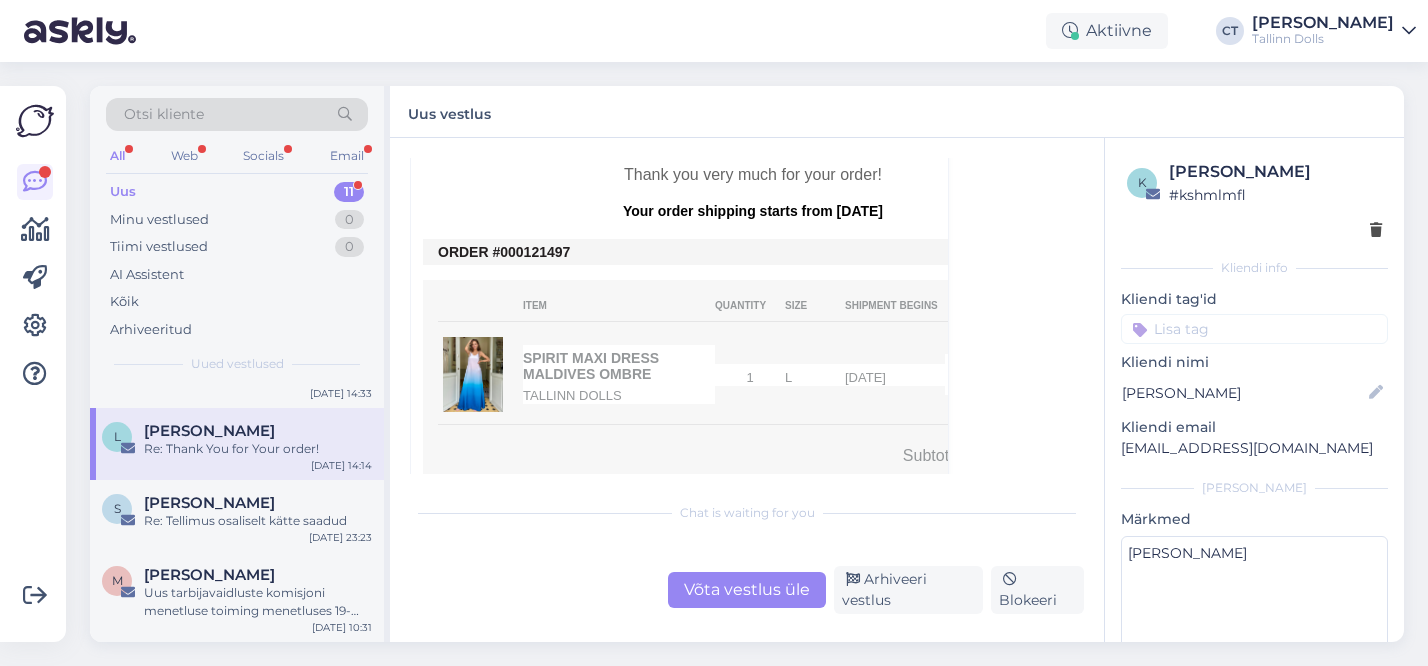 scroll, scrollTop: 545, scrollLeft: 0, axis: vertical 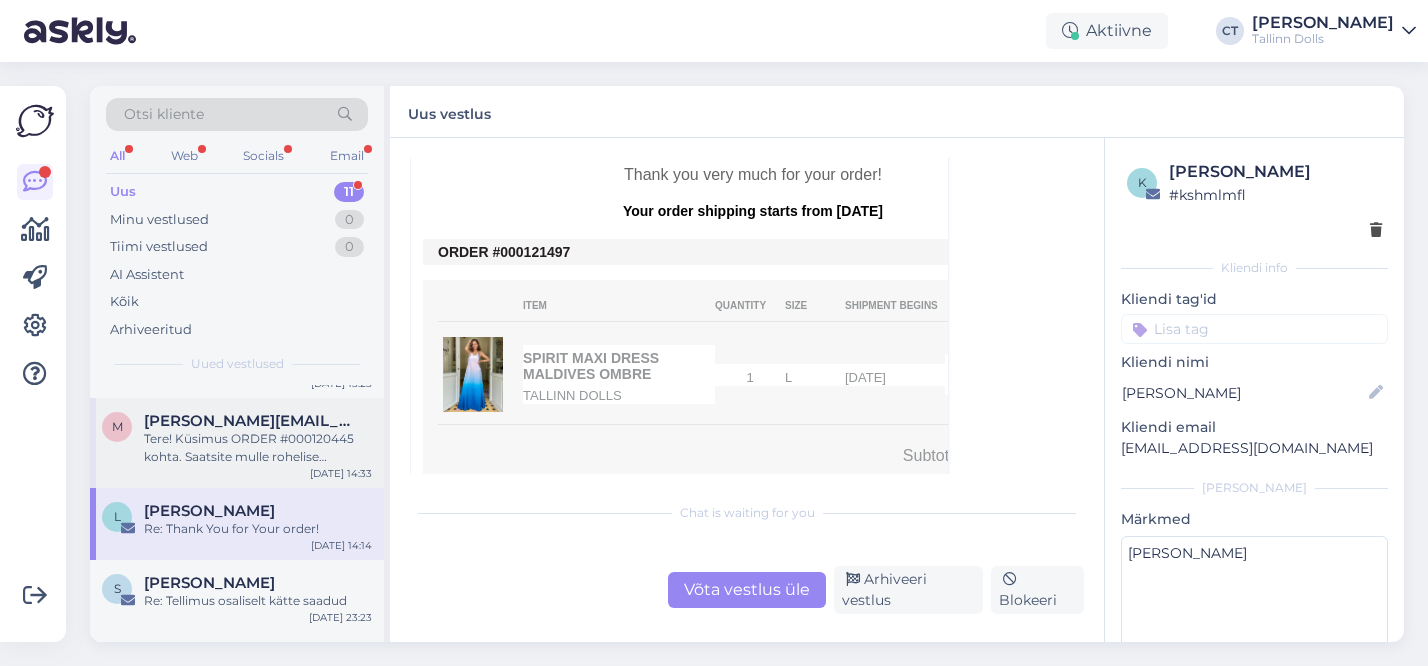 click on "Tere! Küsimus 	ORDER #000120445 kohta. Saatsite mulle rohelise 	SUMMER MOON MIDI DRESS JUNGLE GREEN, kuid SUPER BOW MIDI DRESS BLACK on saatmata. Saatsin teile [PERSON_NAME] ja lisasin manusesse ja väljavõtted tellimusest ja shippingust." at bounding box center (258, 448) 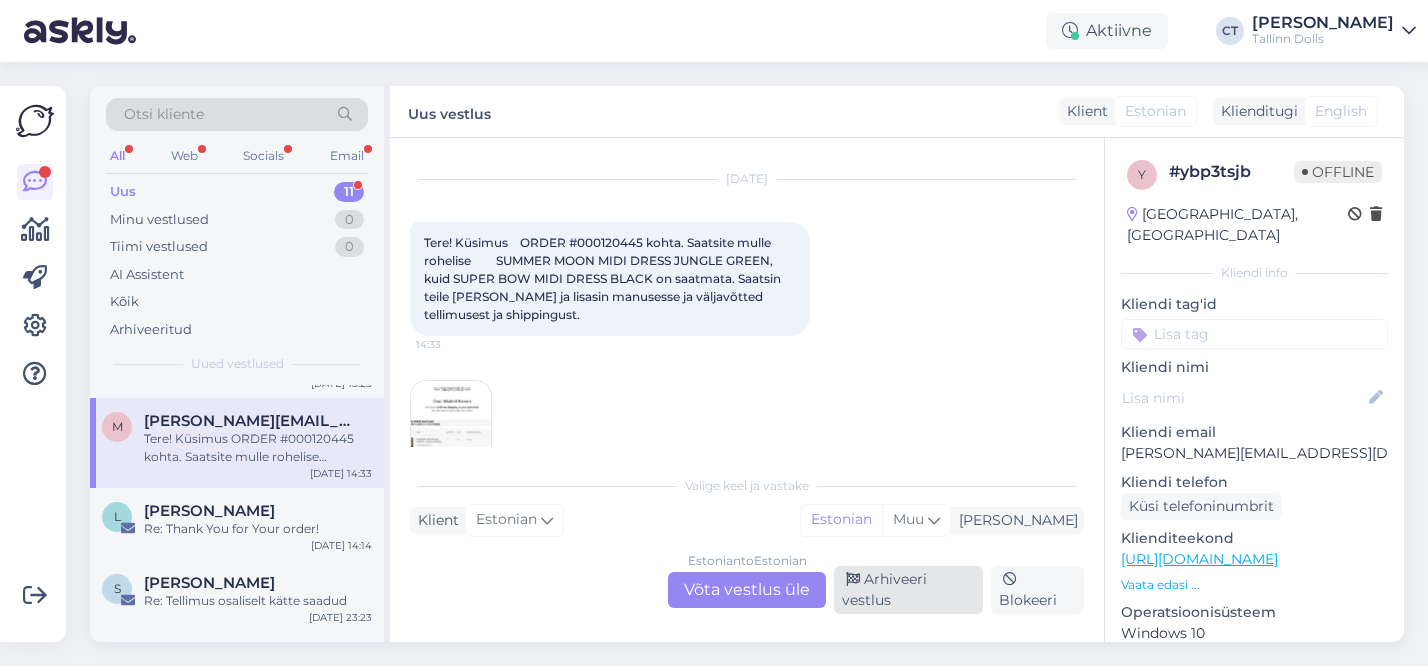 click on "Arhiveeri vestlus" at bounding box center [908, 590] 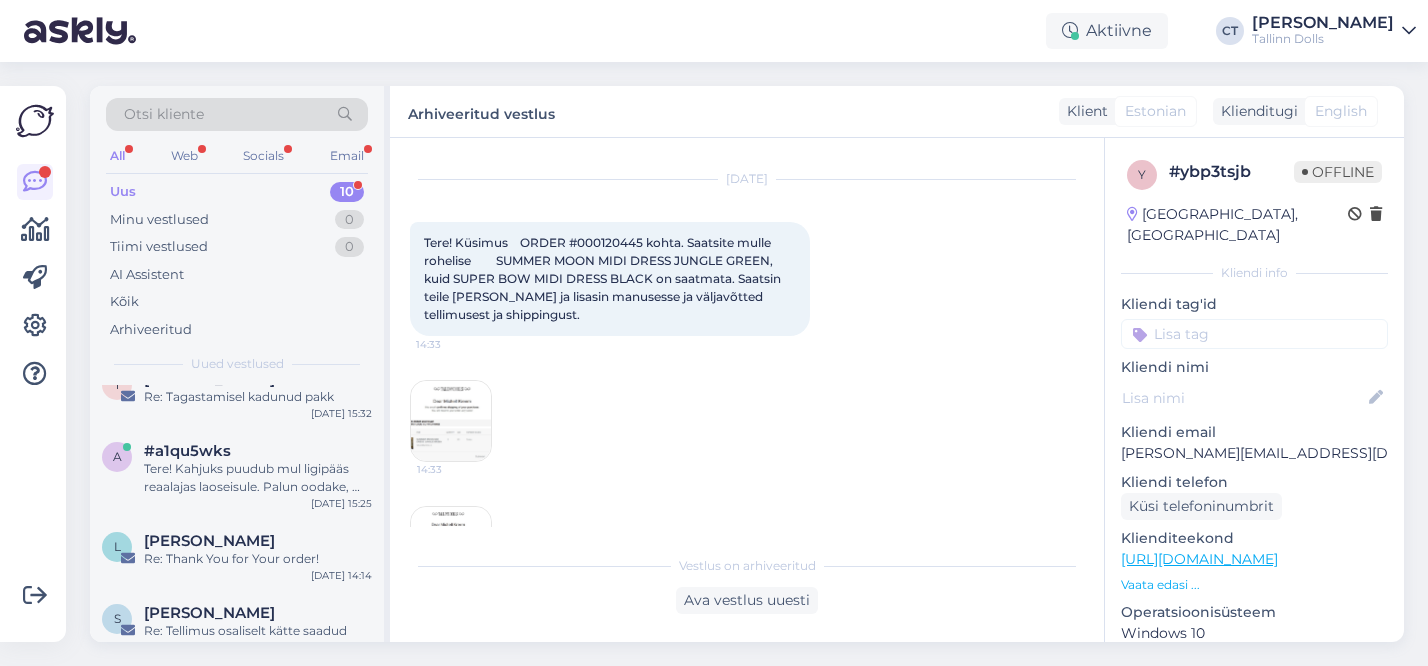 scroll, scrollTop: 400, scrollLeft: 0, axis: vertical 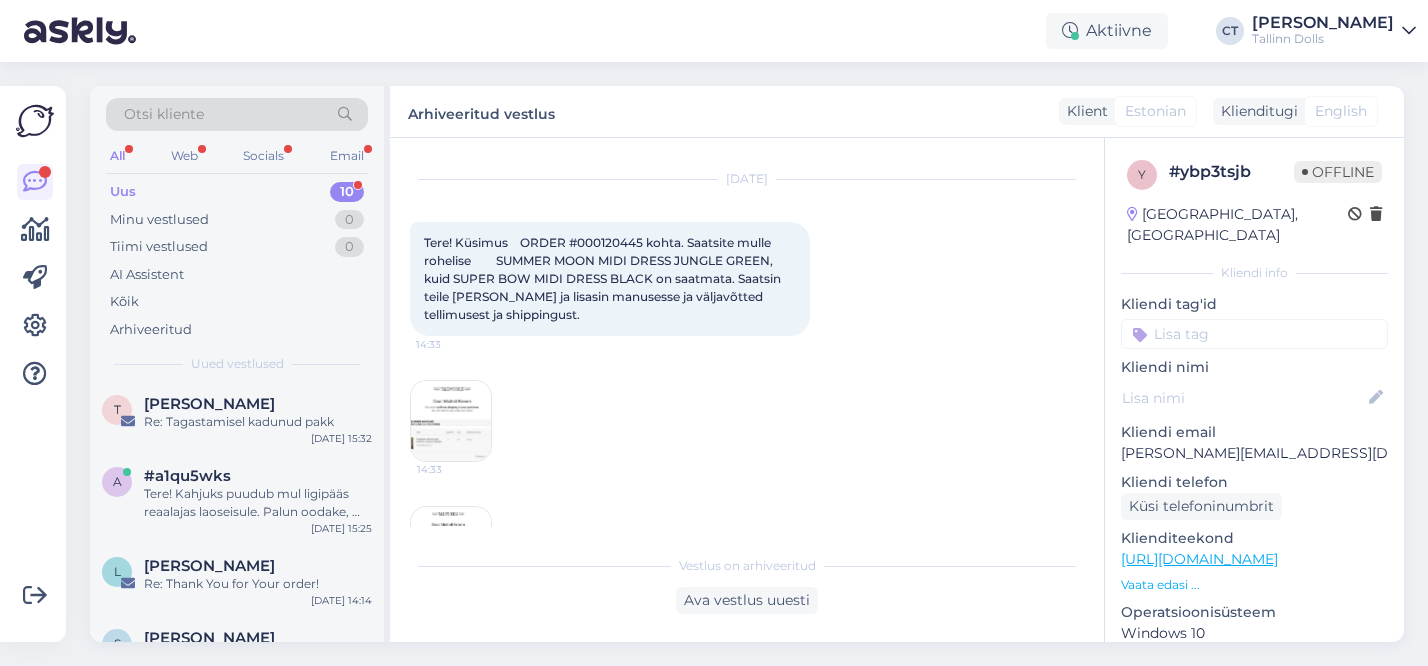 click on "Tere!
Kahjuks puudub mul ligipääs reaalajas laoseisule. Palun oodake, ma suunan [PERSON_NAME] päringu edasi kolleegile, kes saab Teid selles osas aidata." at bounding box center (258, 503) 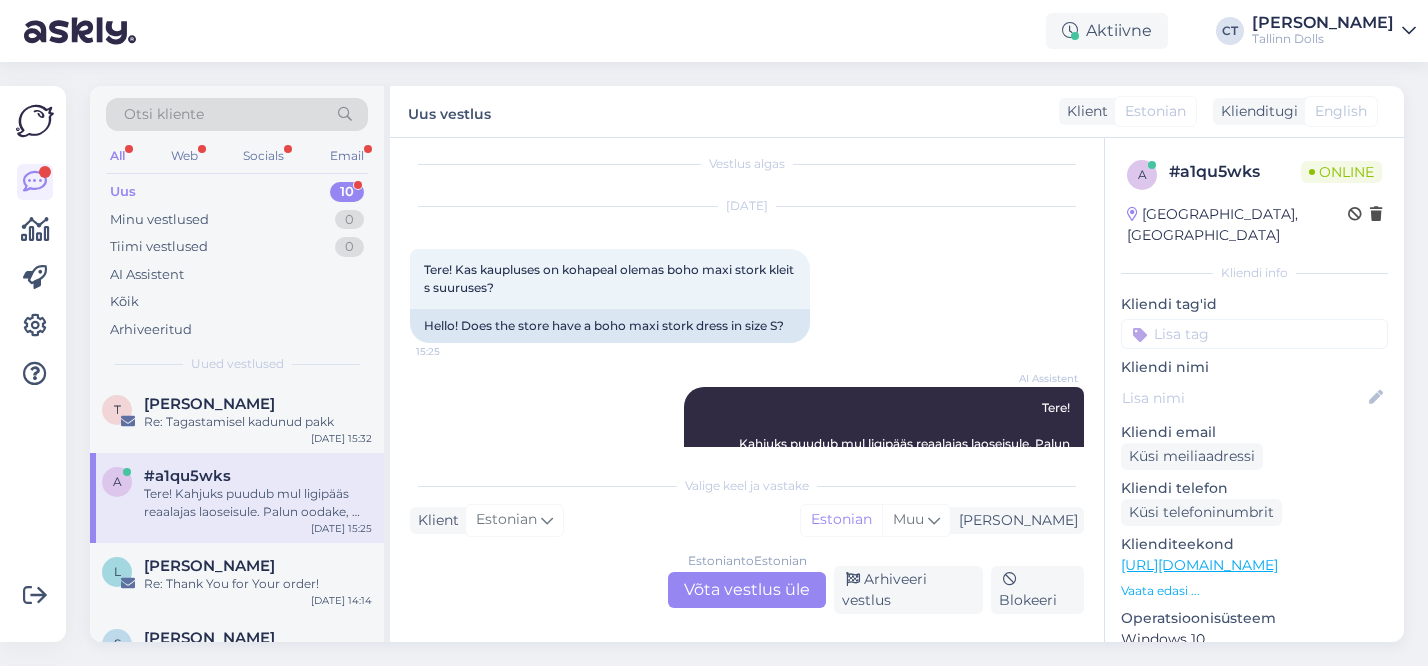 scroll, scrollTop: 11, scrollLeft: 0, axis: vertical 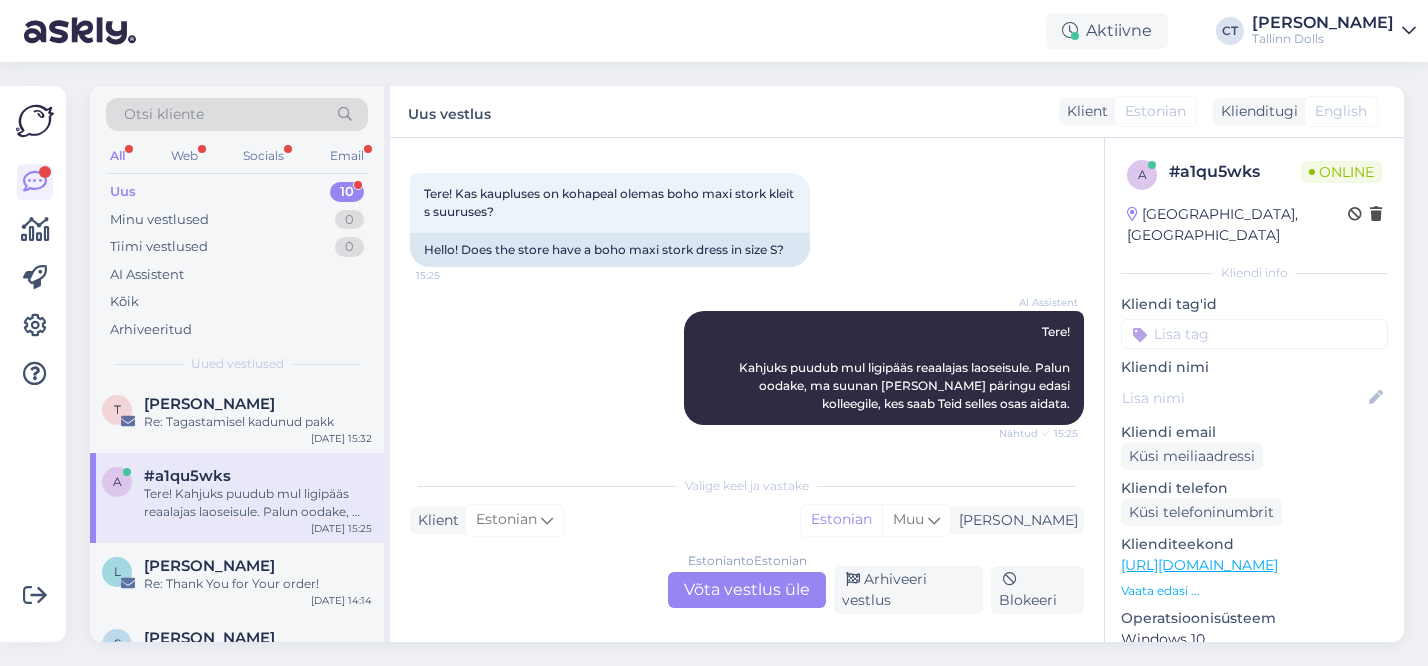 click on "Estonian  to  Estonian Võta vestlus üle" at bounding box center (747, 590) 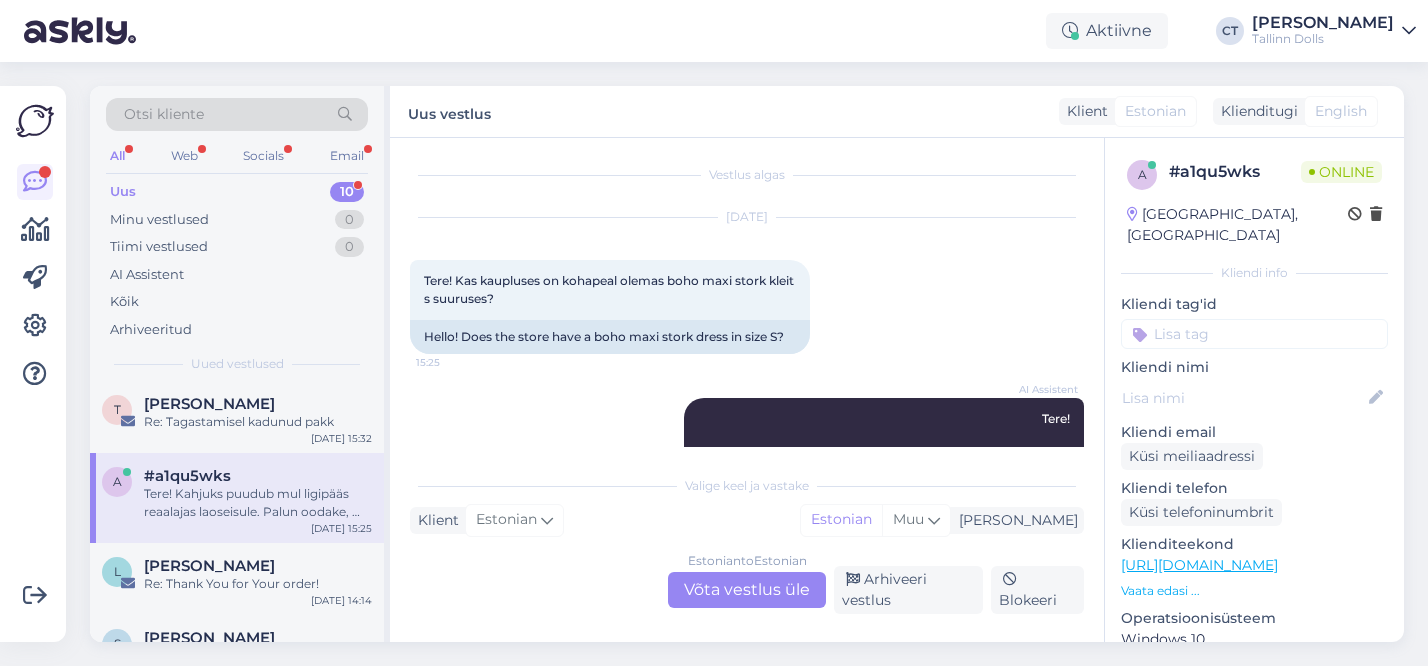 scroll, scrollTop: 0, scrollLeft: 0, axis: both 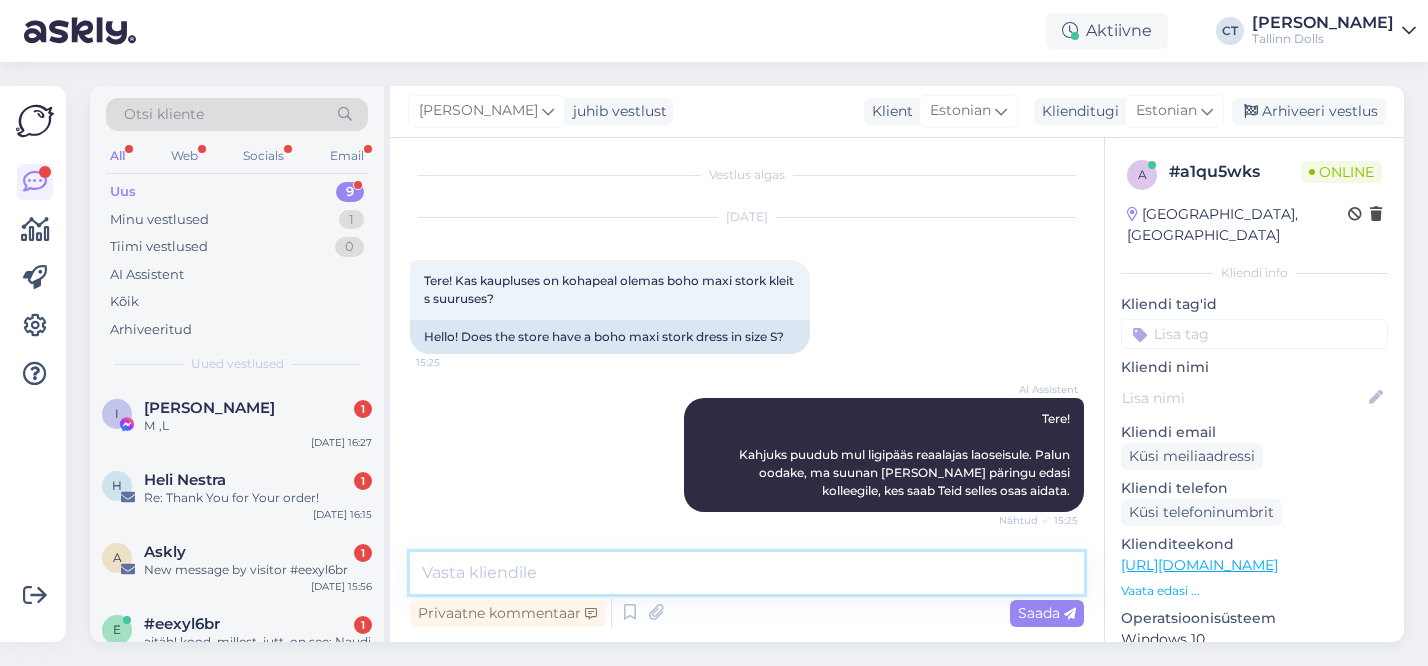 click at bounding box center (747, 573) 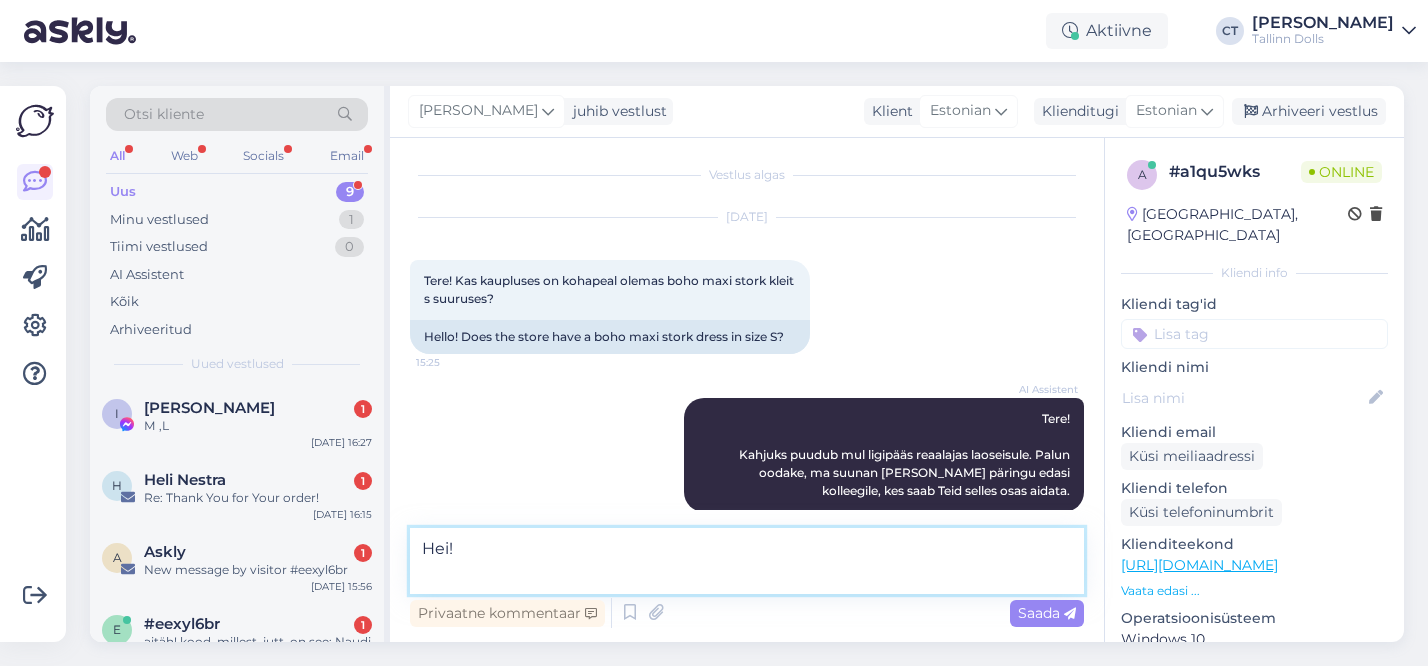scroll, scrollTop: 28, scrollLeft: 0, axis: vertical 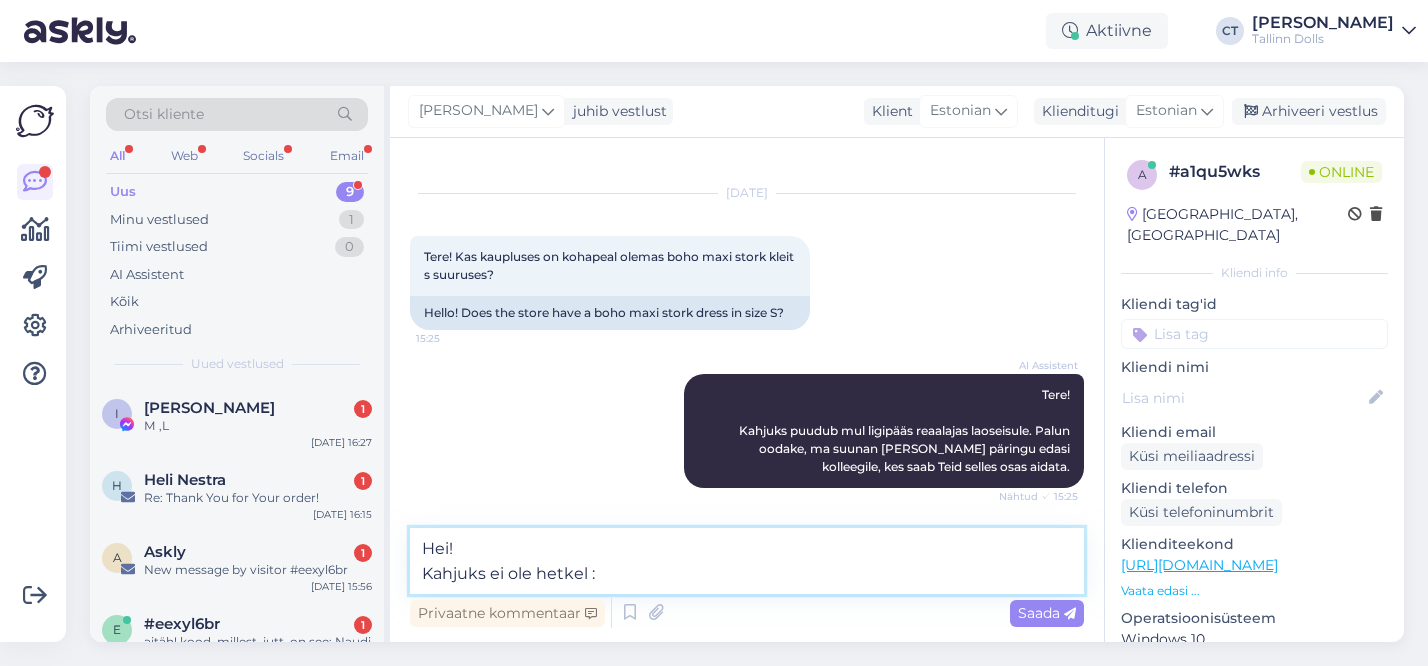 type on "Hei!
Kahjuks ei ole hetkel :(" 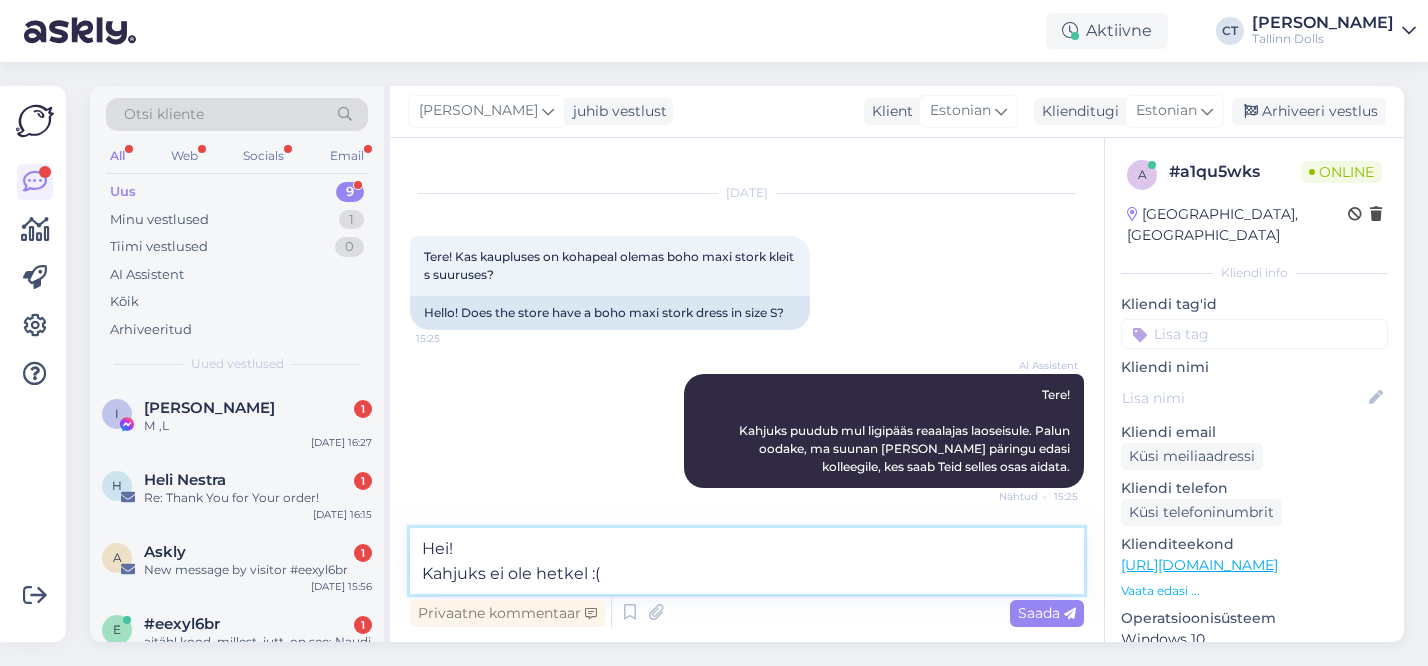type 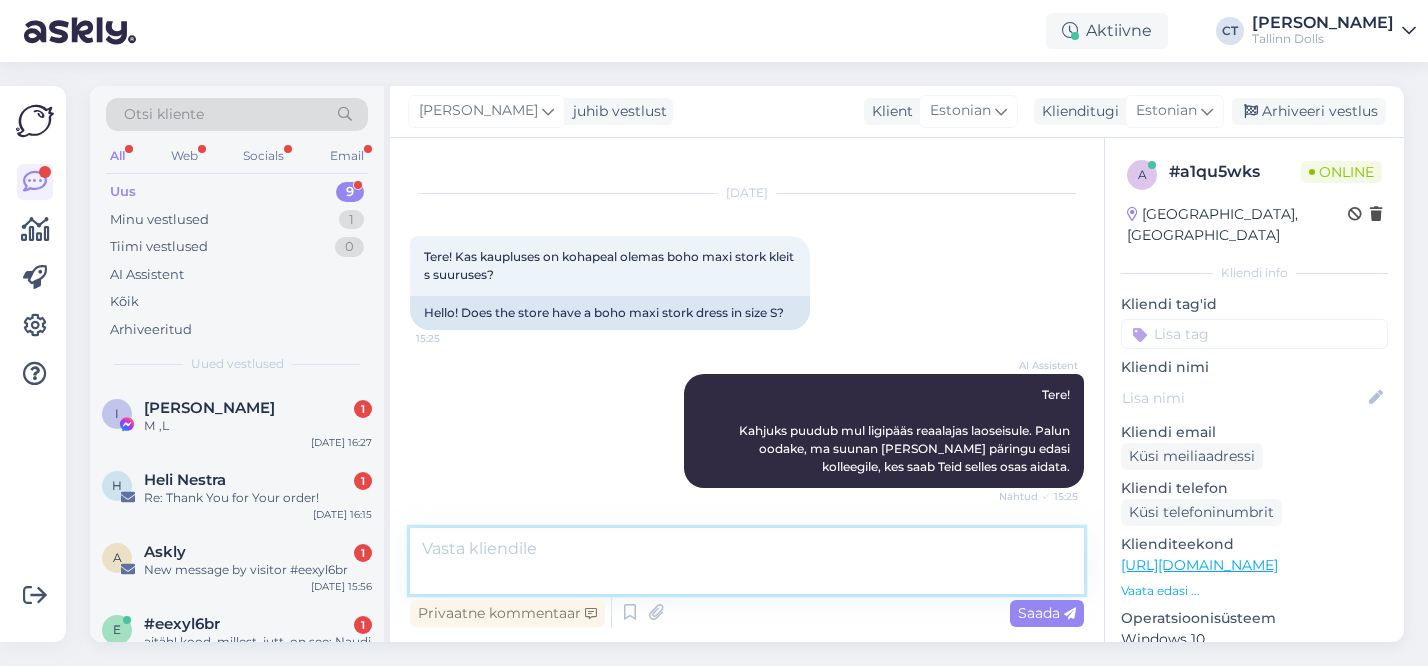 scroll, scrollTop: 108, scrollLeft: 0, axis: vertical 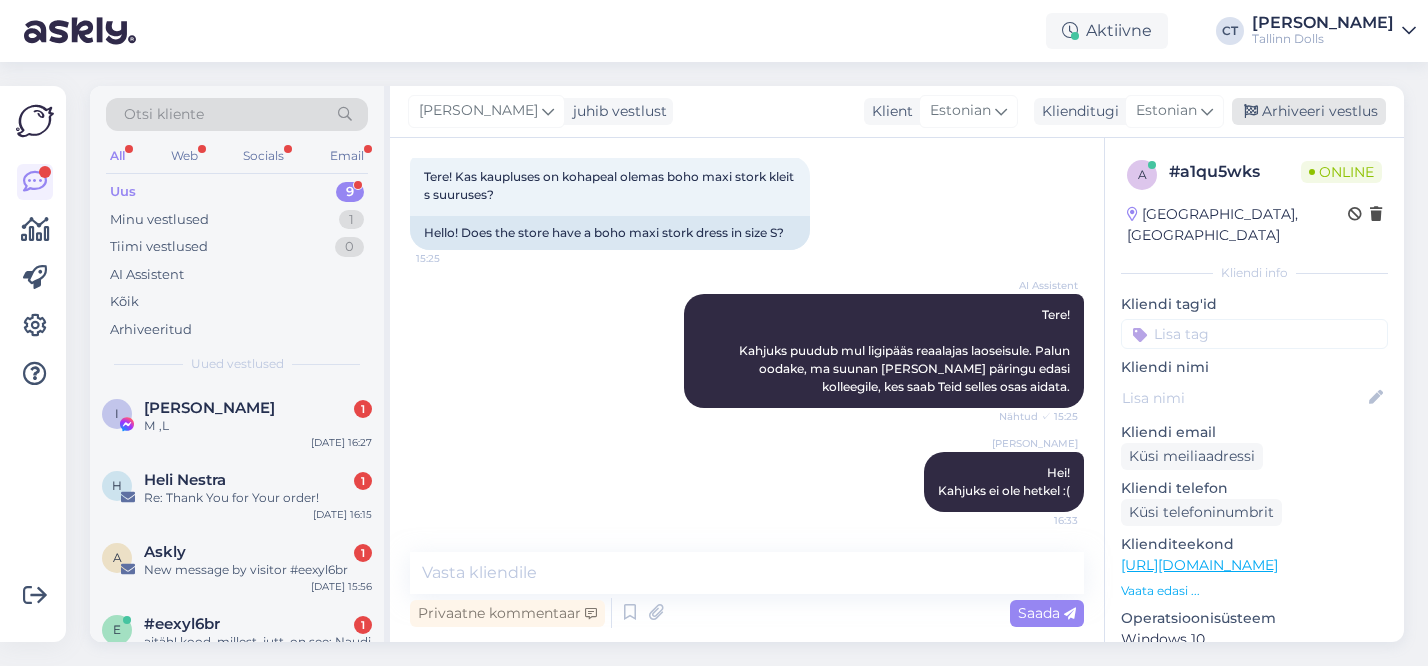click on "Arhiveeri vestlus" at bounding box center [1309, 111] 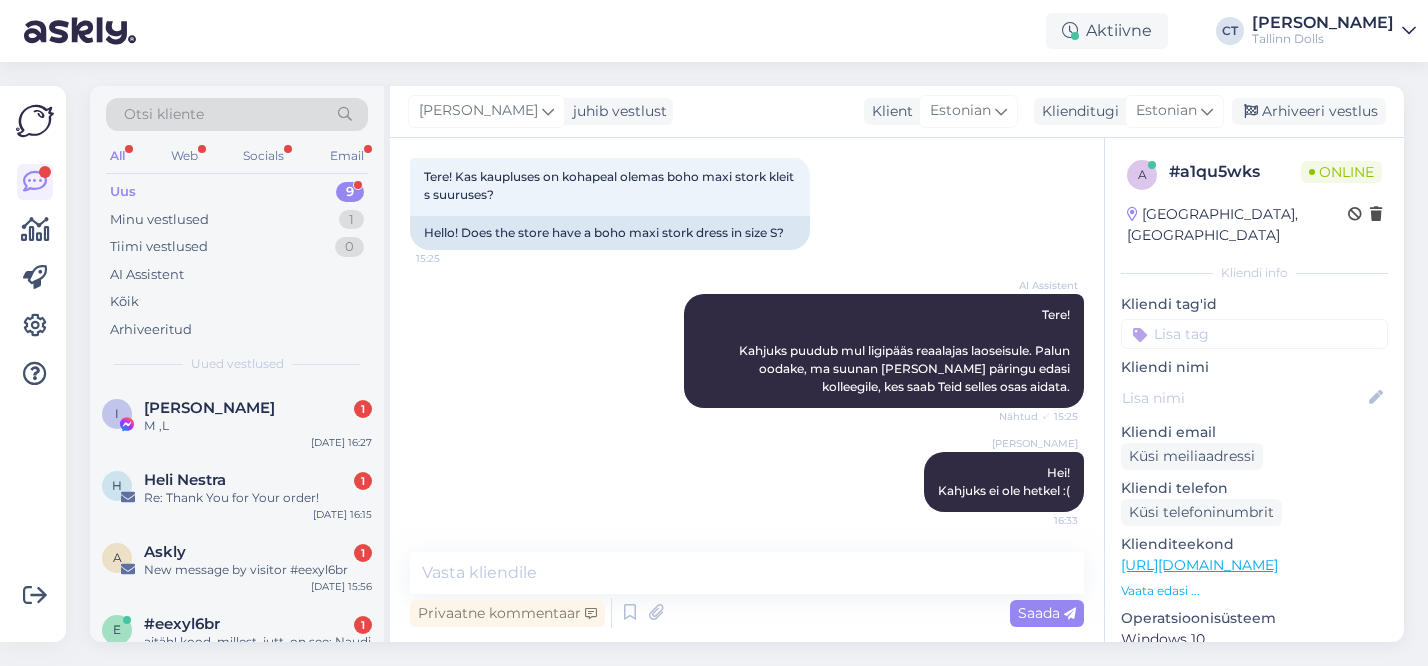 scroll, scrollTop: 115, scrollLeft: 0, axis: vertical 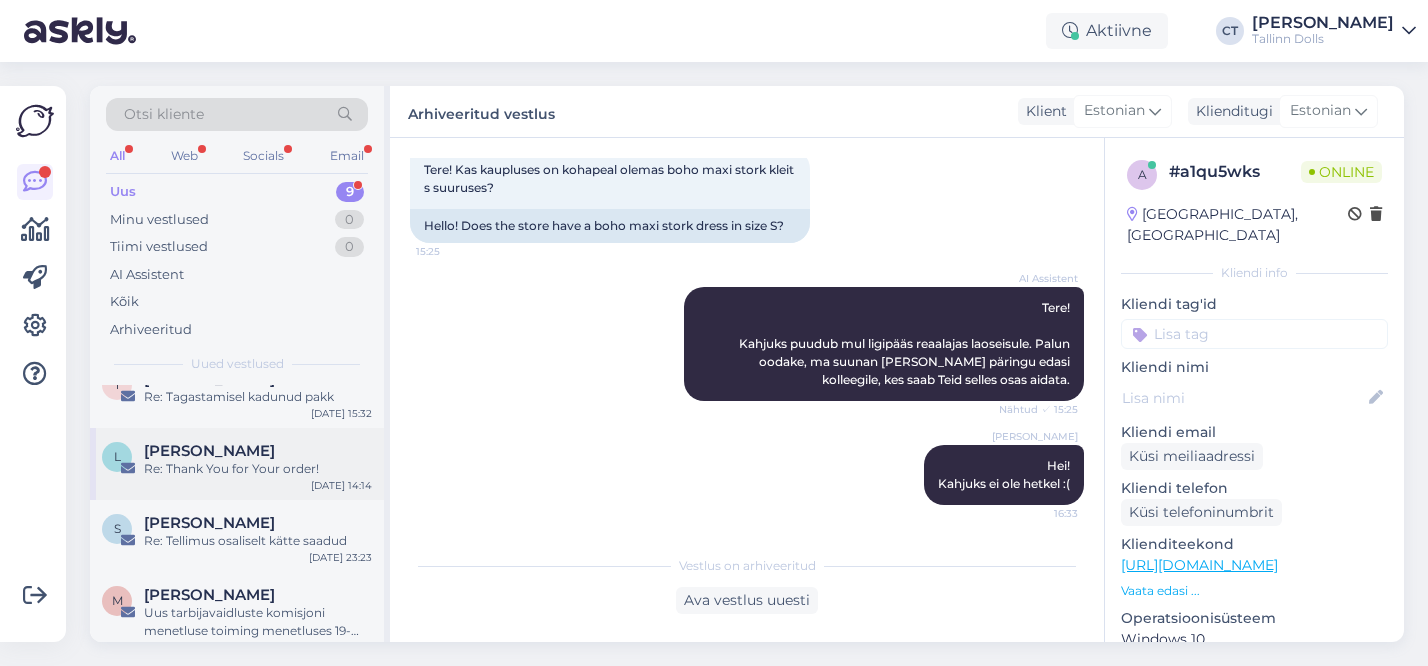 click on "Re: Thank You for Your order!" at bounding box center (258, 469) 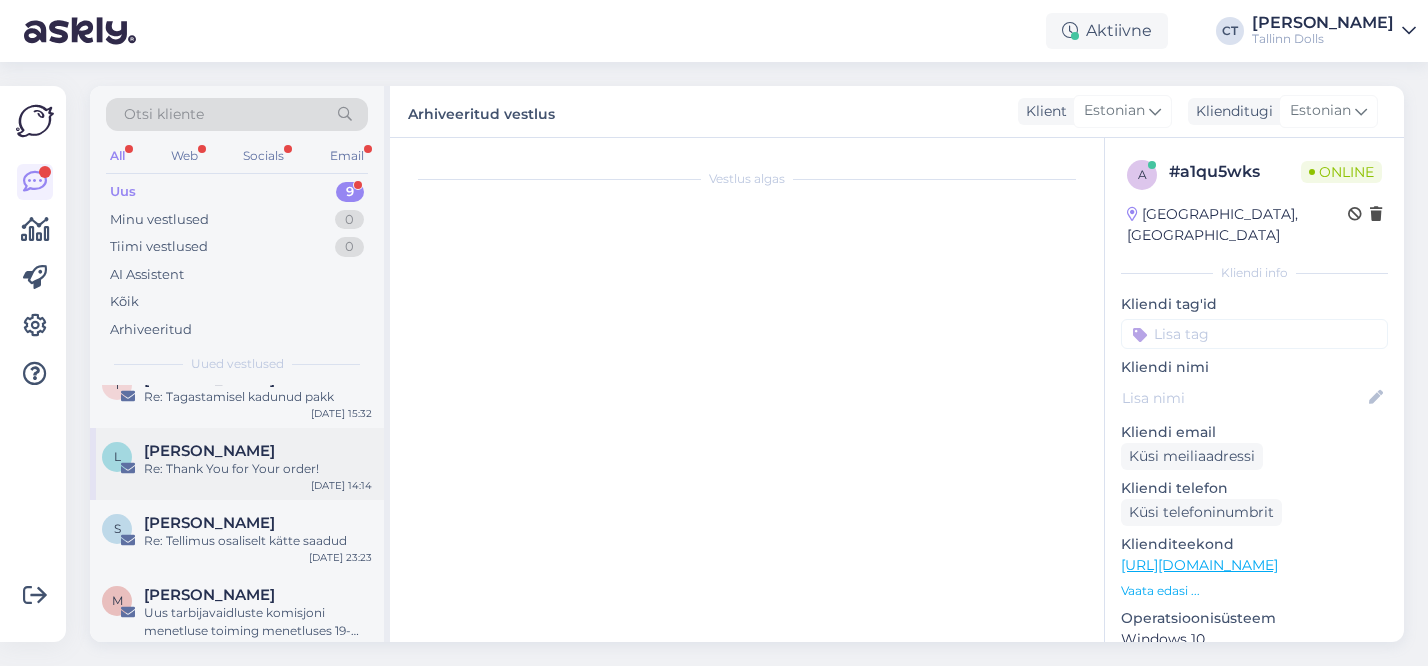 scroll, scrollTop: 54, scrollLeft: 0, axis: vertical 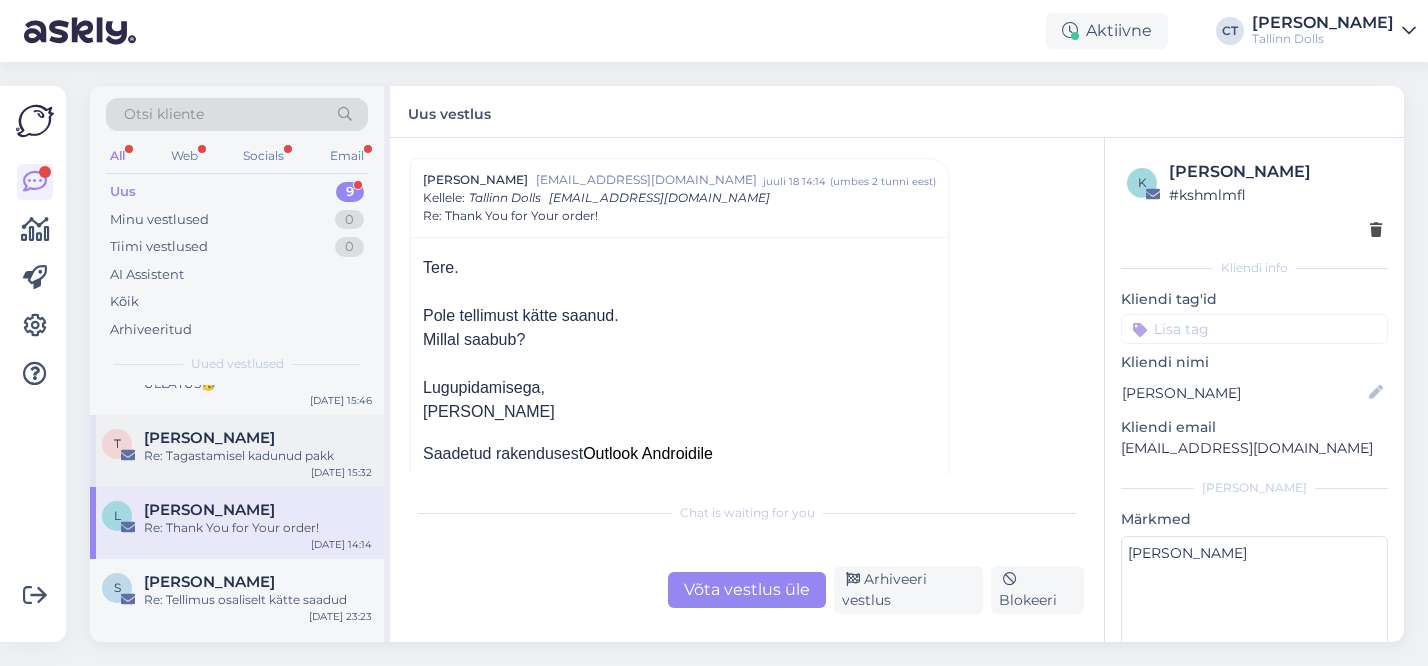 click on "T [PERSON_NAME] Re: Tagastamisel kadunud pakk [DATE] 15:32" at bounding box center (237, 451) 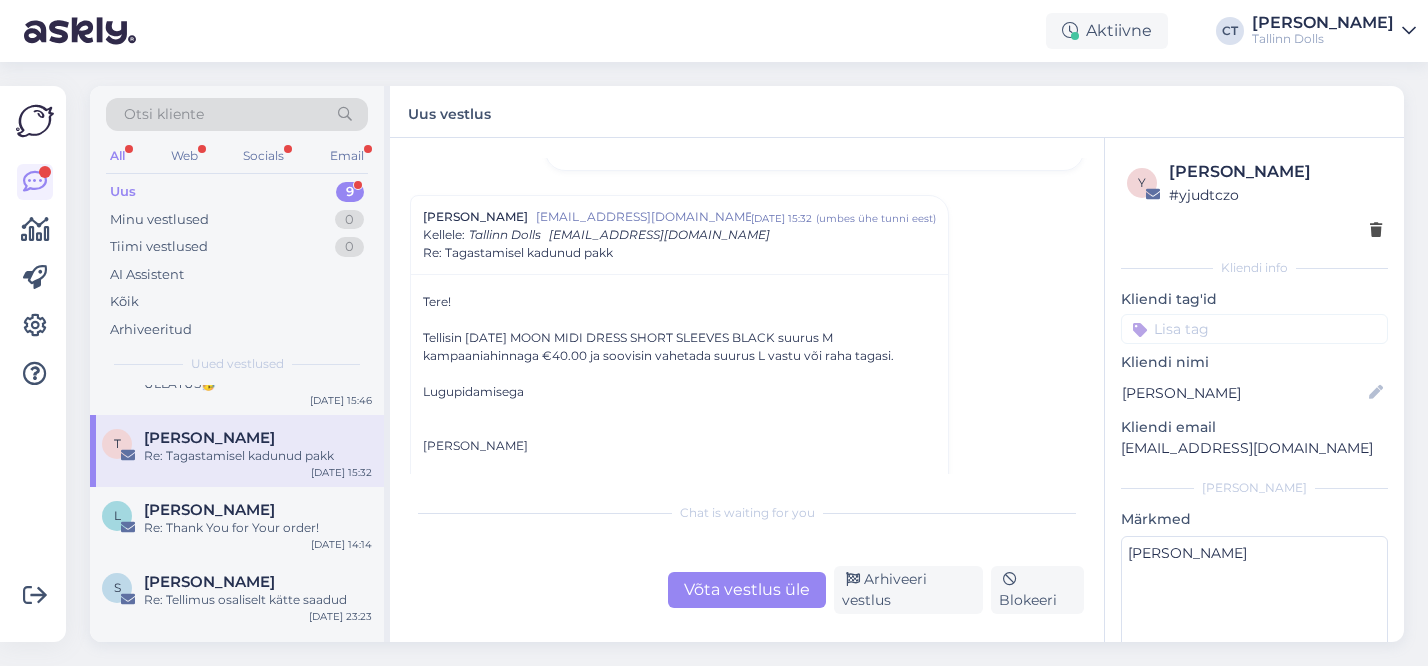 scroll, scrollTop: 897, scrollLeft: 0, axis: vertical 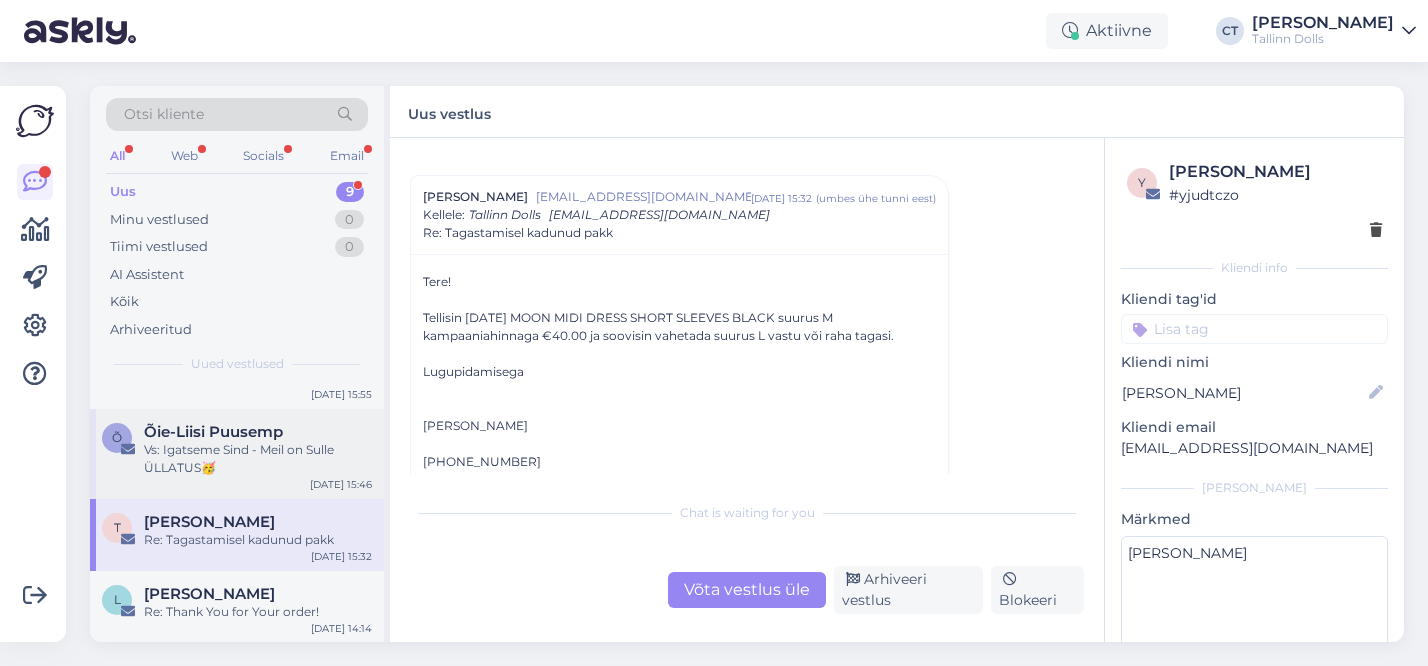 click on "Vs: Igatseme Sind - Meil on Sulle ÜLLATUS🥳" at bounding box center [258, 459] 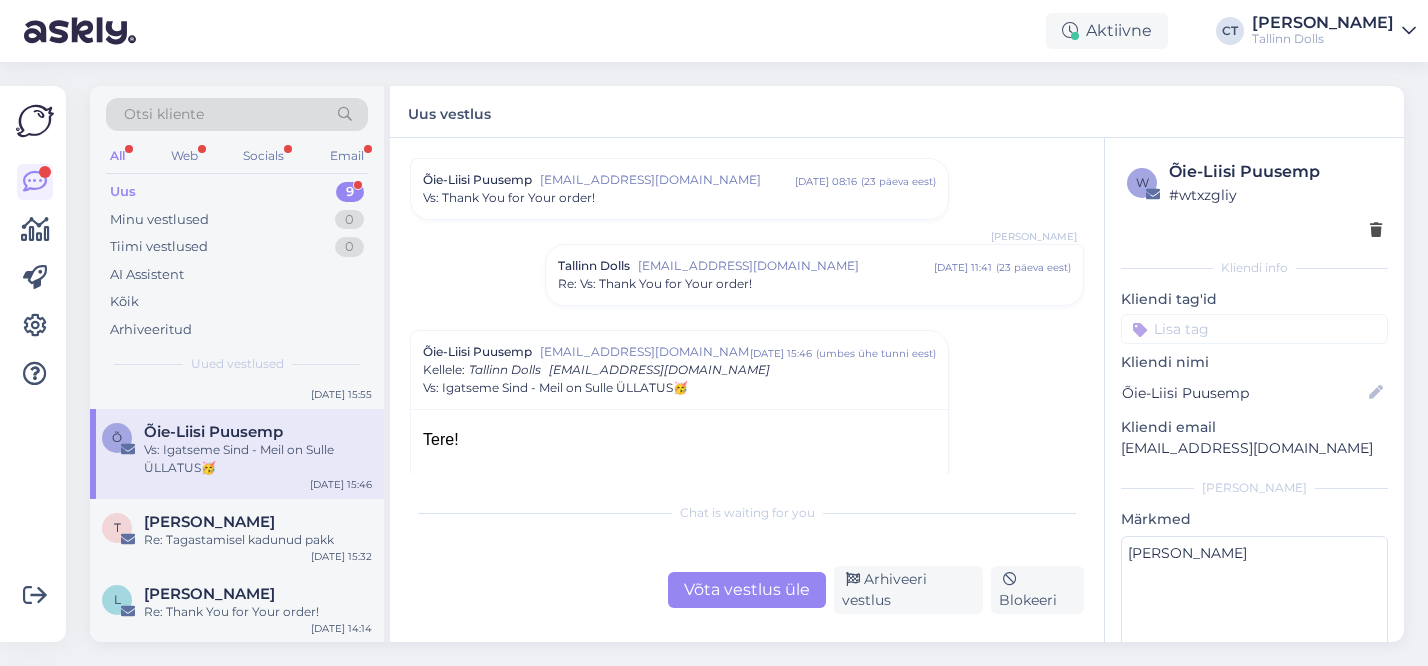 click on "Võta vestlus üle" at bounding box center (747, 590) 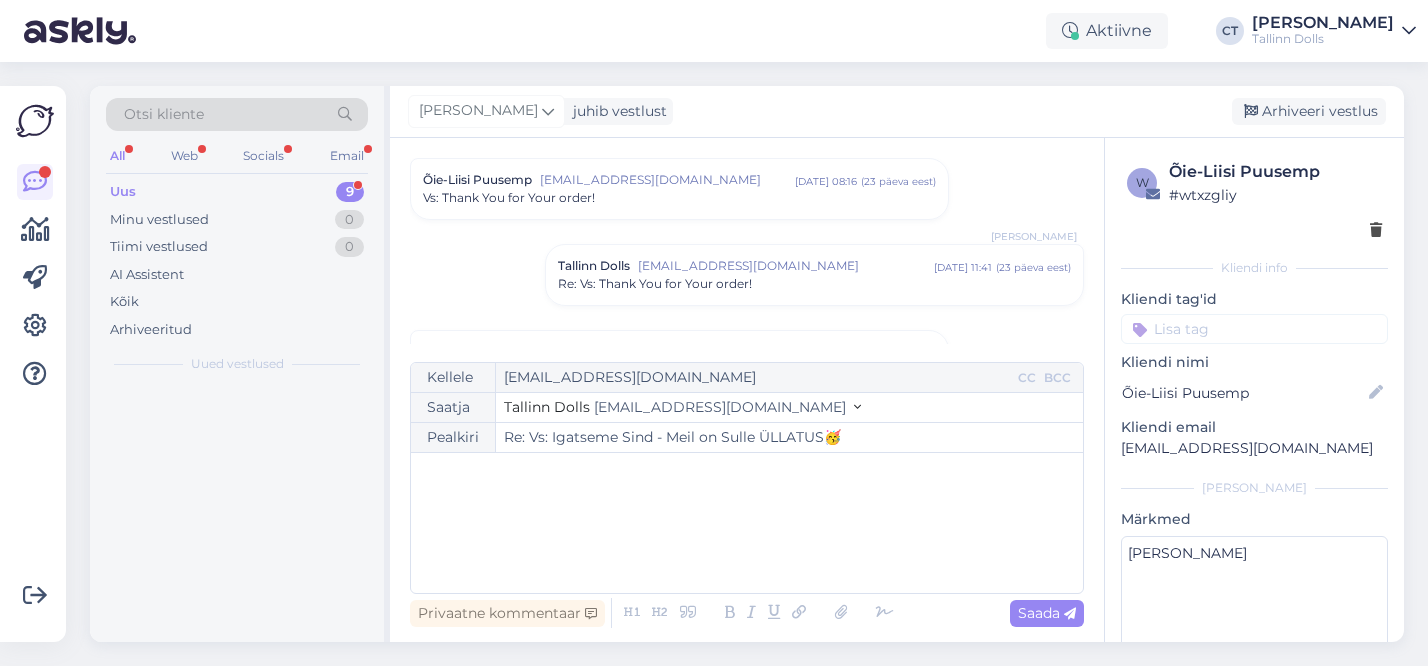 scroll, scrollTop: 398, scrollLeft: 0, axis: vertical 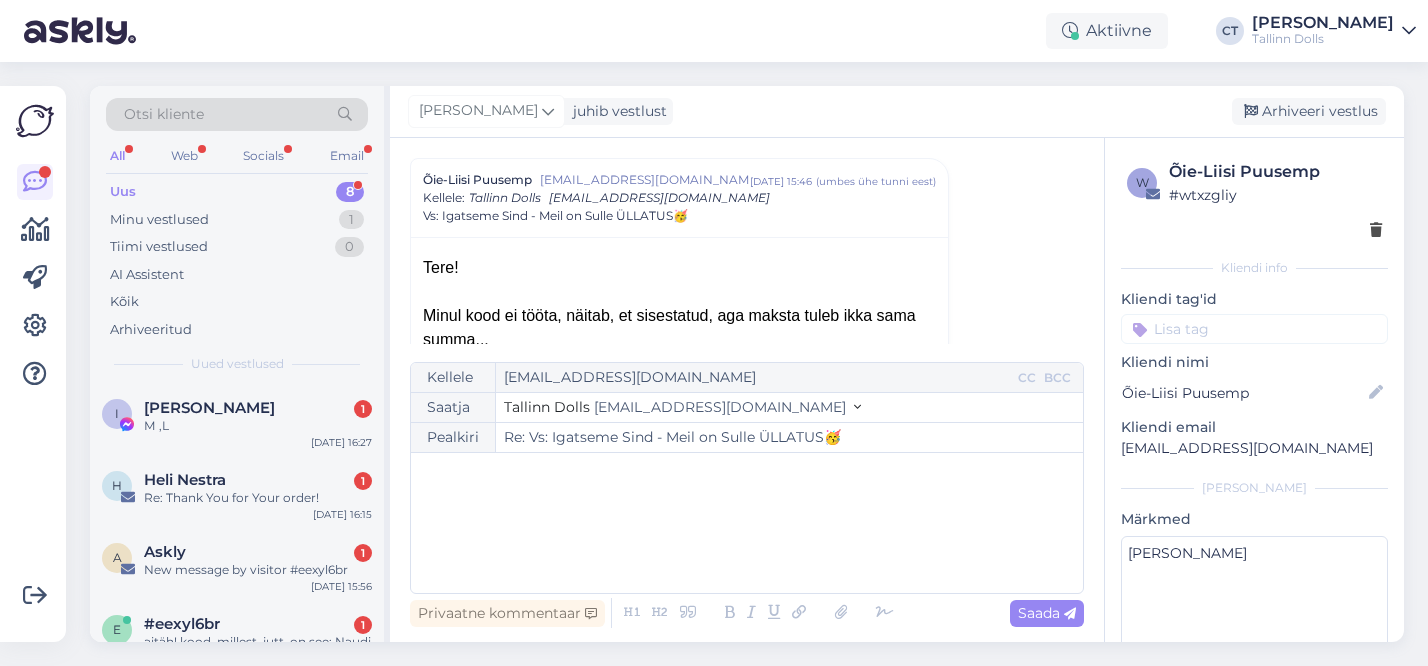 click on "﻿" at bounding box center [747, 523] 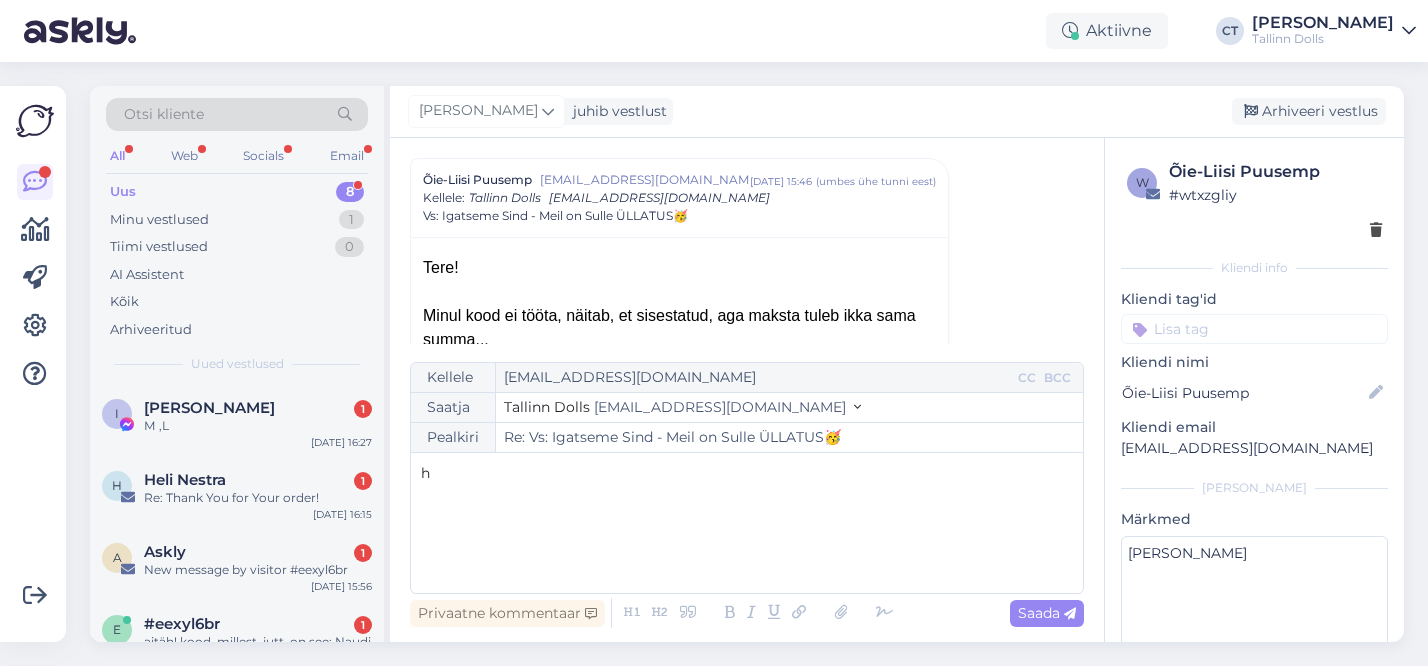 type 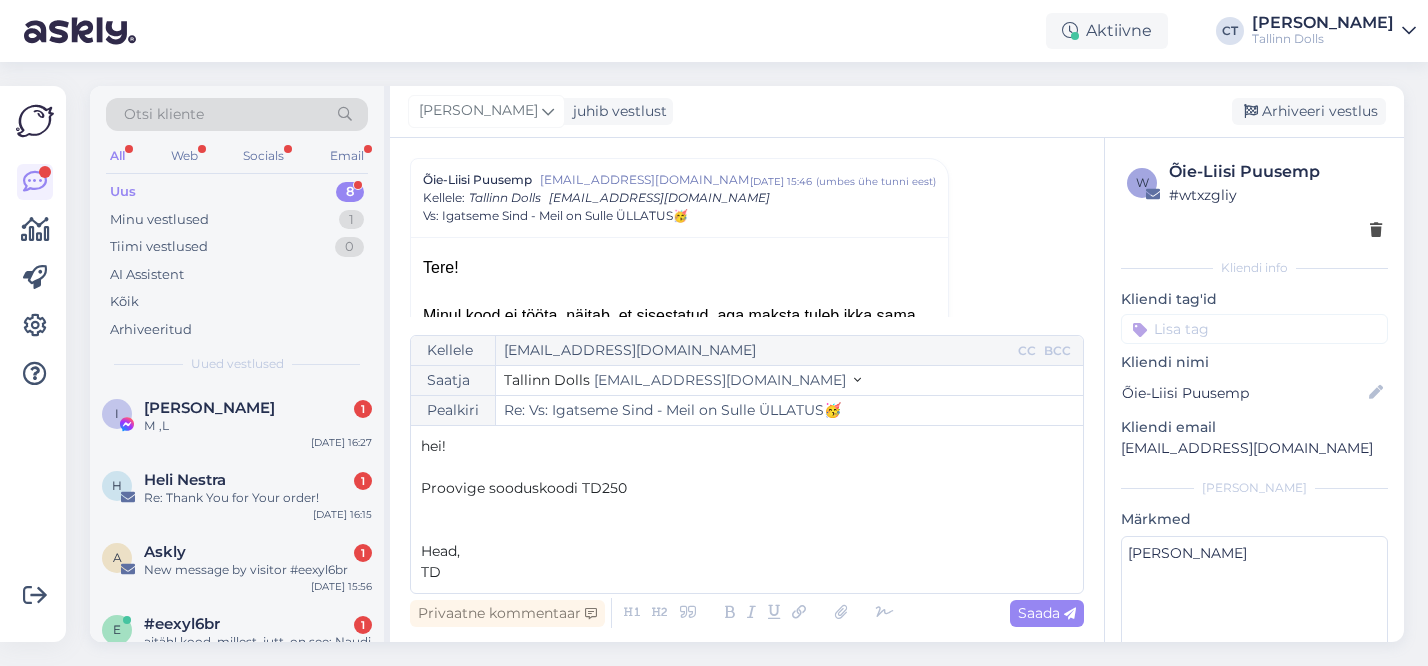 click on "hei!" at bounding box center (433, 446) 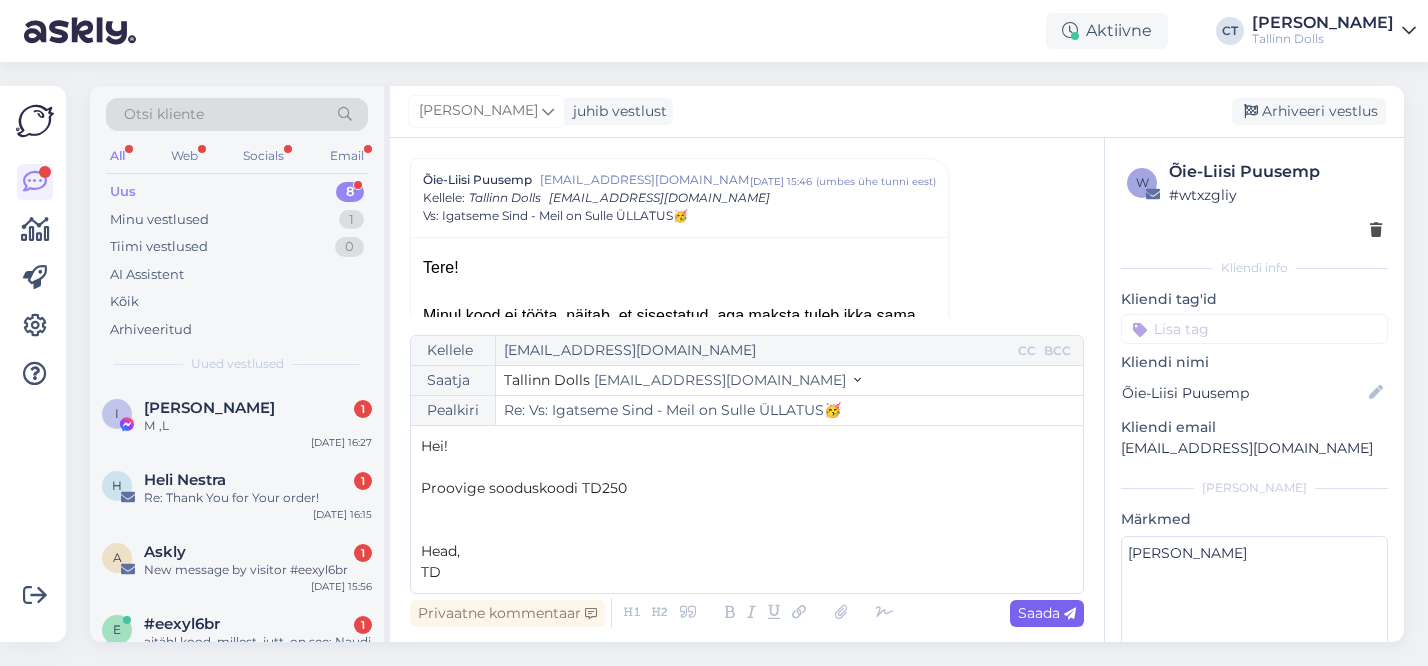 click on "Saada" at bounding box center (1047, 613) 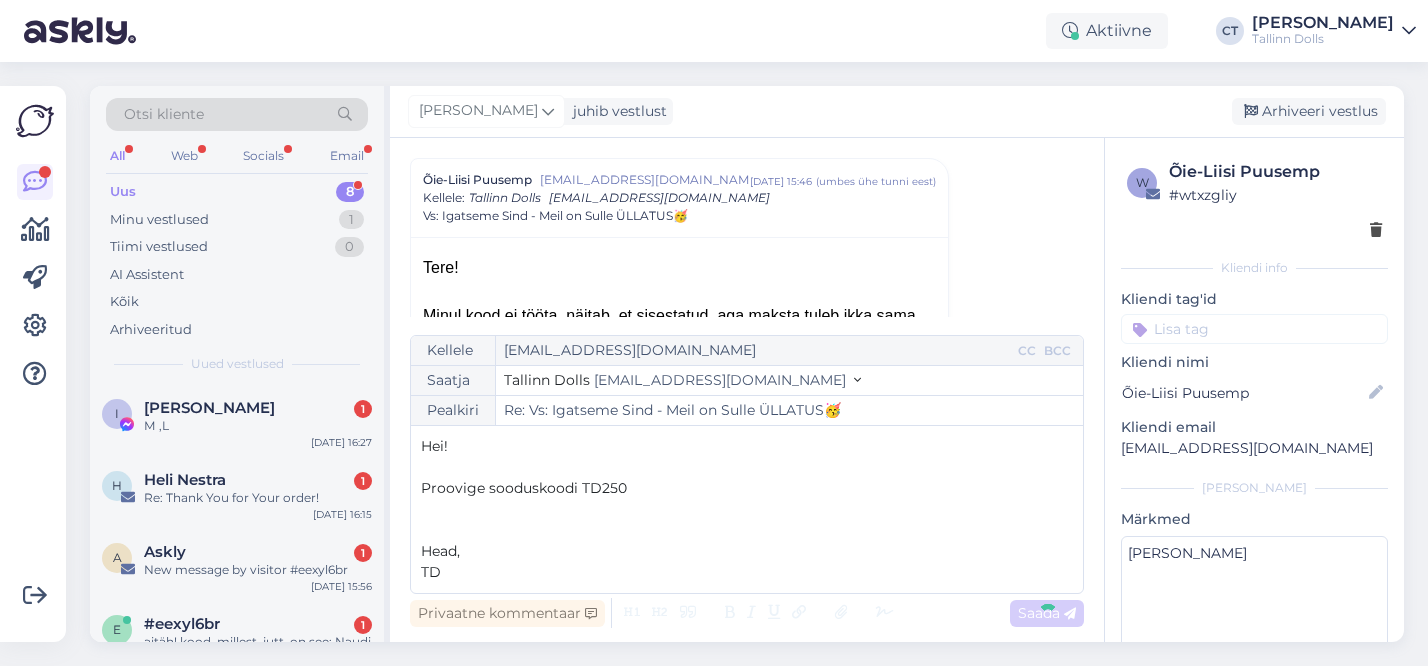 type on "Re: Re: Vs: Igatseme Sind - Meil on Sulle ÜLLATUS🥳" 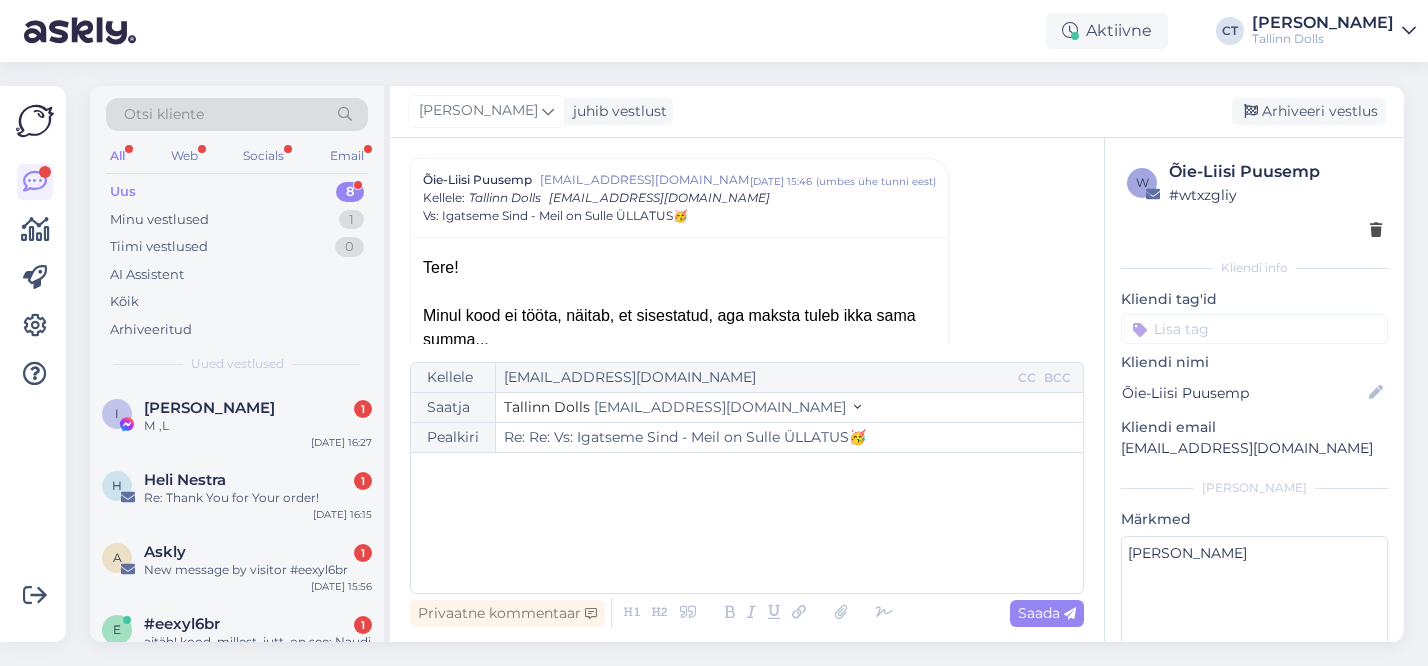 scroll, scrollTop: 2017, scrollLeft: 0, axis: vertical 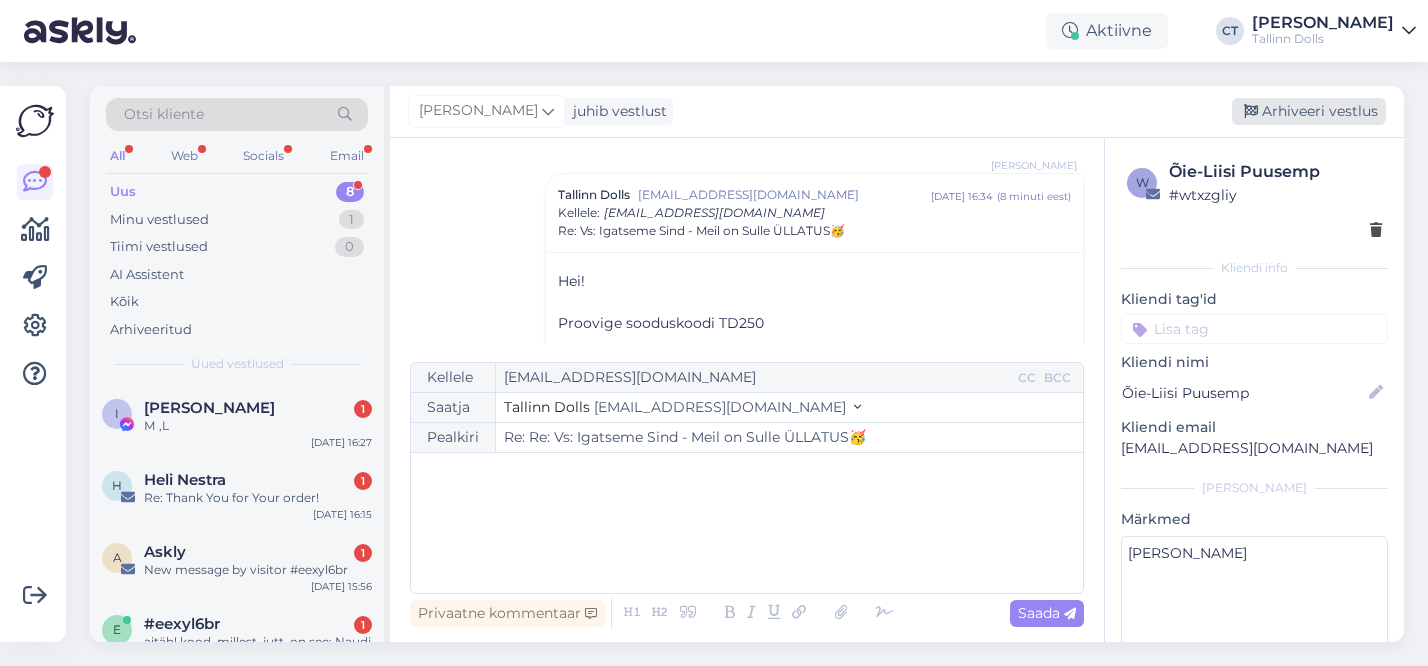 click on "Arhiveeri vestlus" at bounding box center [1309, 111] 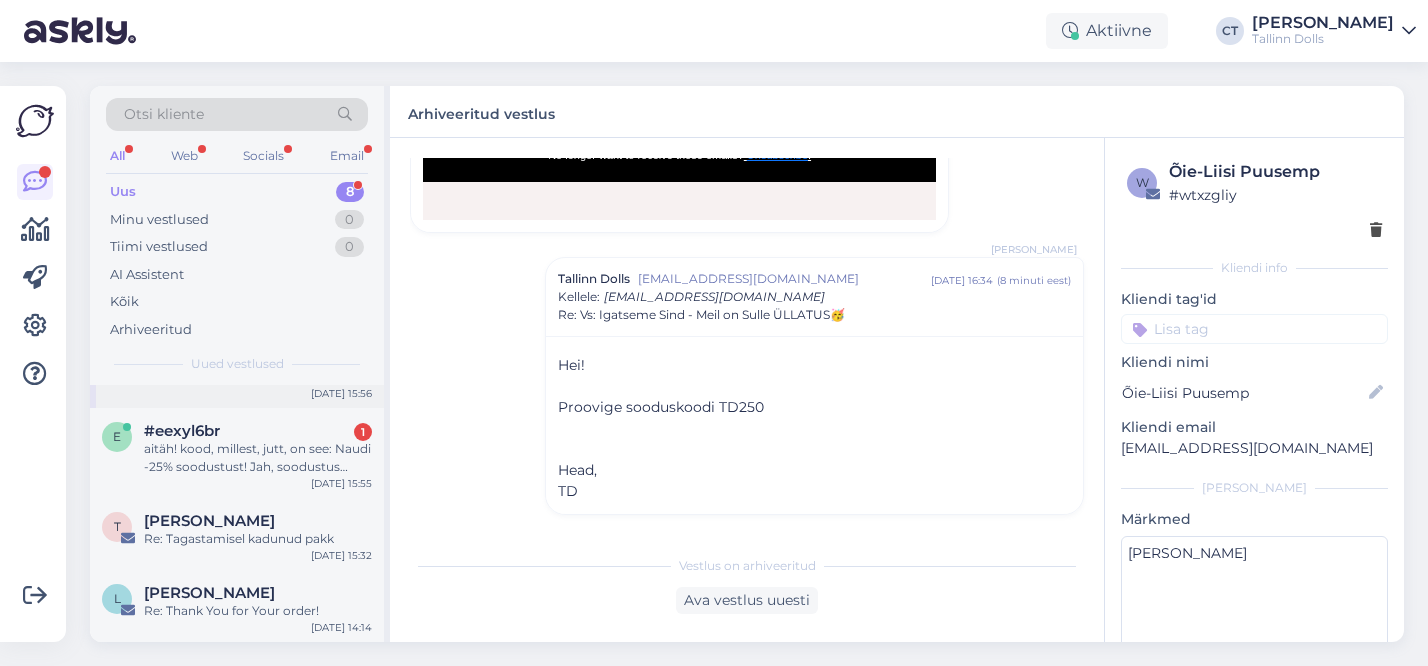 scroll, scrollTop: 174, scrollLeft: 0, axis: vertical 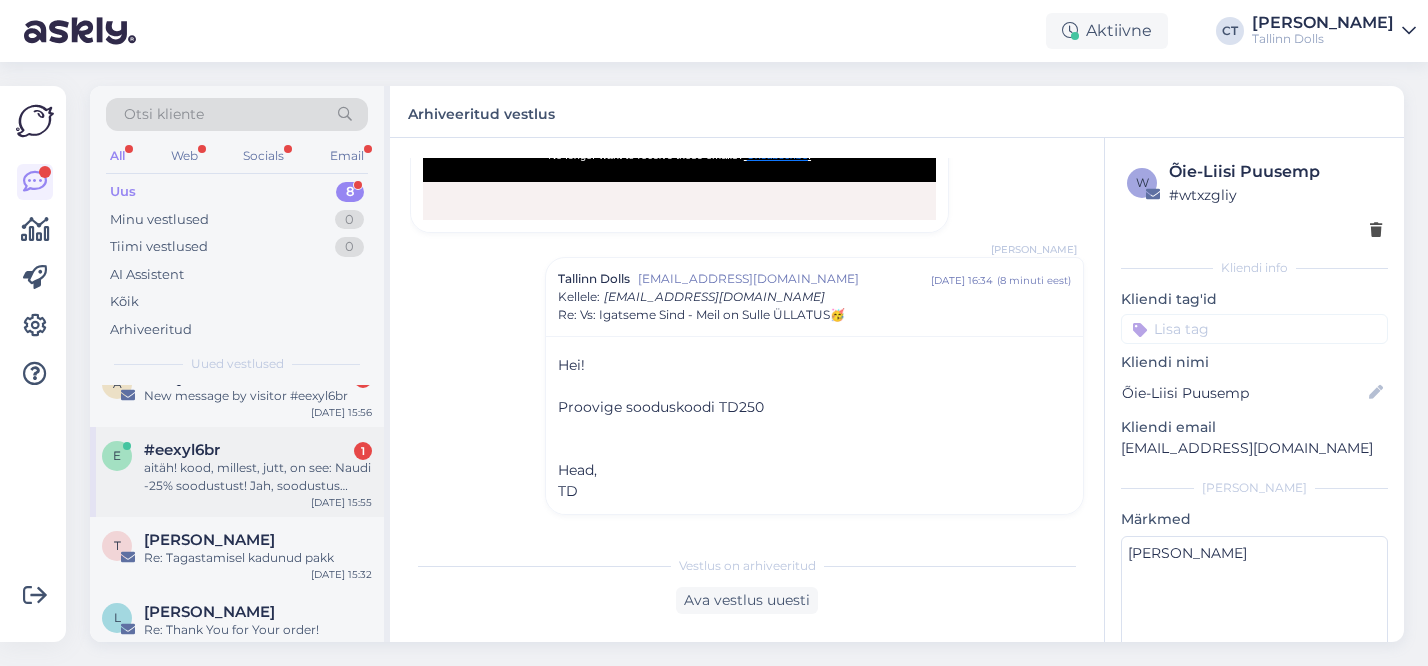 click on "aitäh! kood, millest, jutt, on see: Naudi -25% soodustust! Jah, soodustus kehtib KÕIKIDELE TOODETELE!  Kasuta koodi: SURPRISE25
Kood kehtib 48 tundi!" at bounding box center (258, 477) 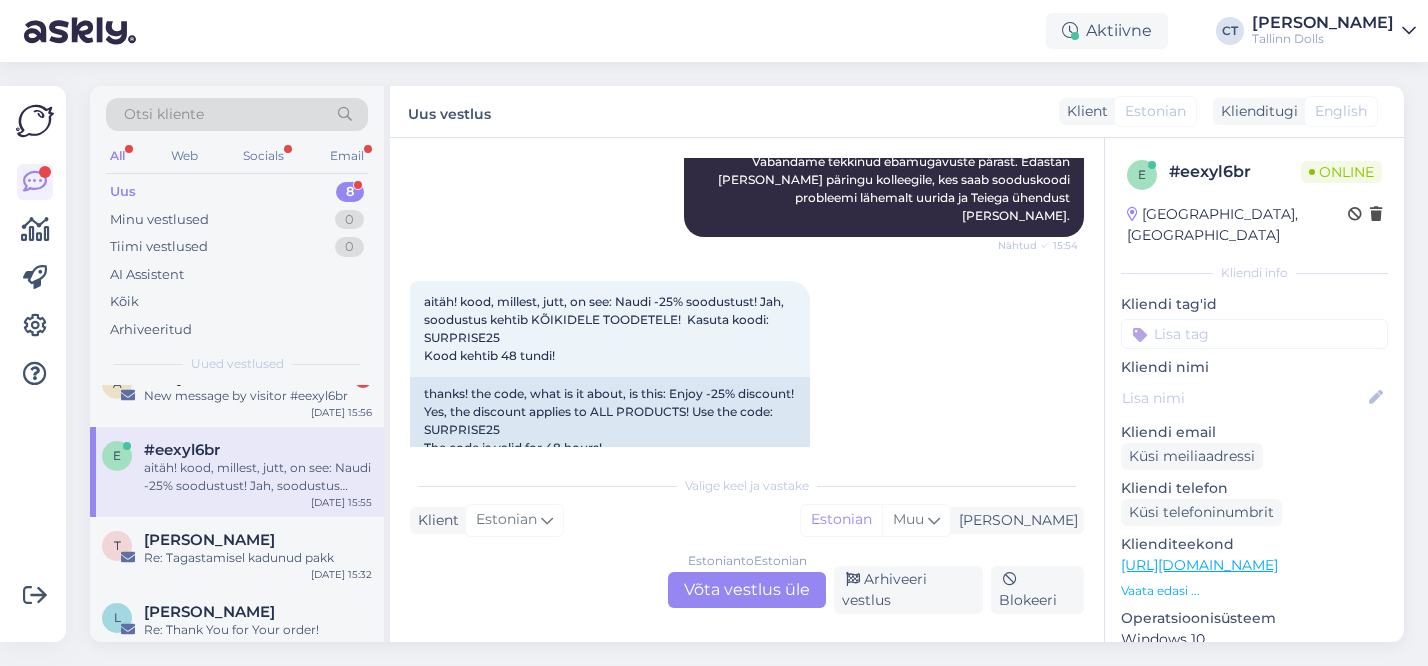 scroll, scrollTop: 355, scrollLeft: 0, axis: vertical 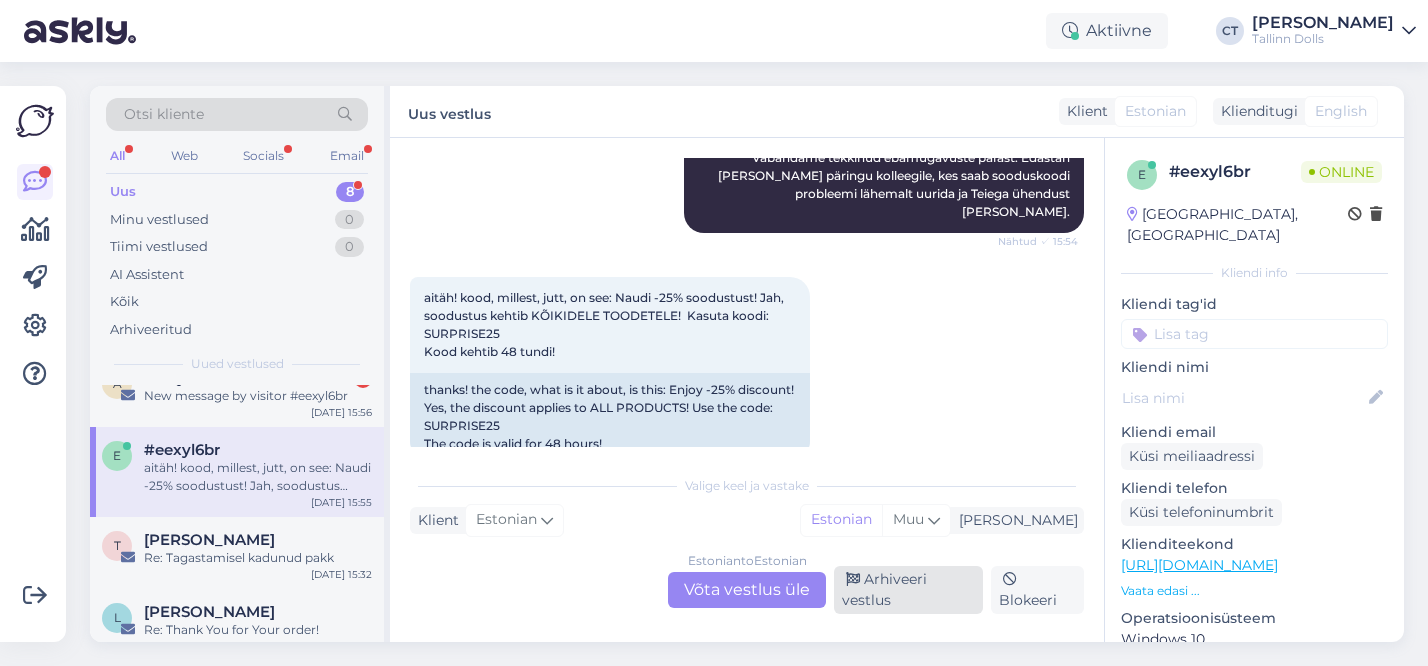 click on "Arhiveeri vestlus" at bounding box center [908, 590] 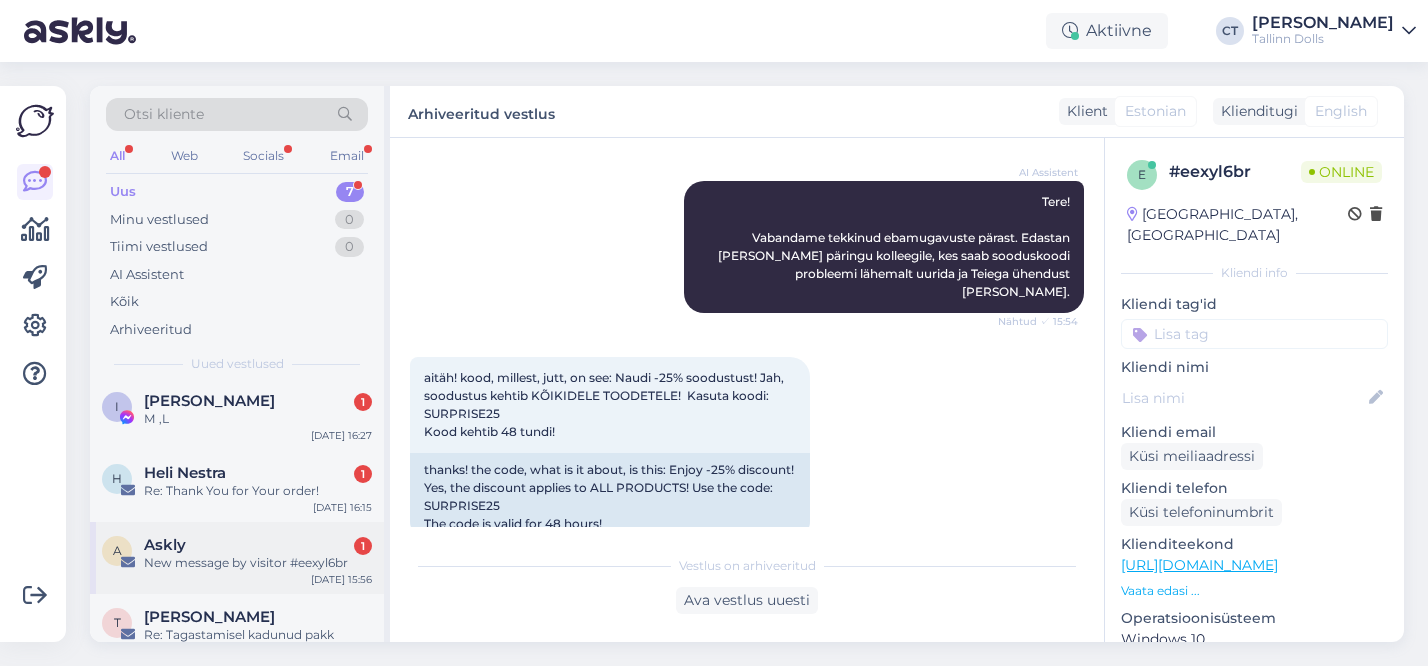 scroll, scrollTop: 0, scrollLeft: 0, axis: both 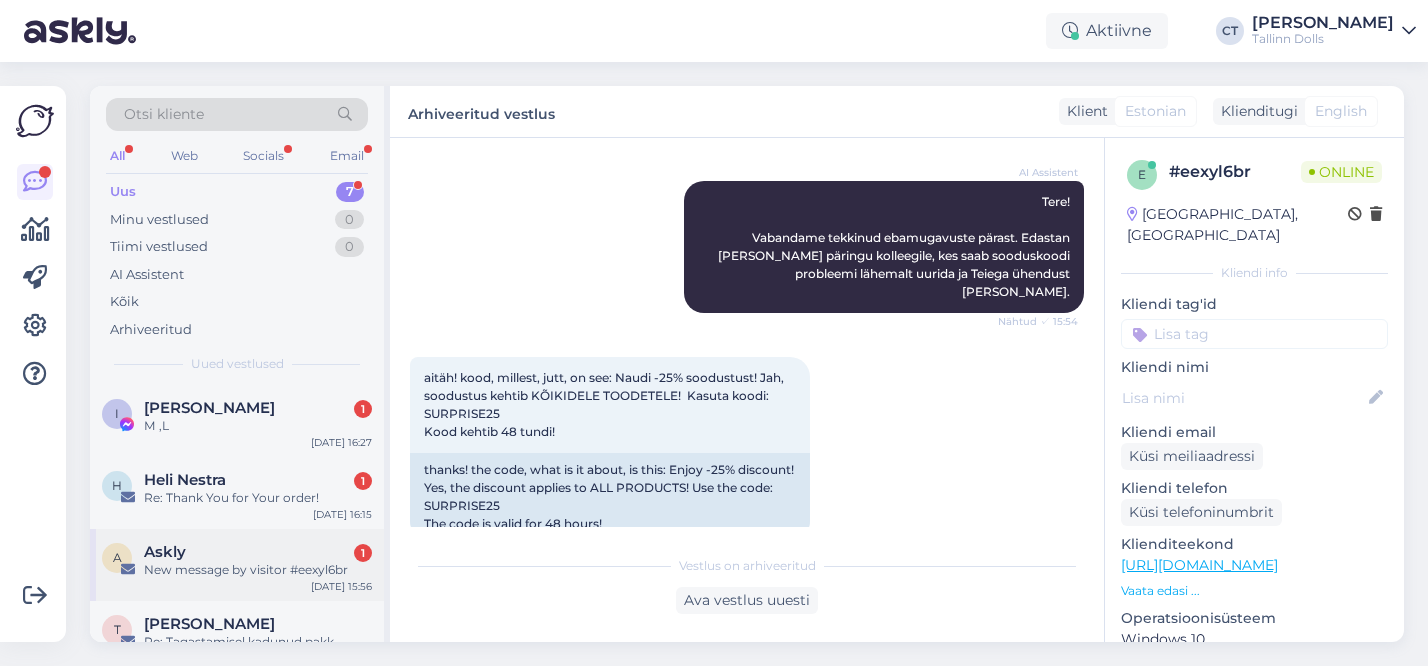 click on "Askly 1" at bounding box center [258, 552] 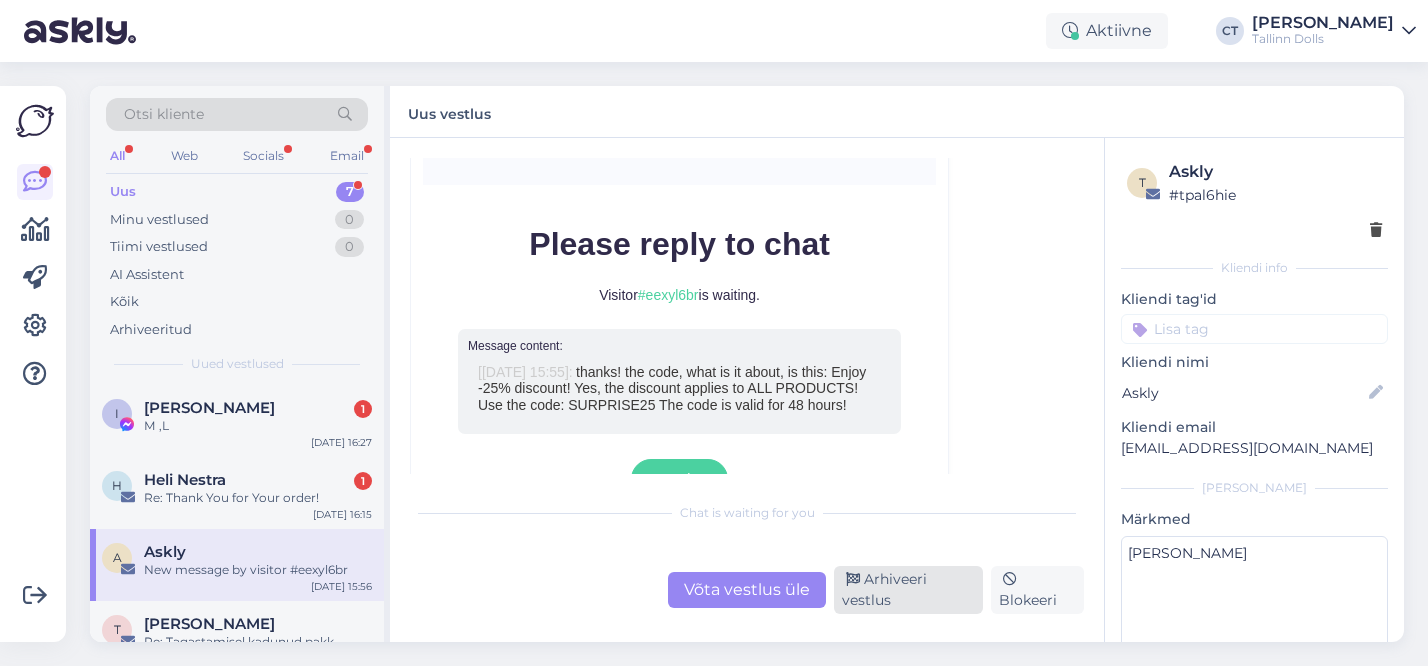 click on "Arhiveeri vestlus" at bounding box center (908, 590) 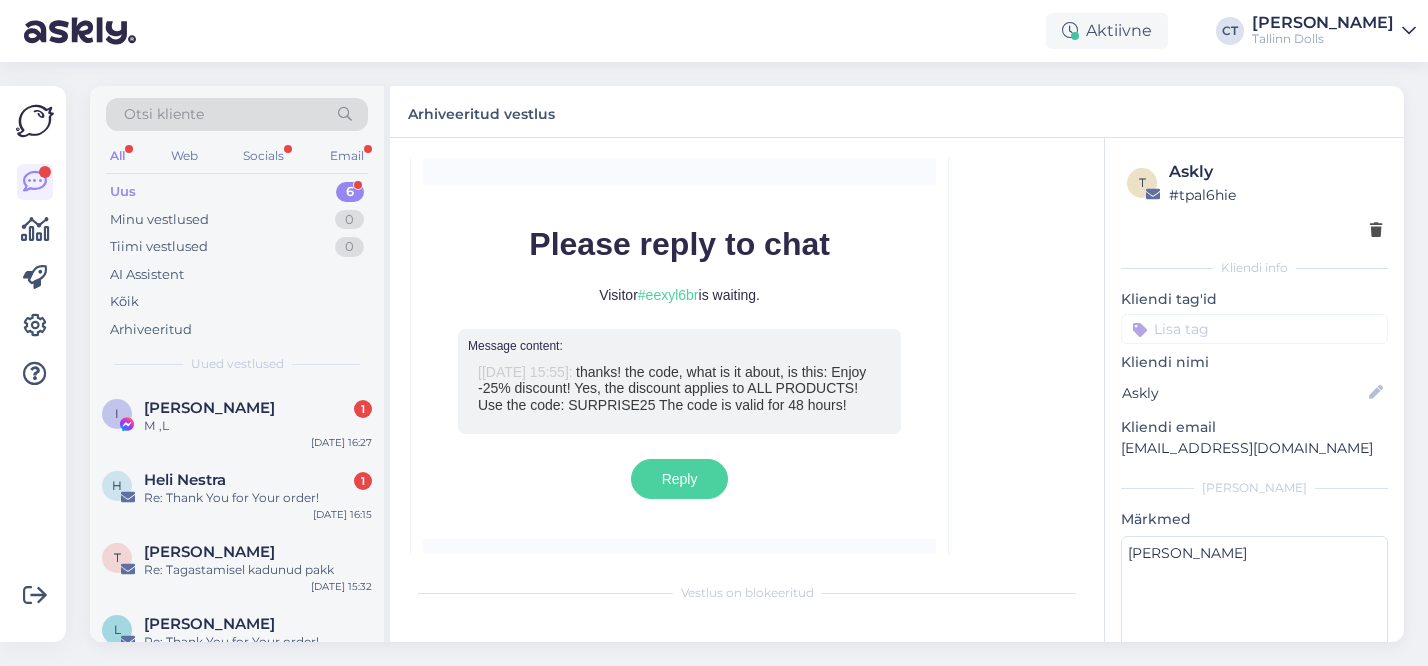 scroll, scrollTop: 8568, scrollLeft: 0, axis: vertical 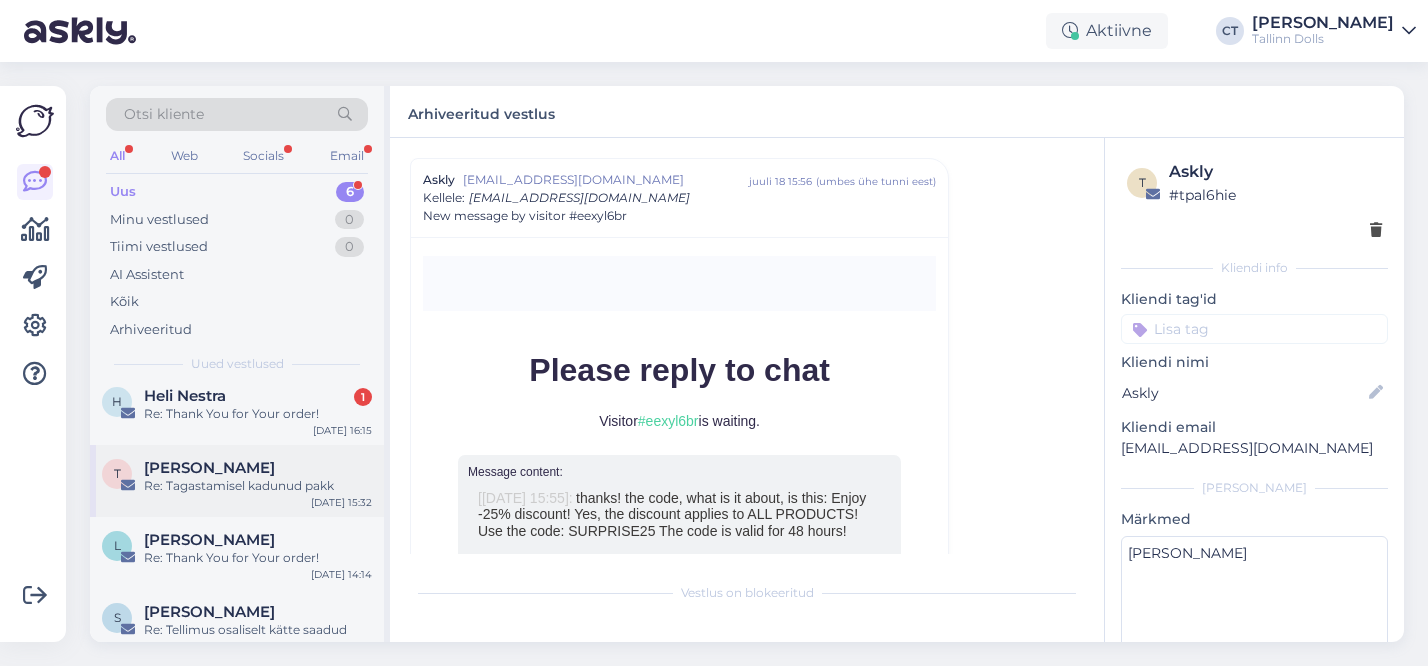 click on "Re: Tagastamisel kadunud pakk" at bounding box center (258, 486) 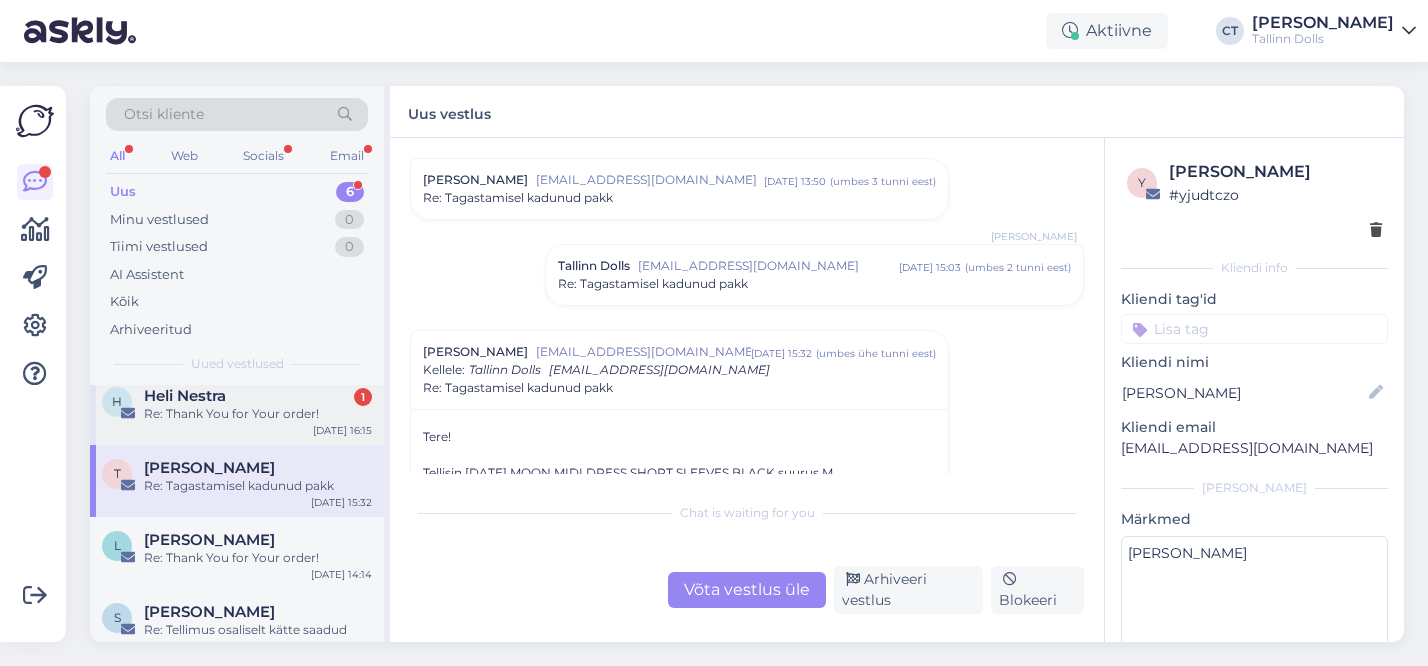 click on "H Heli Nestra 1 Re: Thank You for Your order! [DATE] 16:15" at bounding box center (237, 409) 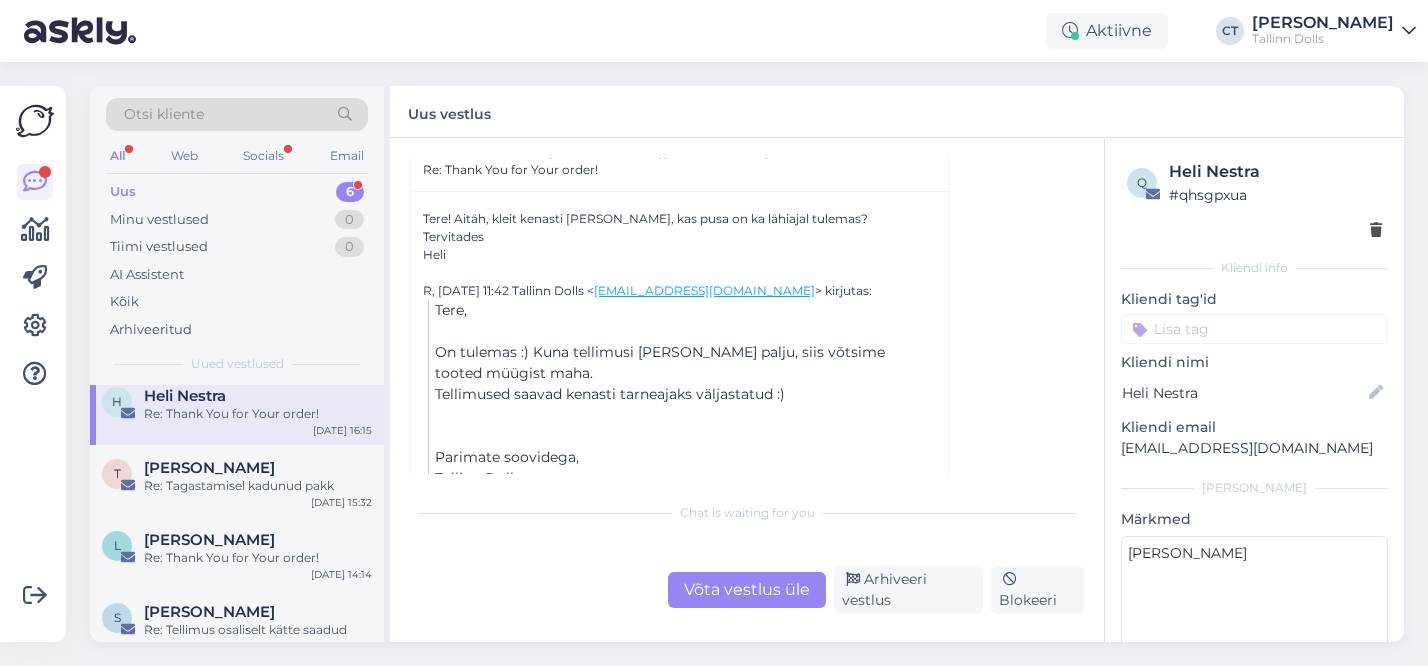 scroll, scrollTop: 1732, scrollLeft: 0, axis: vertical 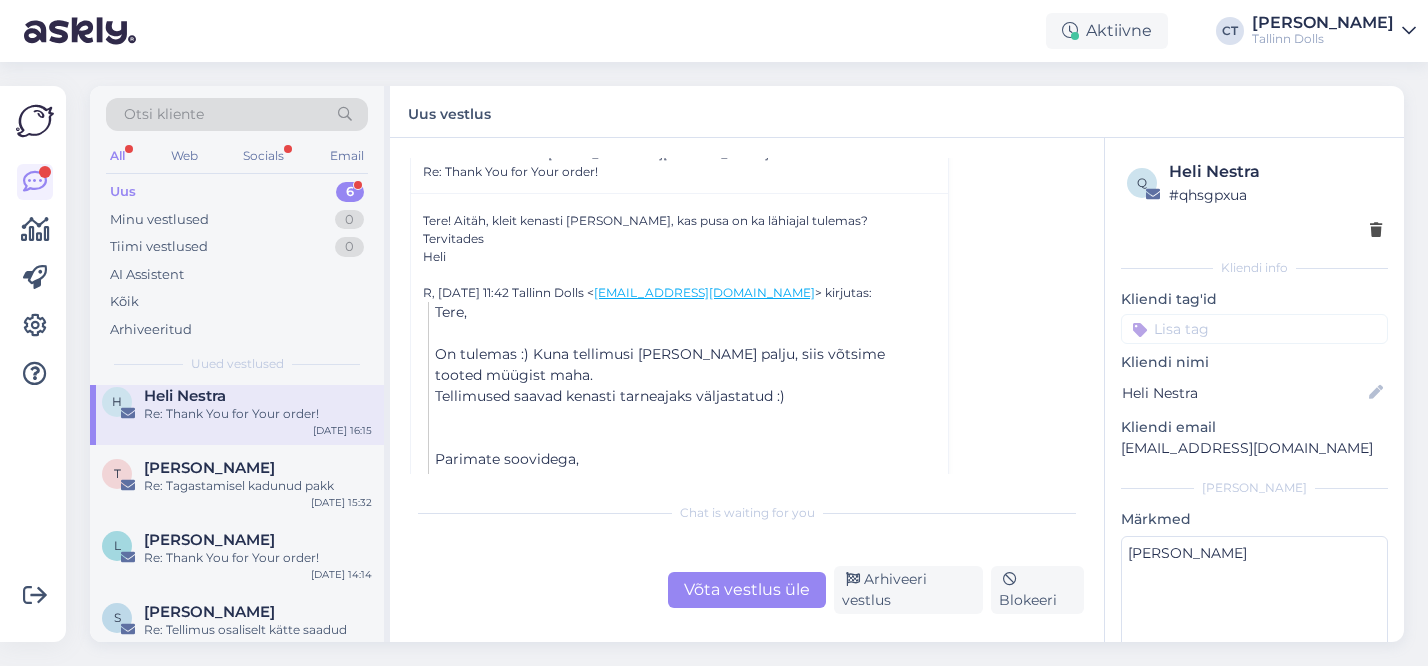 click on "Võta vestlus üle" at bounding box center (747, 590) 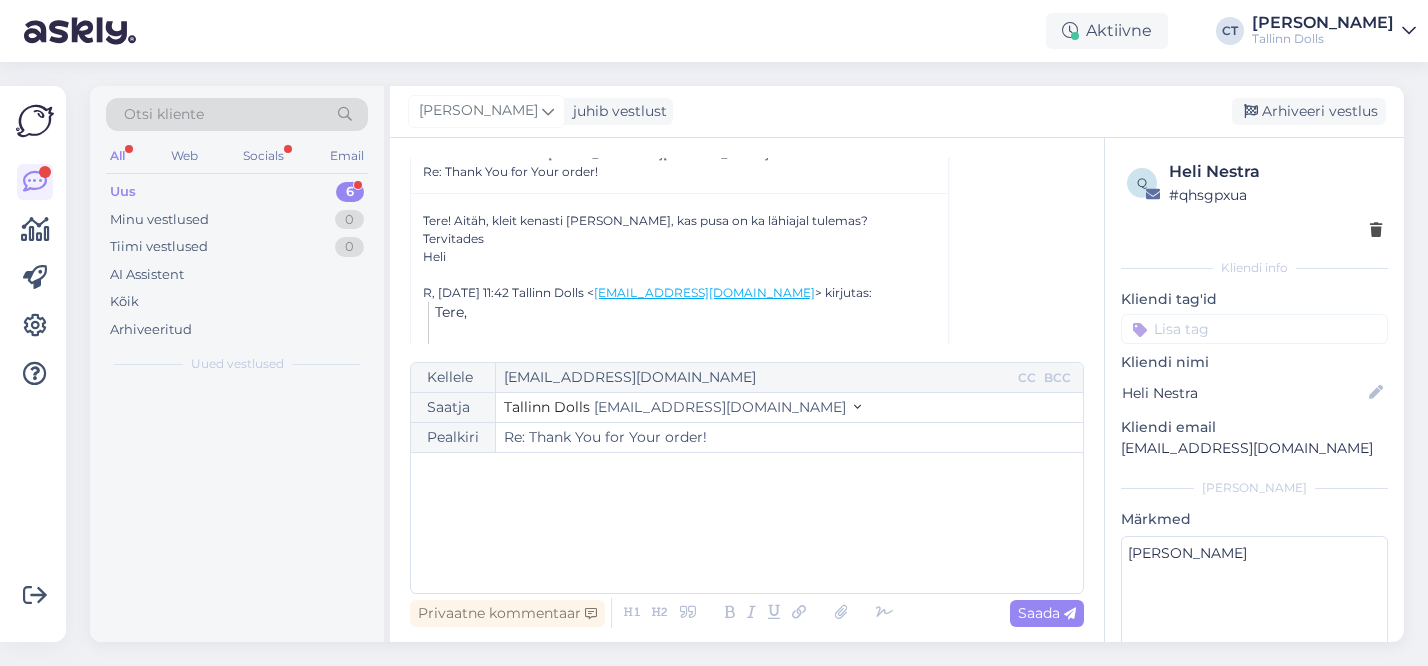 scroll, scrollTop: 1688, scrollLeft: 0, axis: vertical 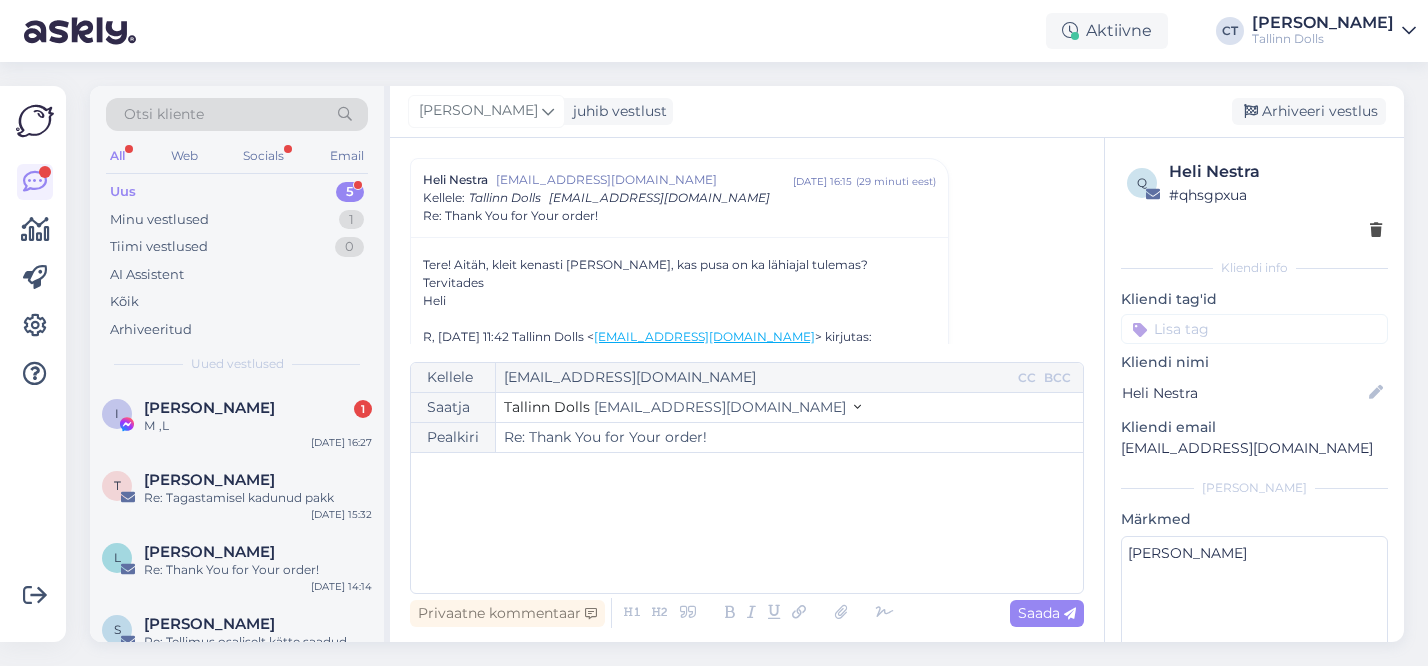 click on "﻿" at bounding box center (747, 523) 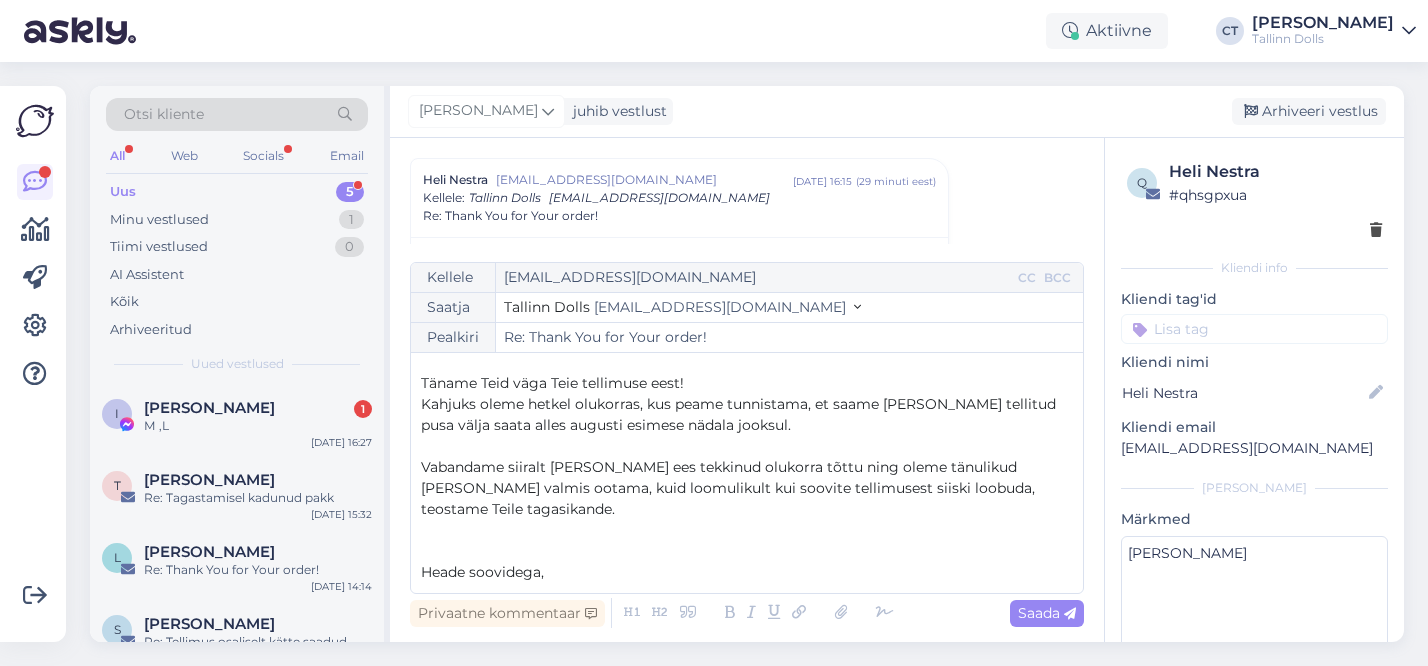 scroll, scrollTop: 0, scrollLeft: 0, axis: both 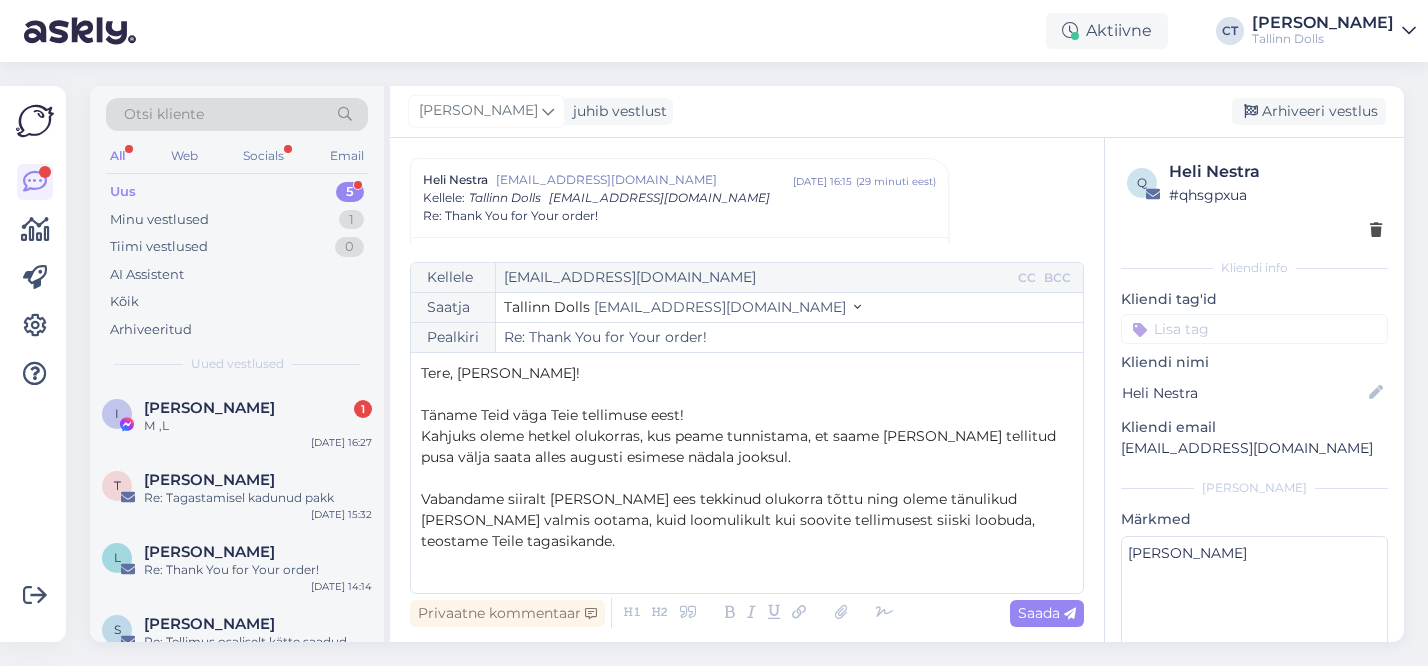 click on "Tere, [PERSON_NAME]!" at bounding box center (500, 373) 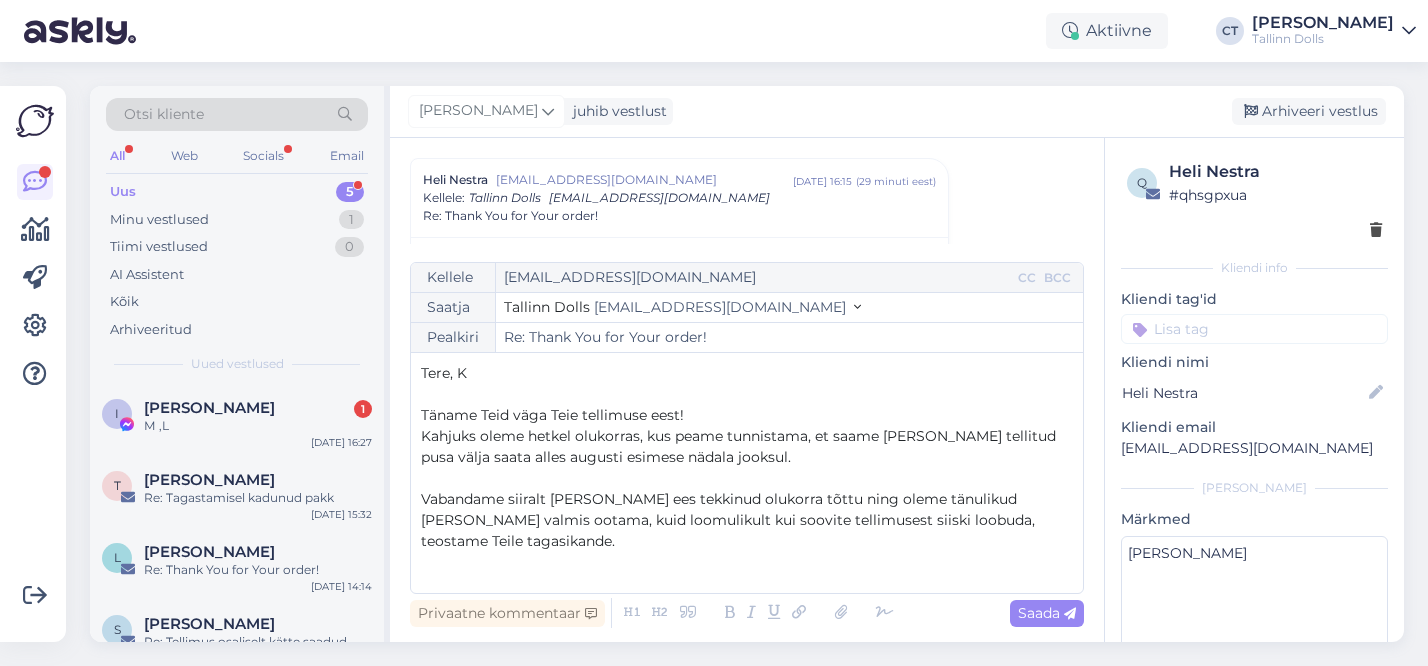 type 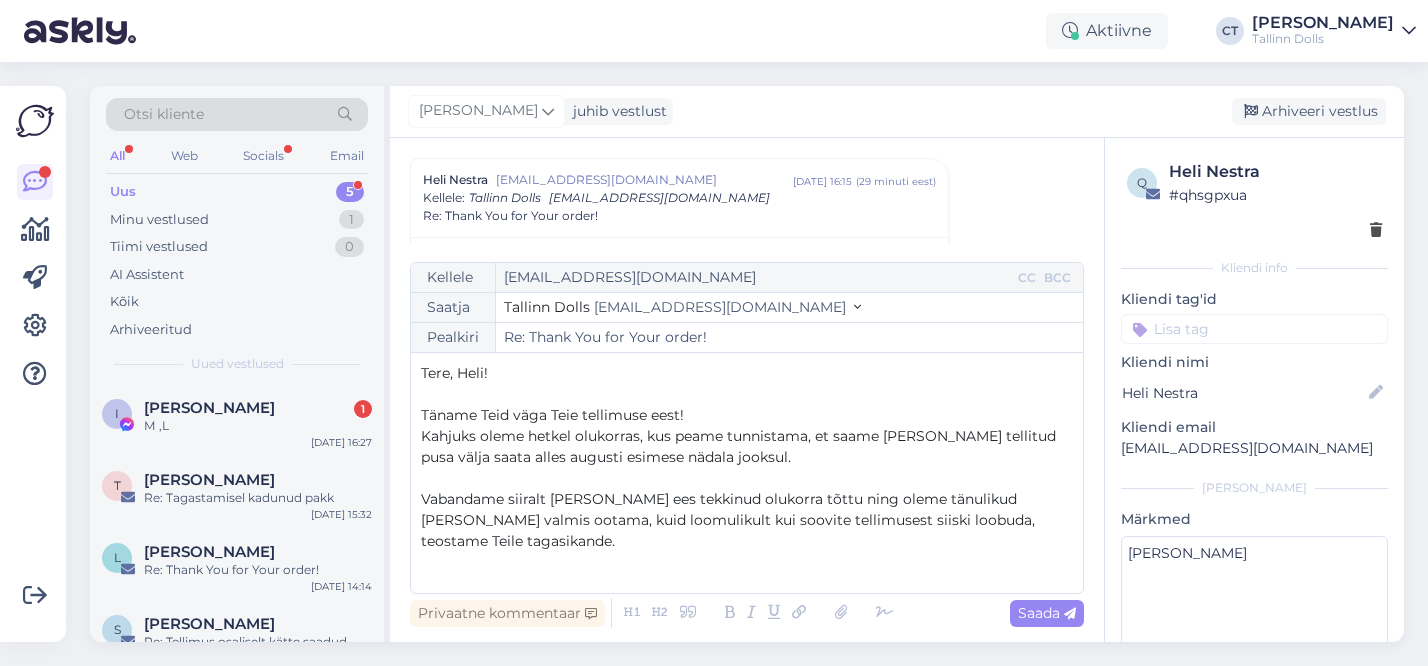 scroll, scrollTop: 32, scrollLeft: 0, axis: vertical 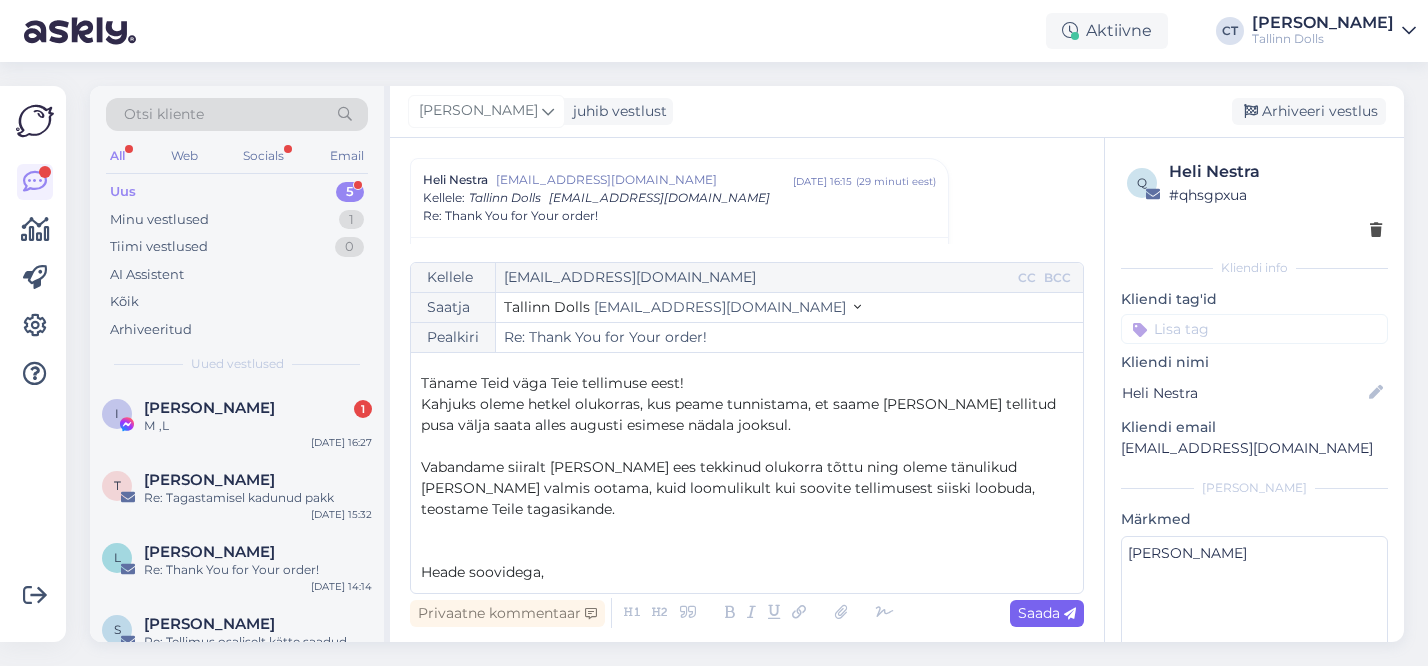click on "Saada" at bounding box center [1047, 613] 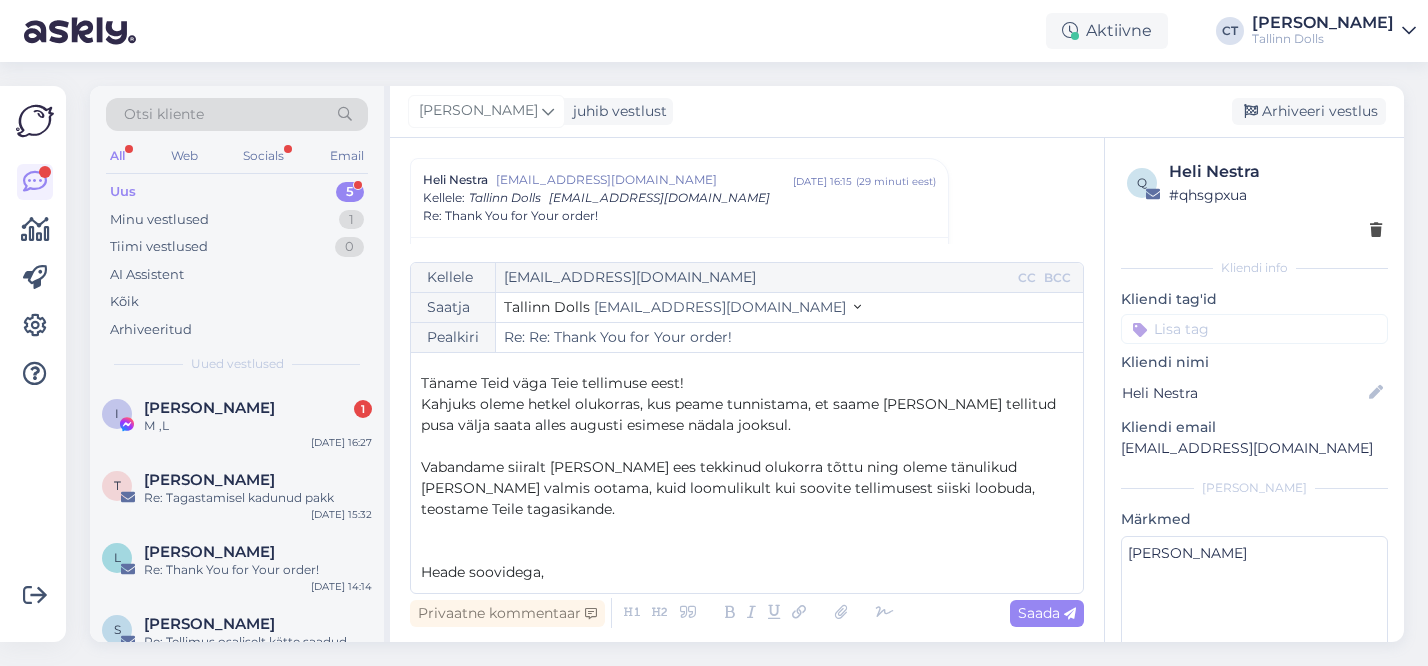 type on "Re: Thank You for Your order!" 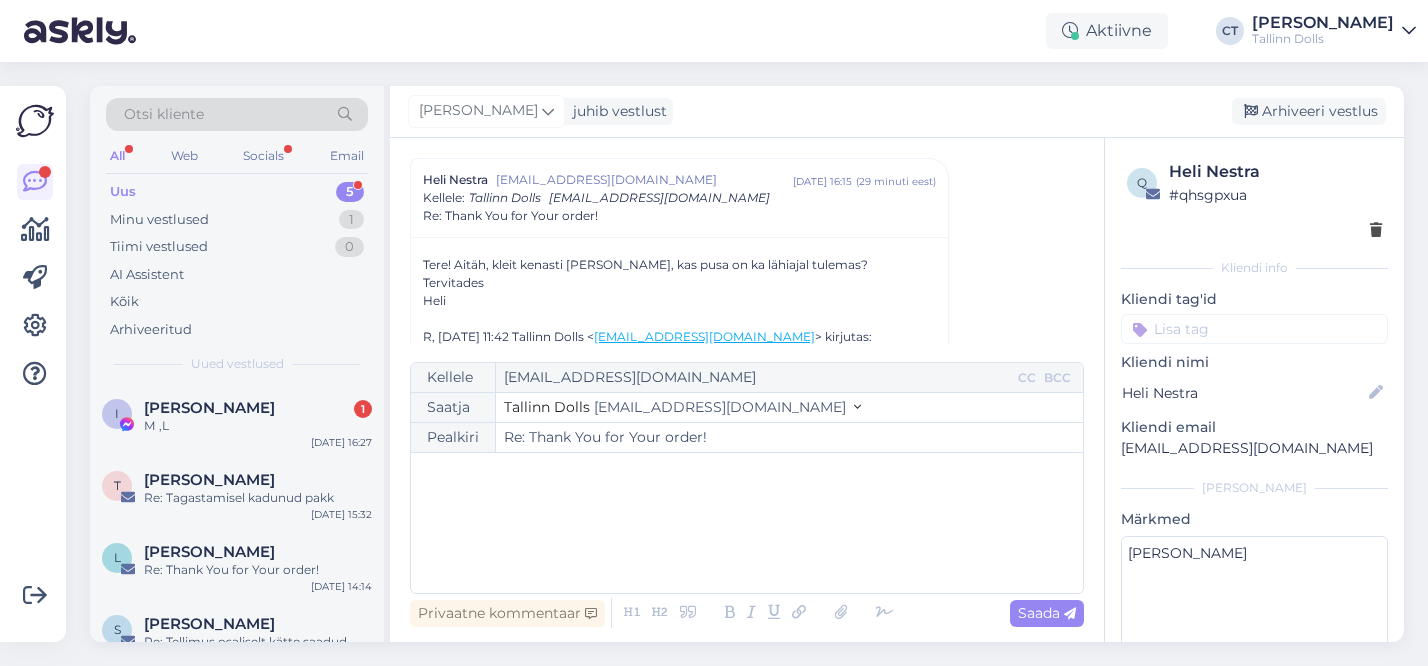 scroll, scrollTop: 0, scrollLeft: 0, axis: both 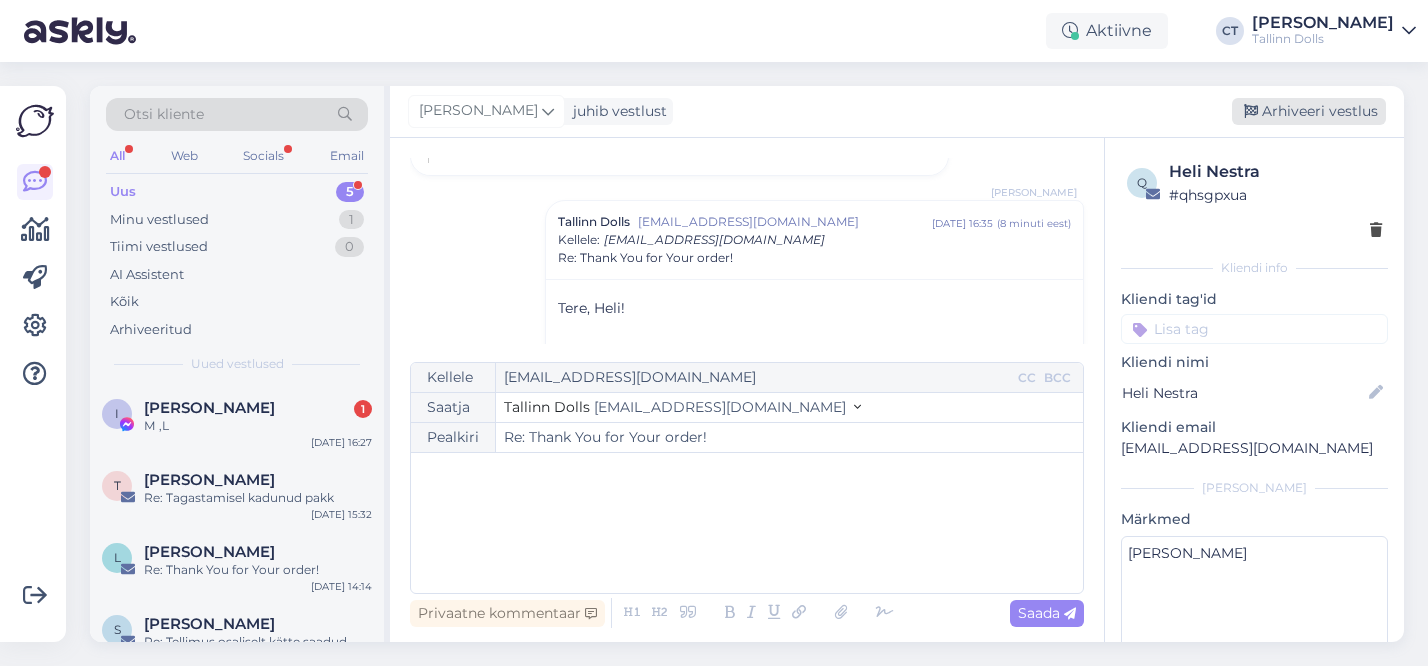 click on "Arhiveeri vestlus" at bounding box center [1309, 111] 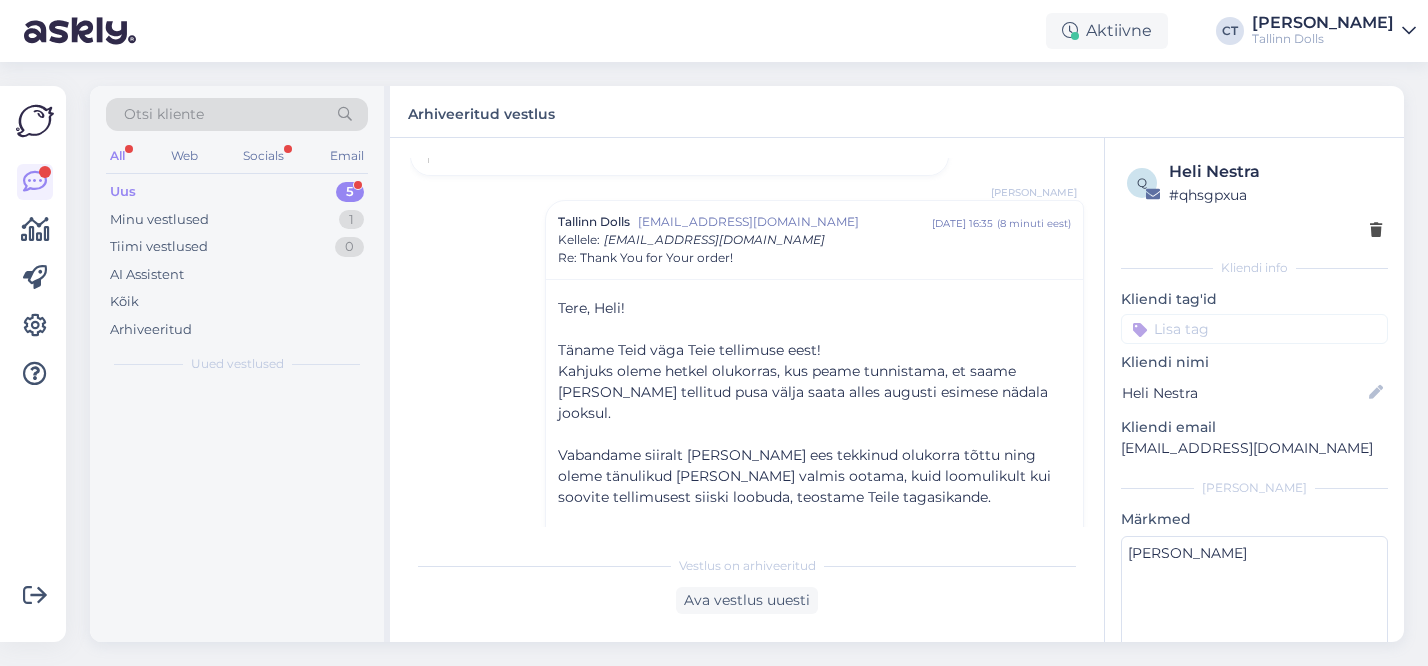scroll, scrollTop: 2102, scrollLeft: 0, axis: vertical 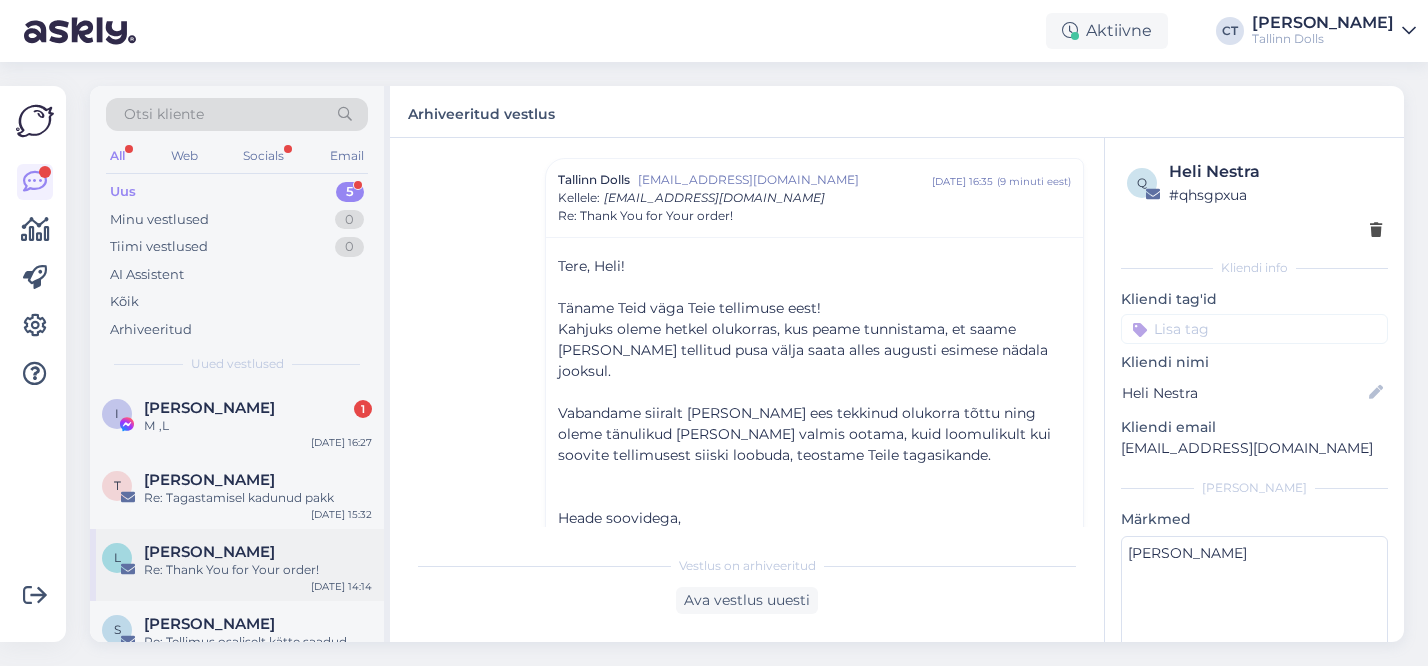 click on "Re: Thank You for Your order!" at bounding box center [258, 570] 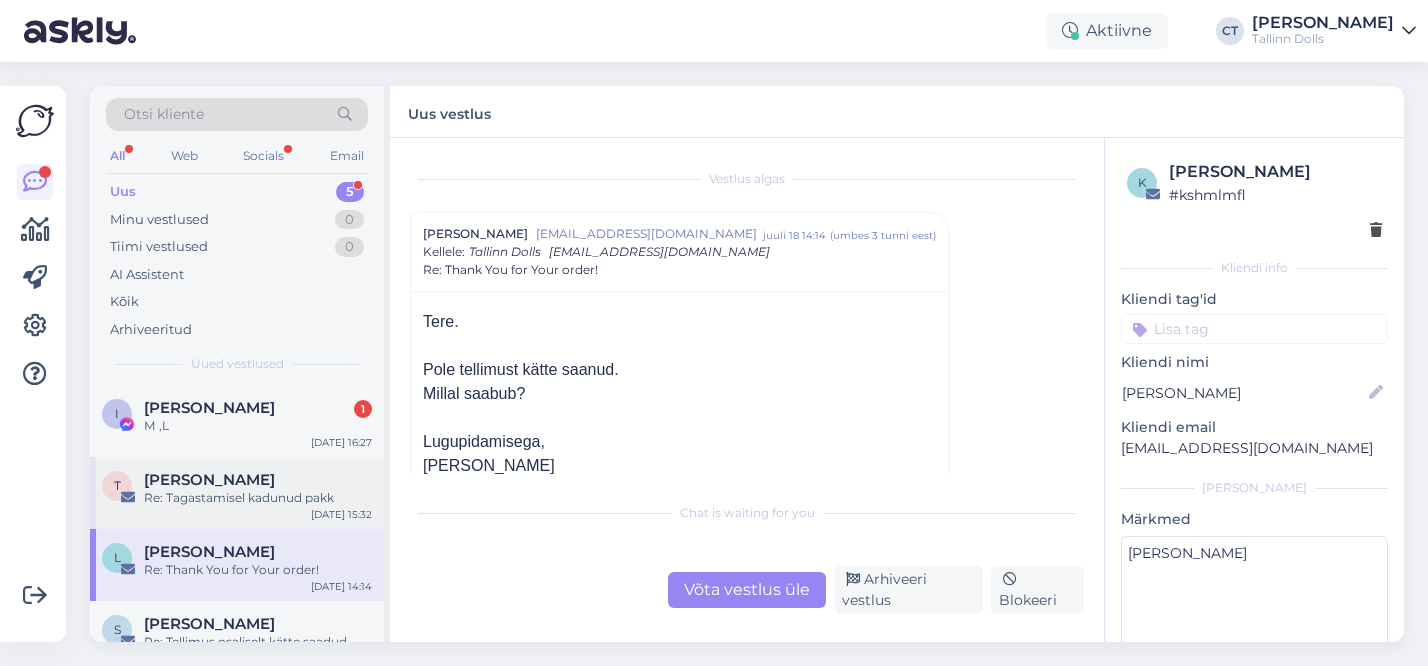click on "T [PERSON_NAME] Re: Tagastamisel kadunud pakk [DATE] 15:32" at bounding box center (237, 493) 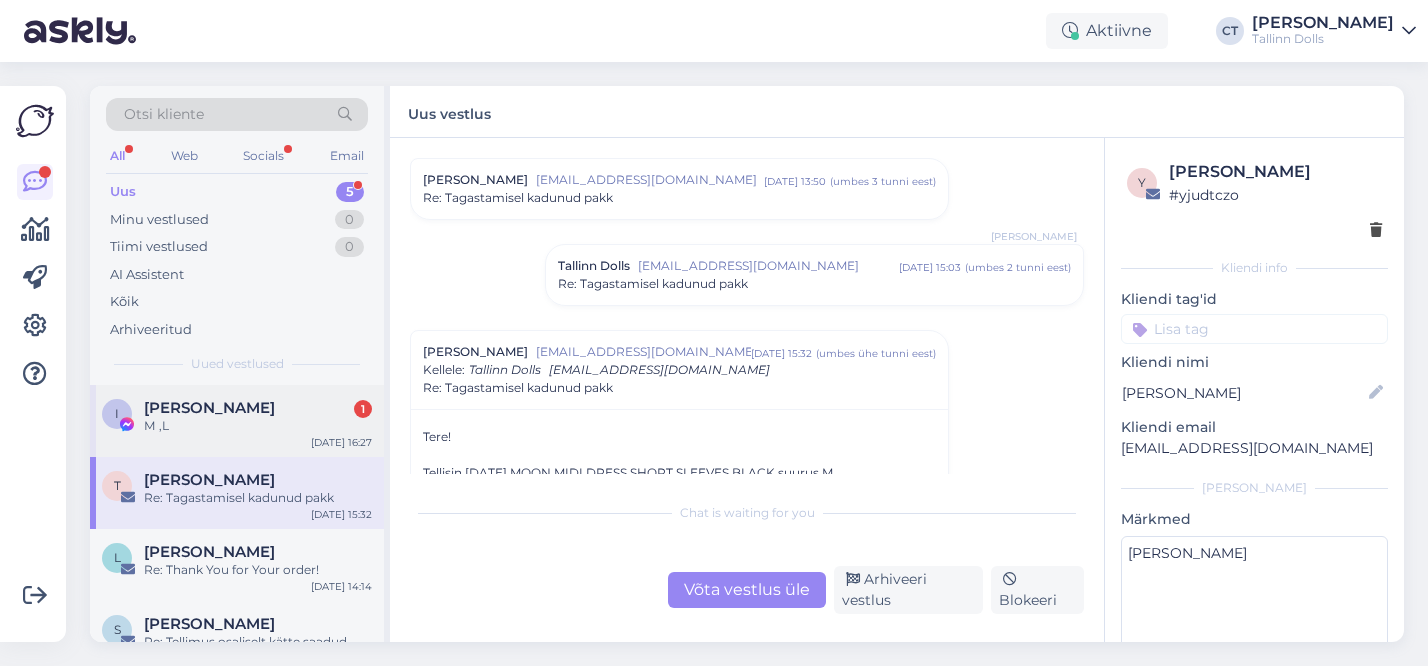 click on "I [PERSON_NAME] 1 М ,L [DATE] 16:27" at bounding box center [237, 421] 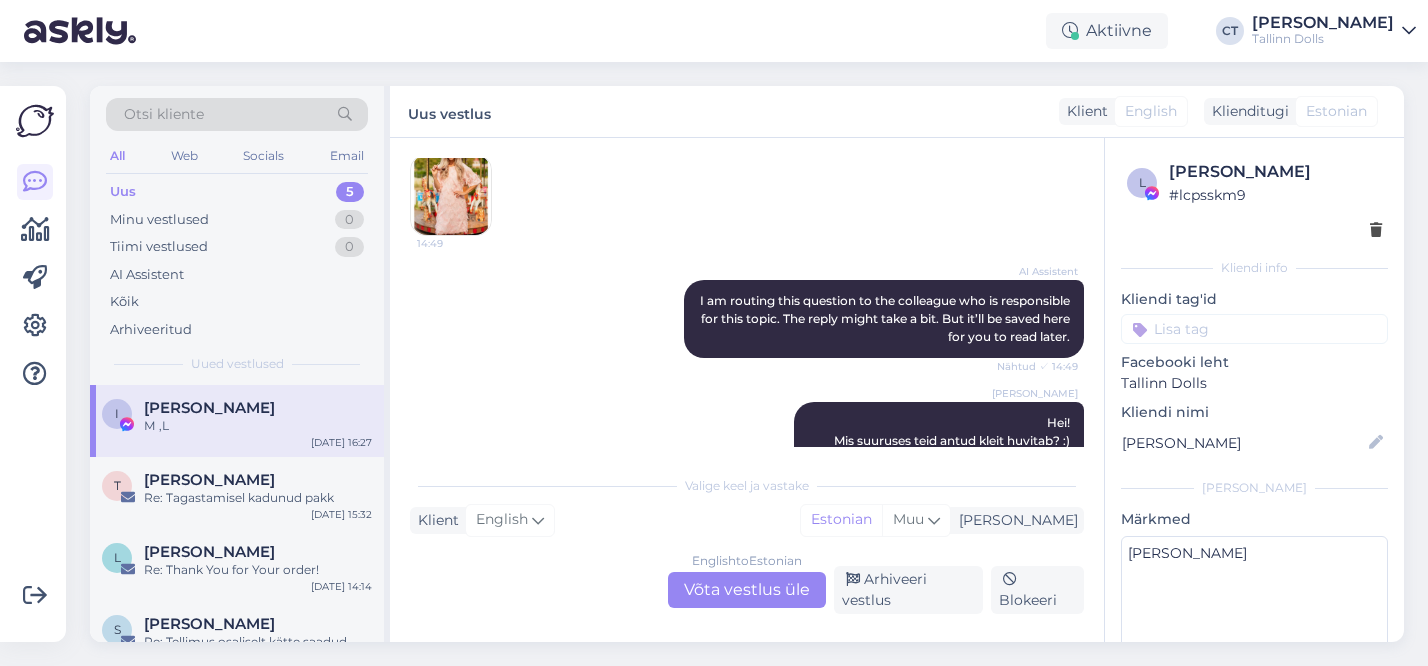 scroll, scrollTop: 645, scrollLeft: 0, axis: vertical 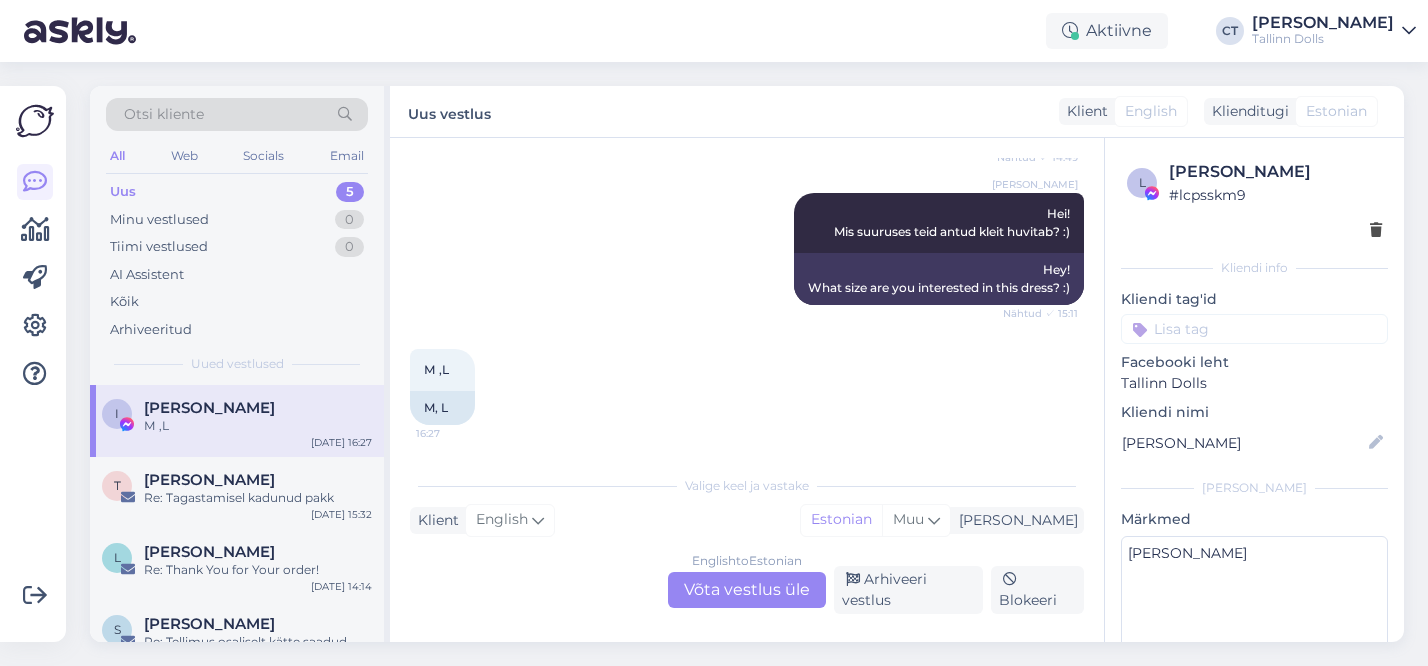 click on "English  to  Estonian Võta vestlus üle" at bounding box center [747, 590] 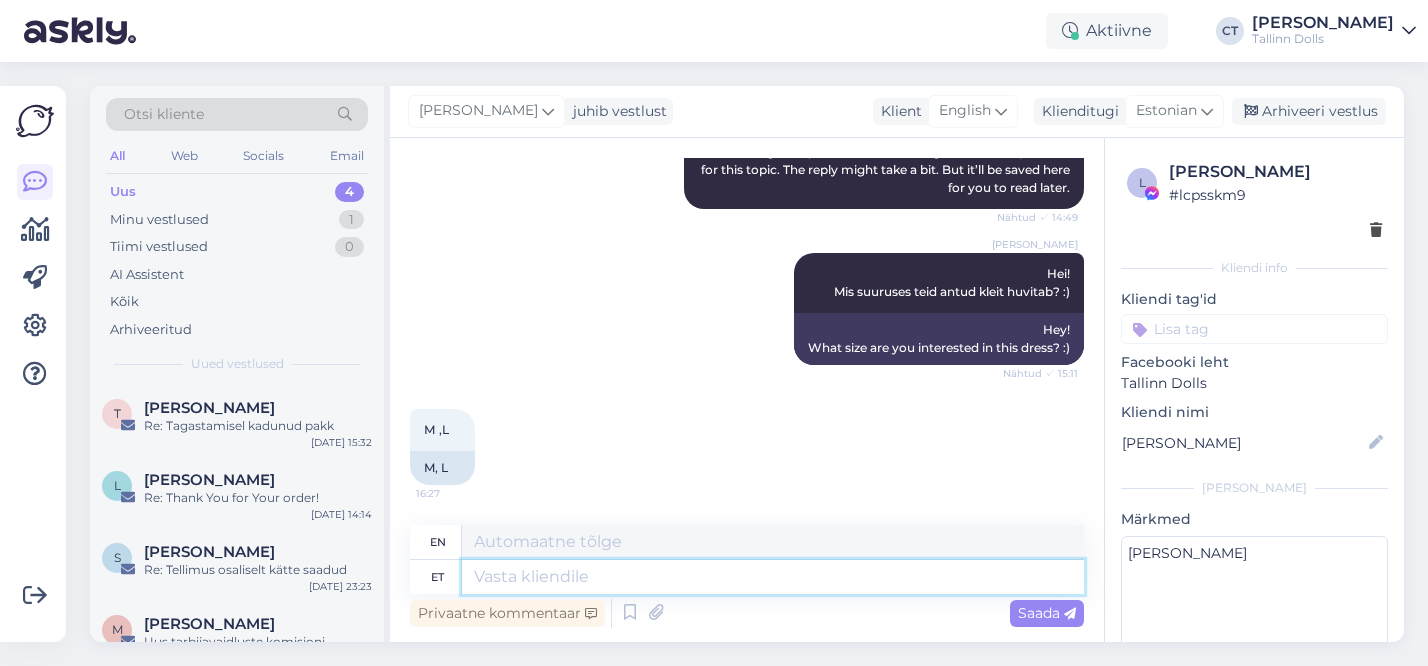 click at bounding box center [773, 577] 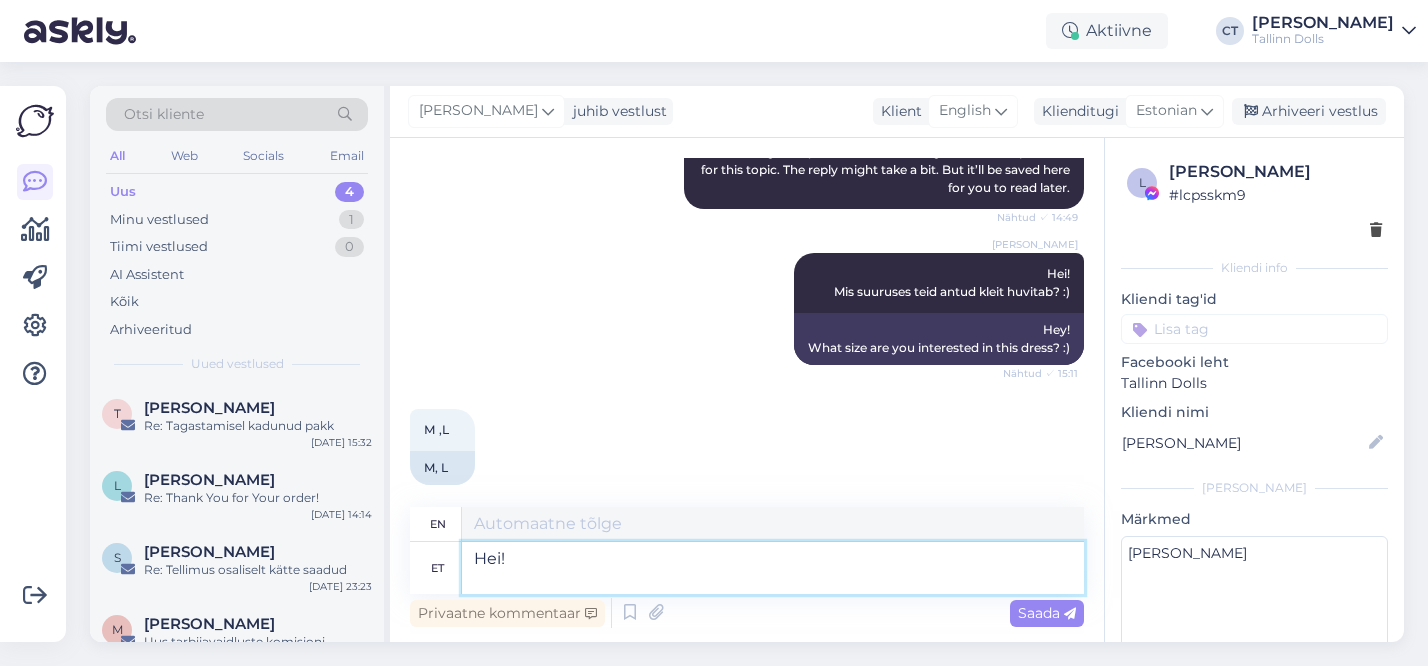 scroll, scrollTop: 603, scrollLeft: 0, axis: vertical 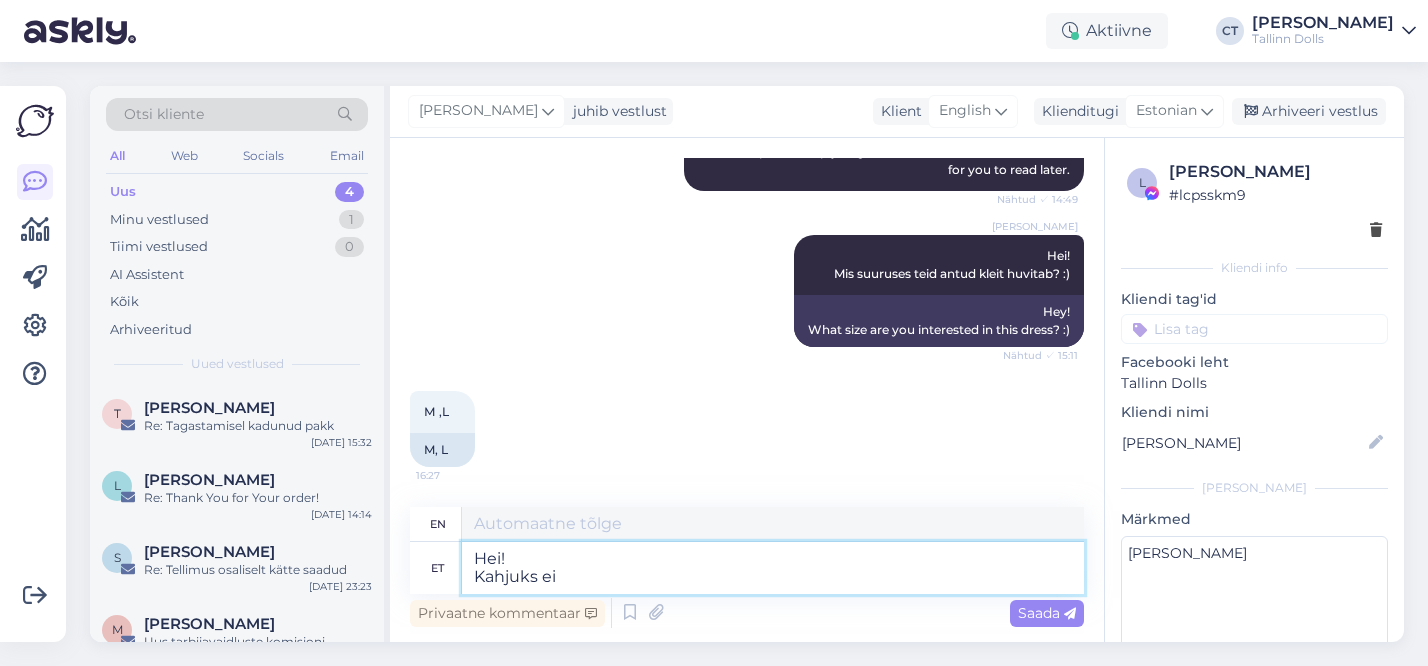 type on "Hei!
Kahjuks ei" 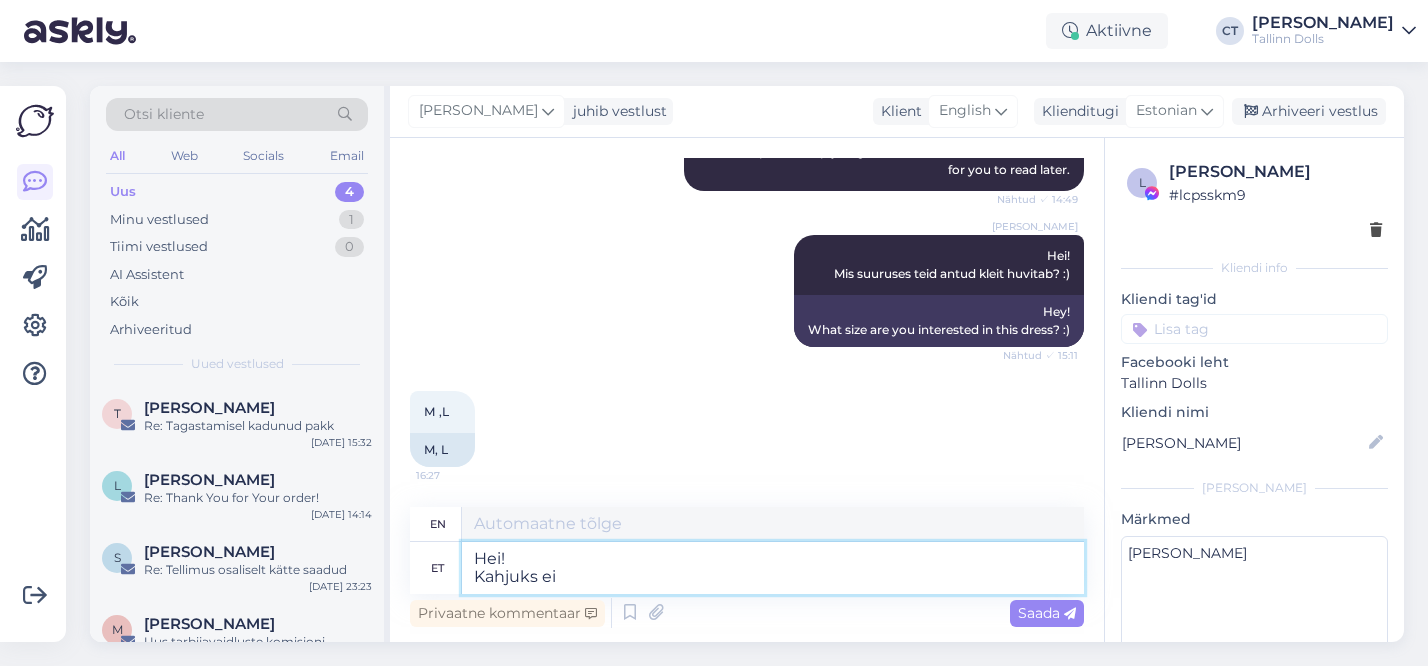 type on "Hey!
Sorry" 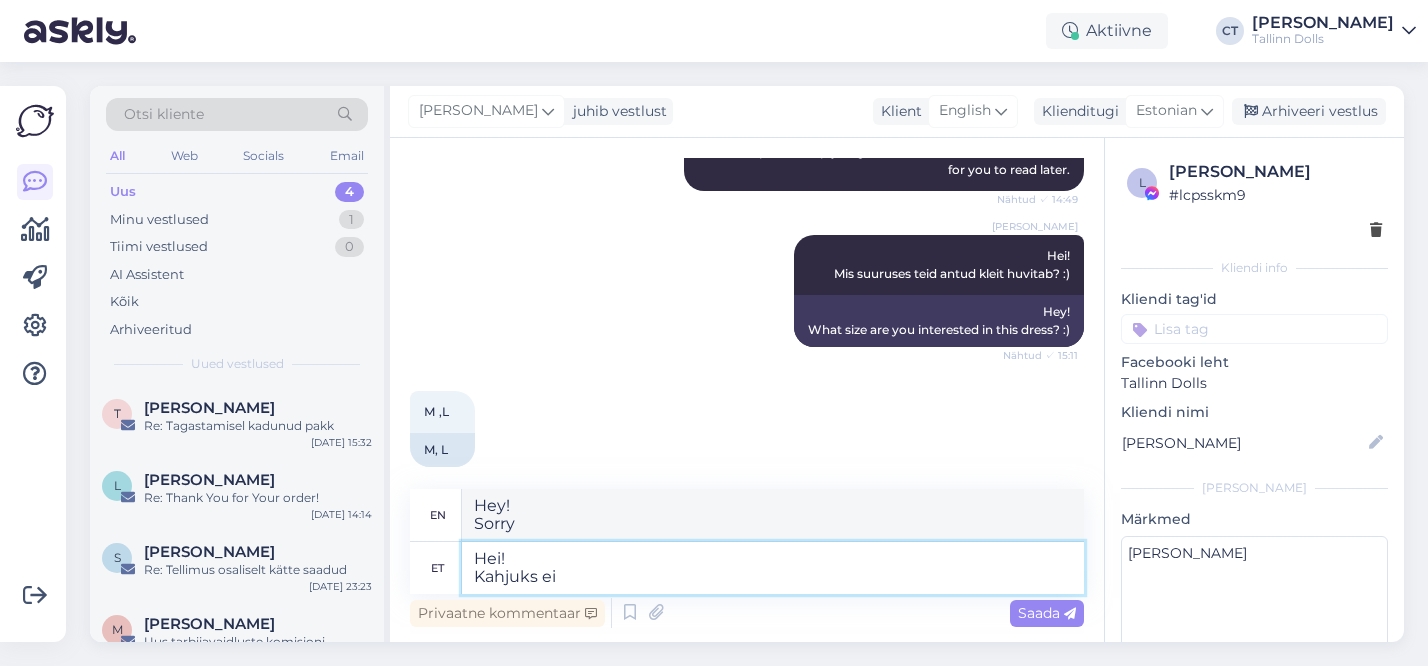 scroll, scrollTop: 621, scrollLeft: 0, axis: vertical 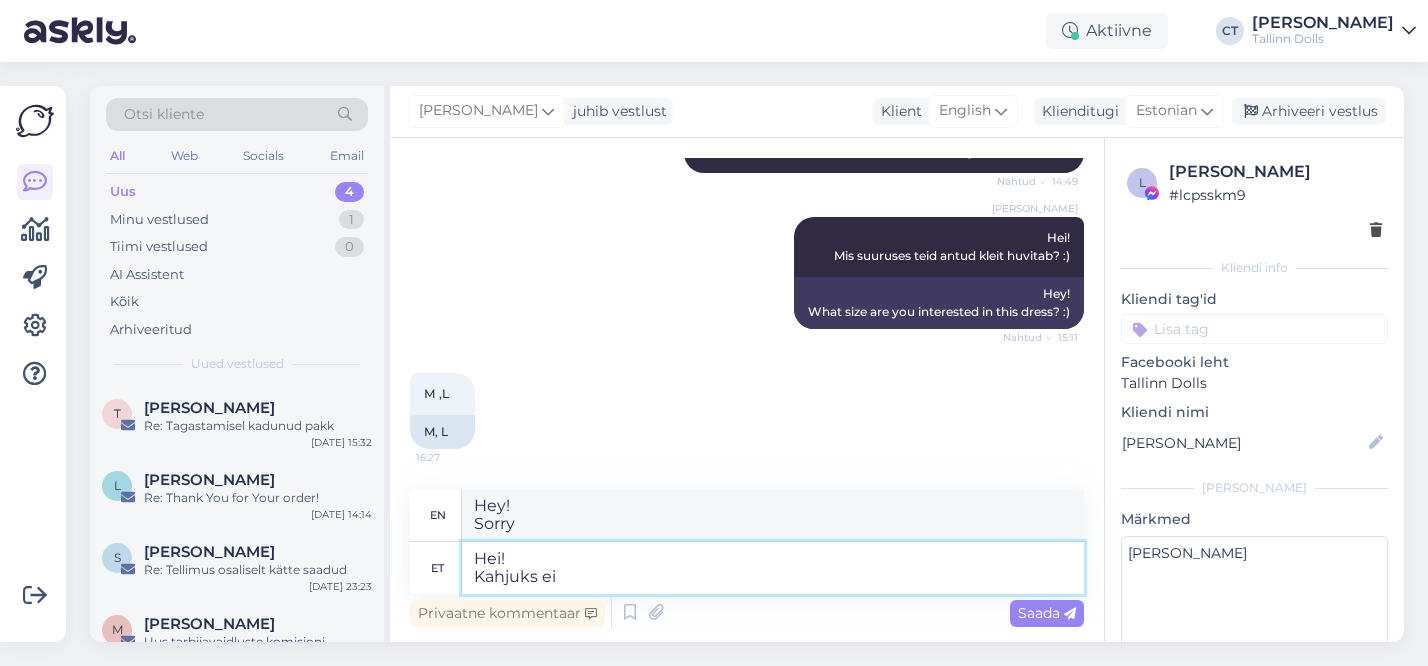 type on "Hei!
Kahjuks ei o" 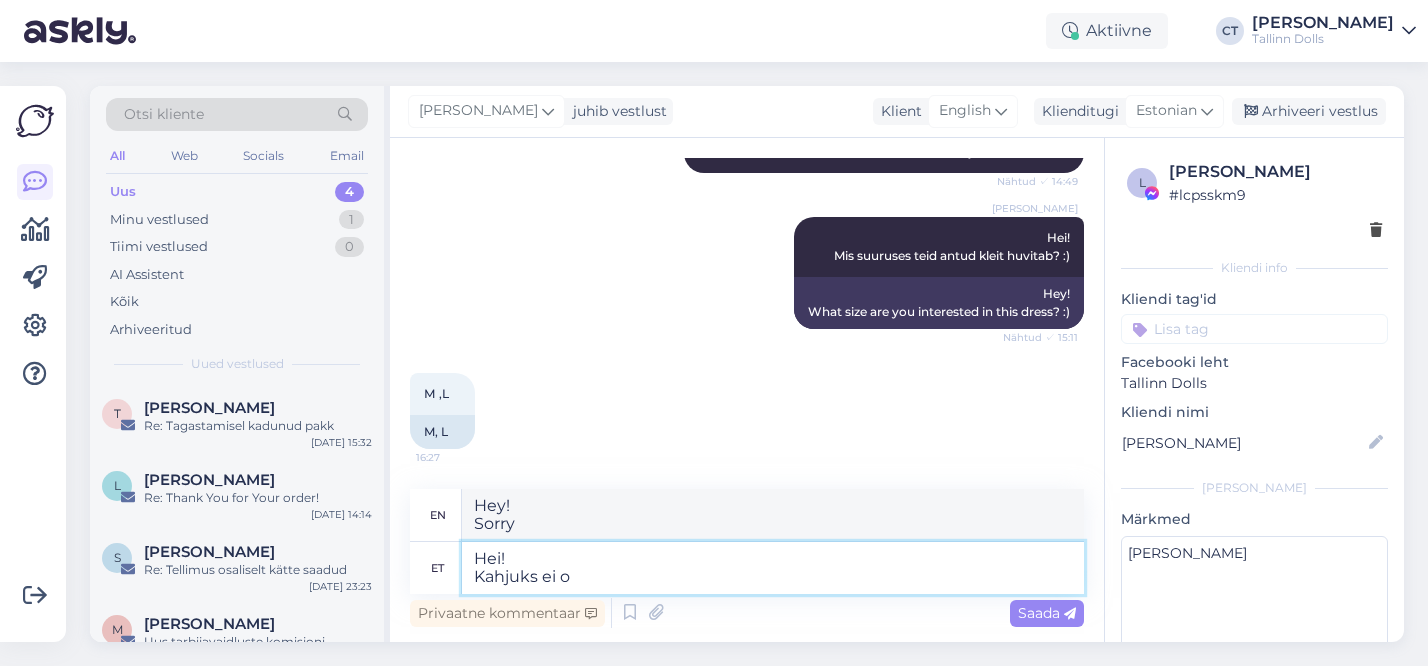 type on "Hey!
Unfortunately not" 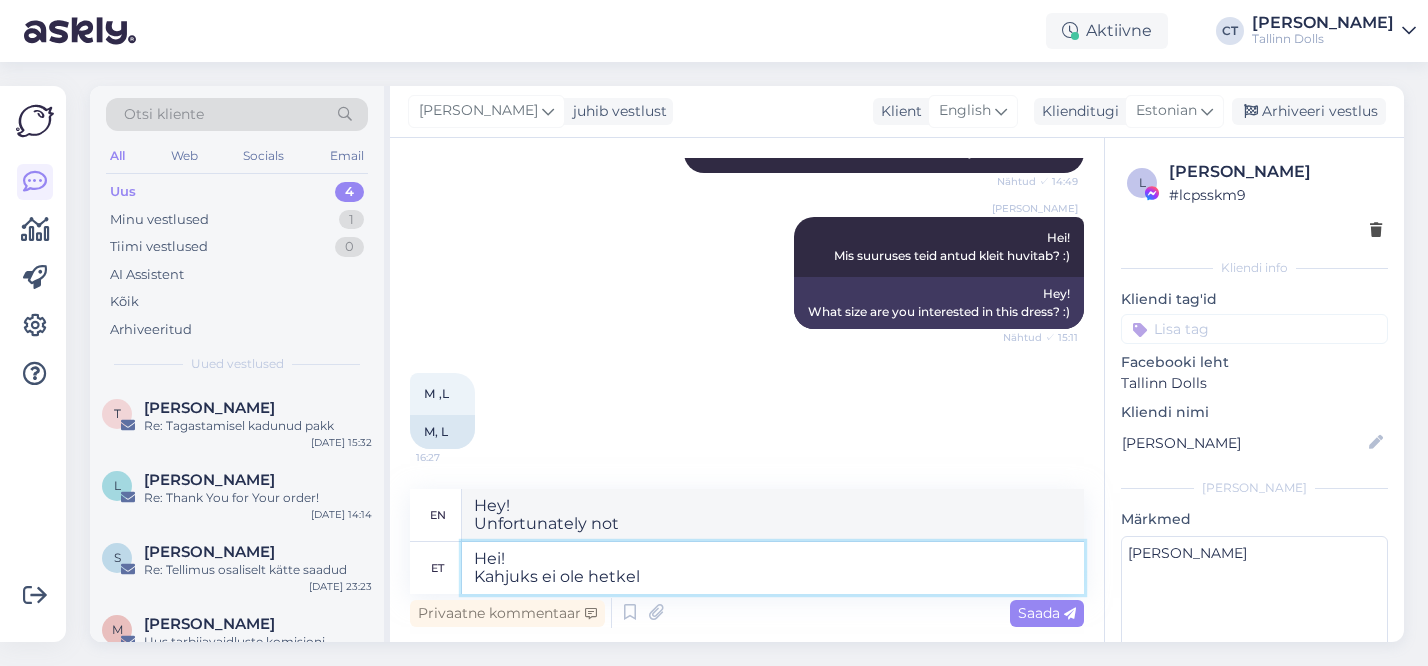 type on "Hei!
Kahjuks ei ole hetkel" 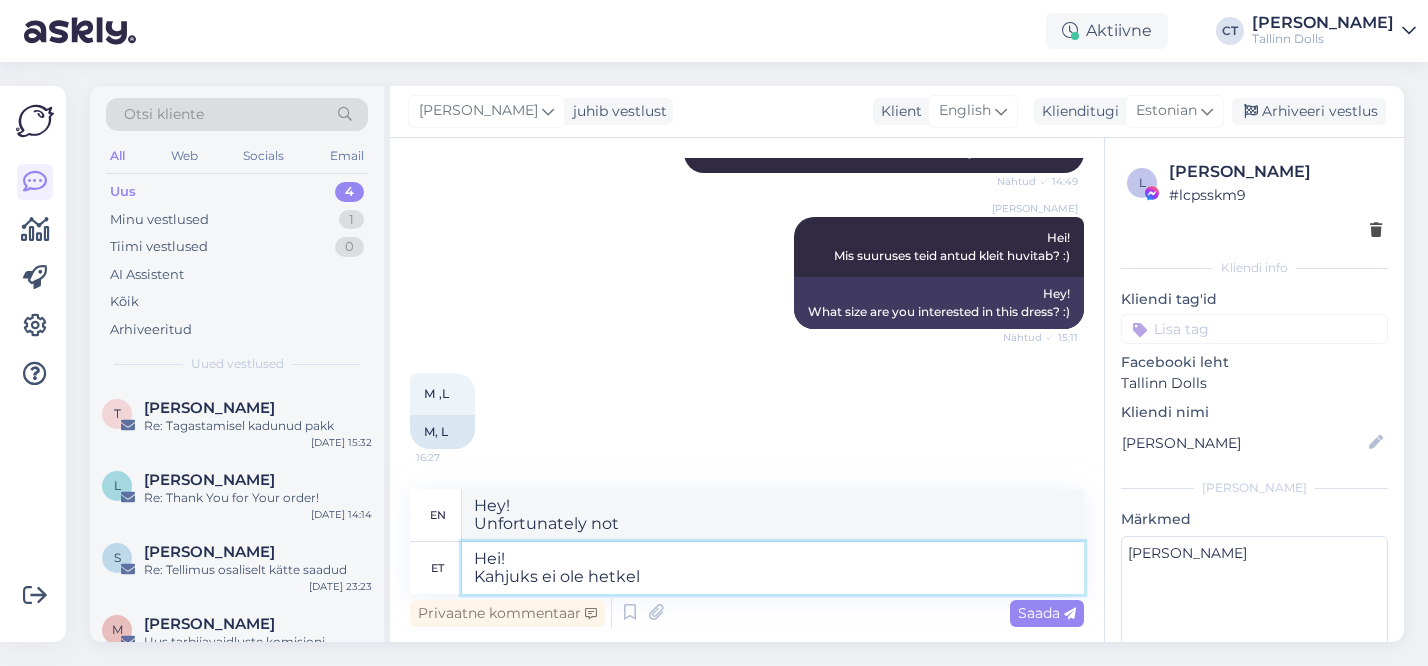 type on "Hey!
Unfortunately, not available at the moment" 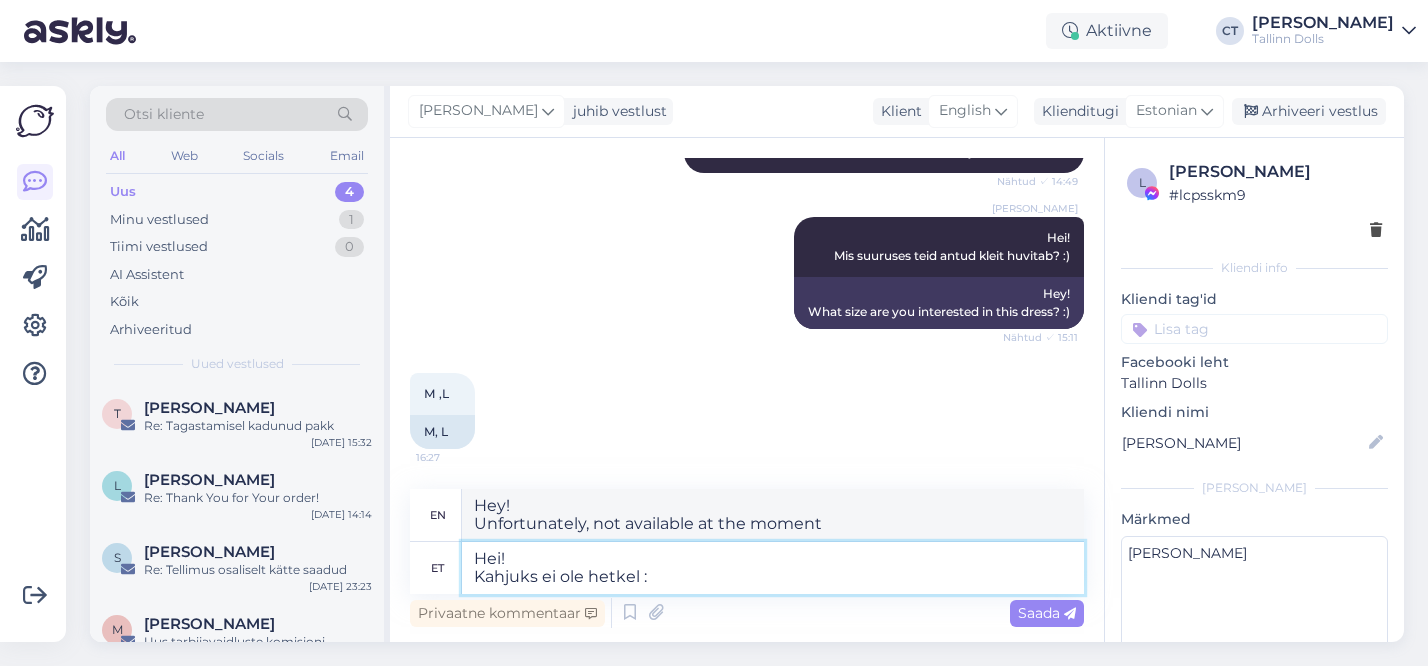 type on "Hei!
Kahjuks ei ole hetkel :(" 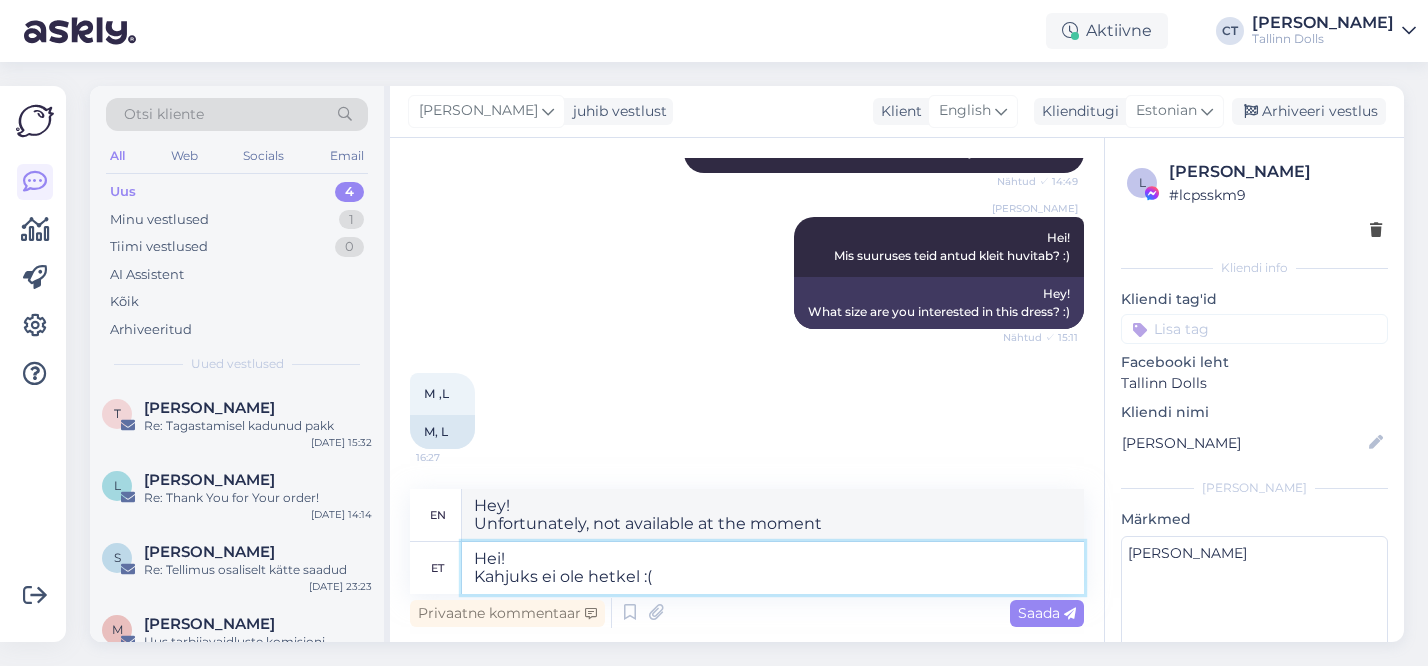 type on "Hey!
Unfortunately not at the moment :(" 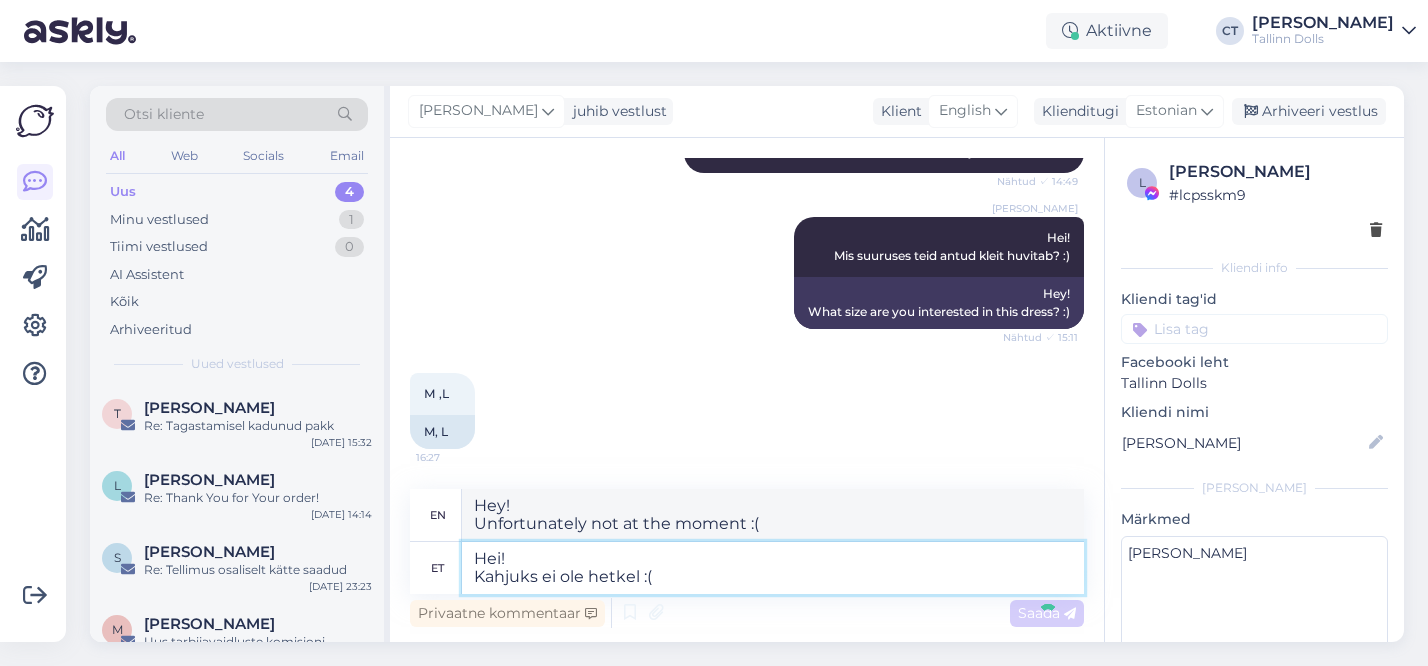 type 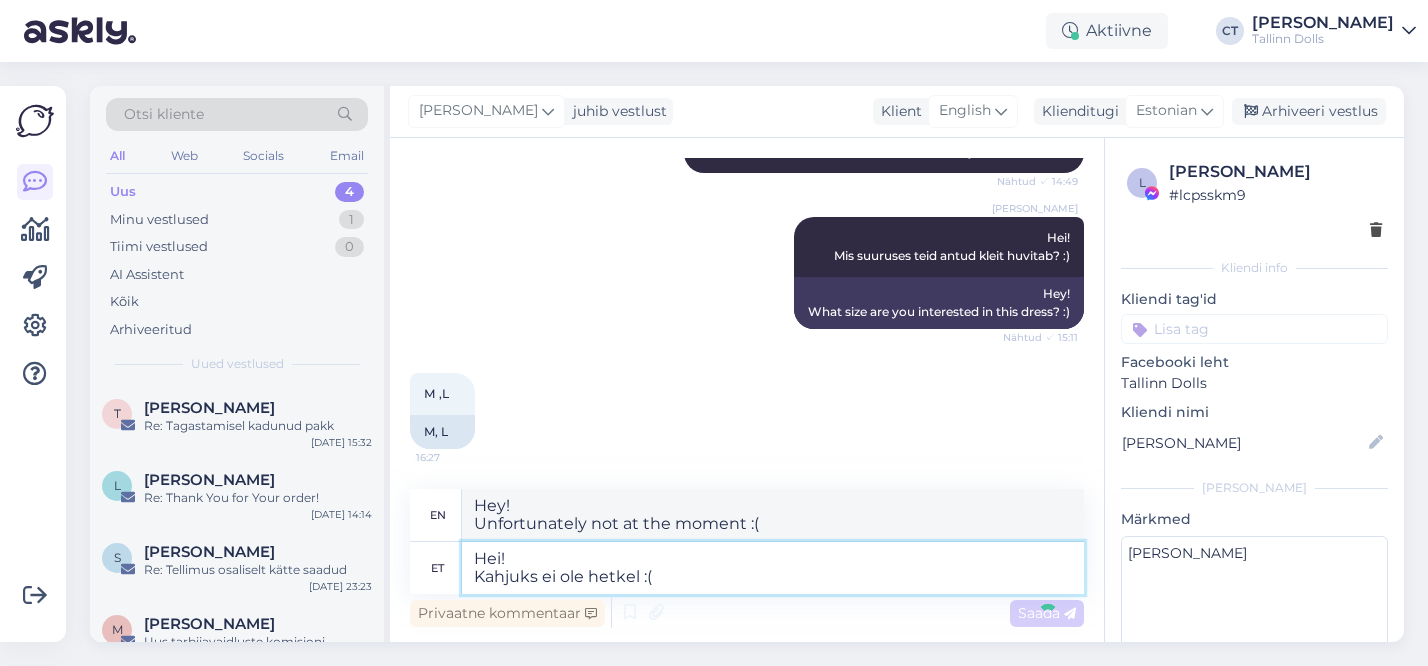 type 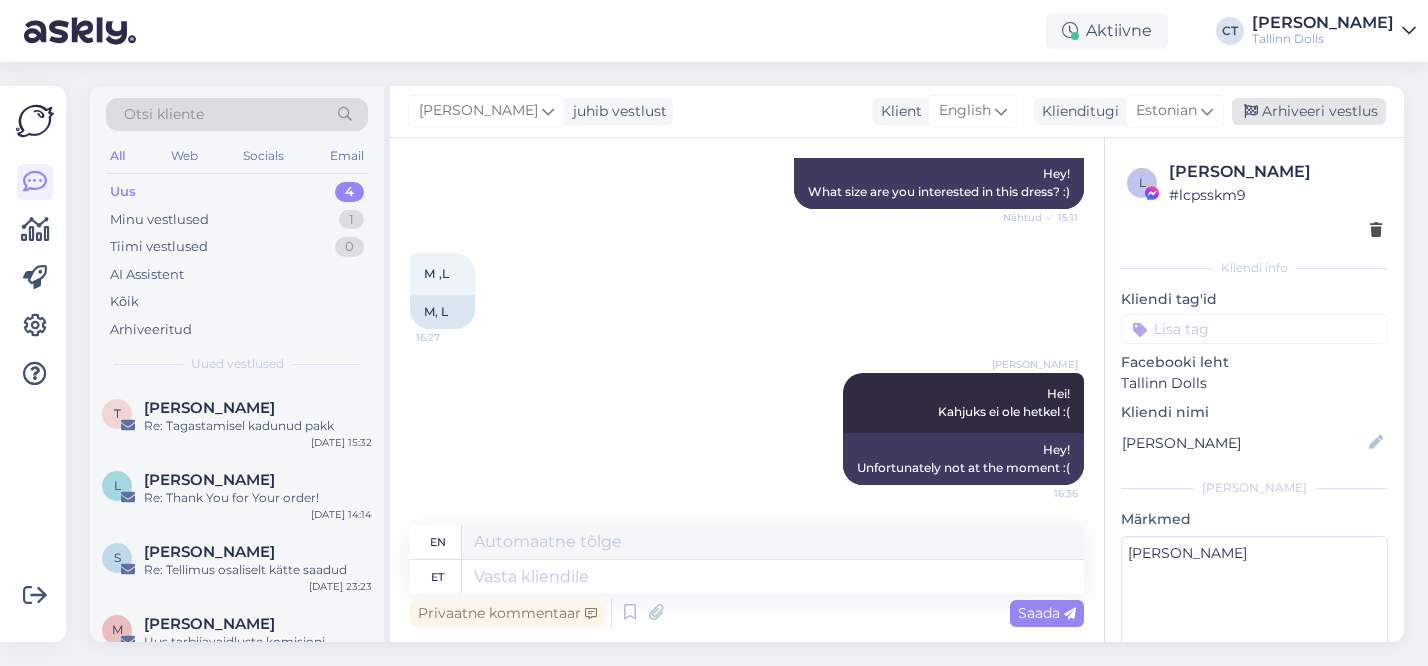 click on "Arhiveeri vestlus" at bounding box center [1309, 111] 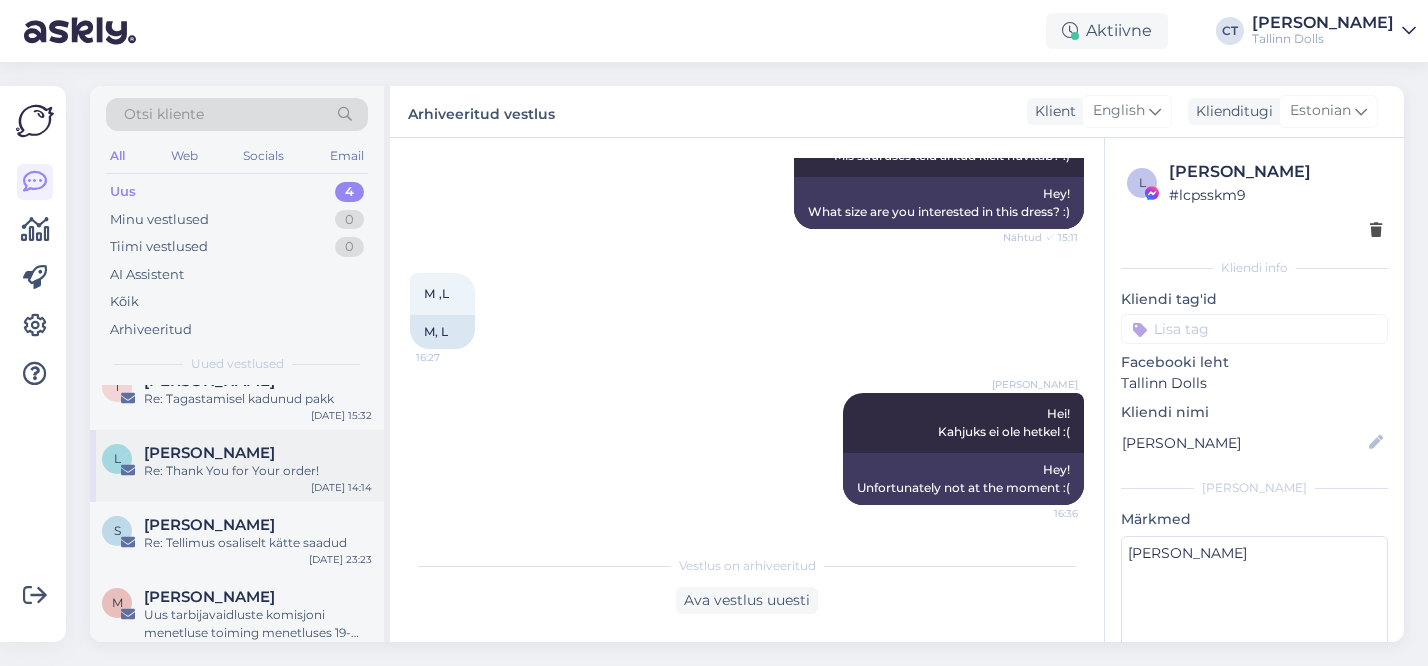 scroll, scrollTop: 18, scrollLeft: 0, axis: vertical 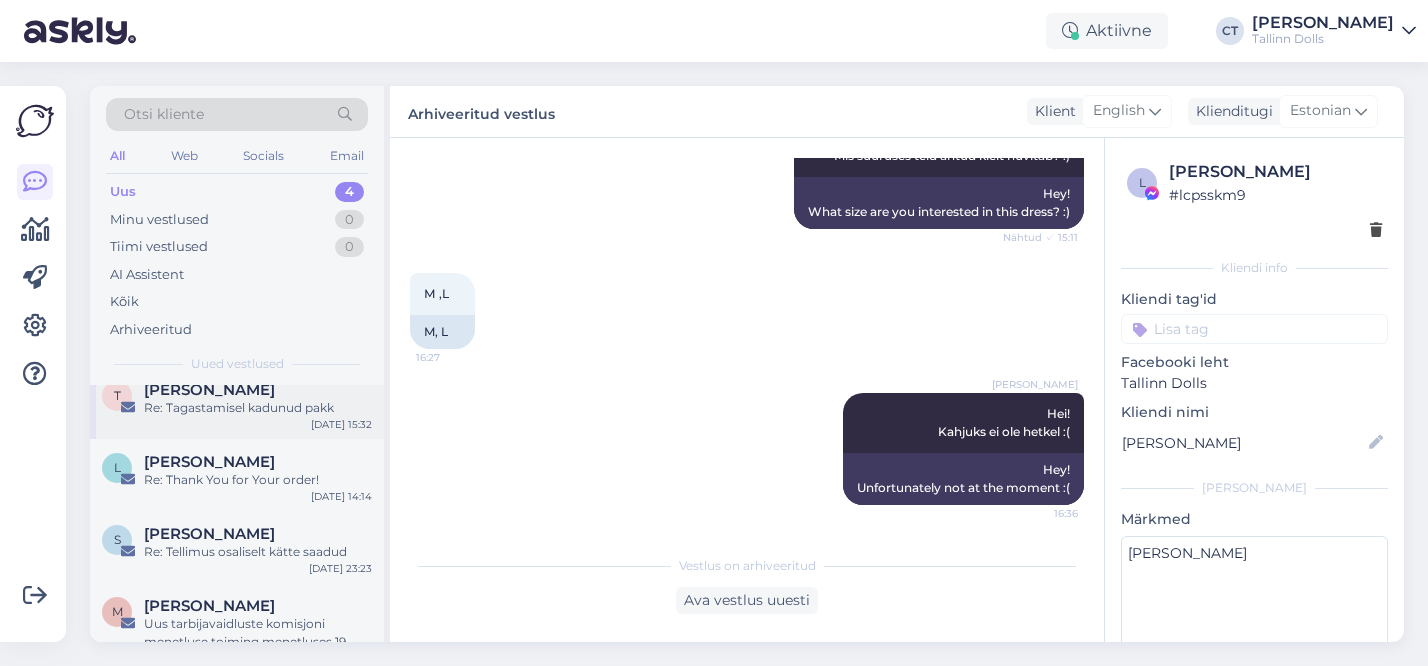 click on "Re: Tagastamisel kadunud pakk" at bounding box center [258, 408] 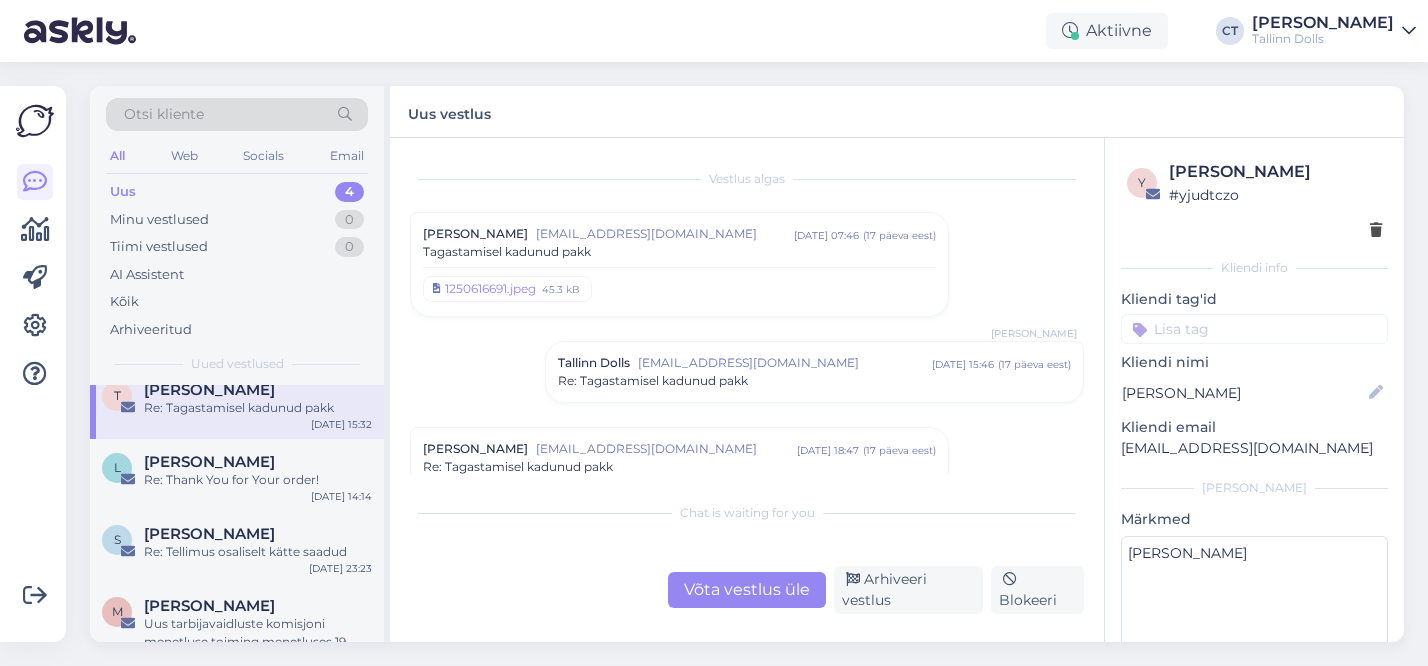 scroll, scrollTop: 914, scrollLeft: 0, axis: vertical 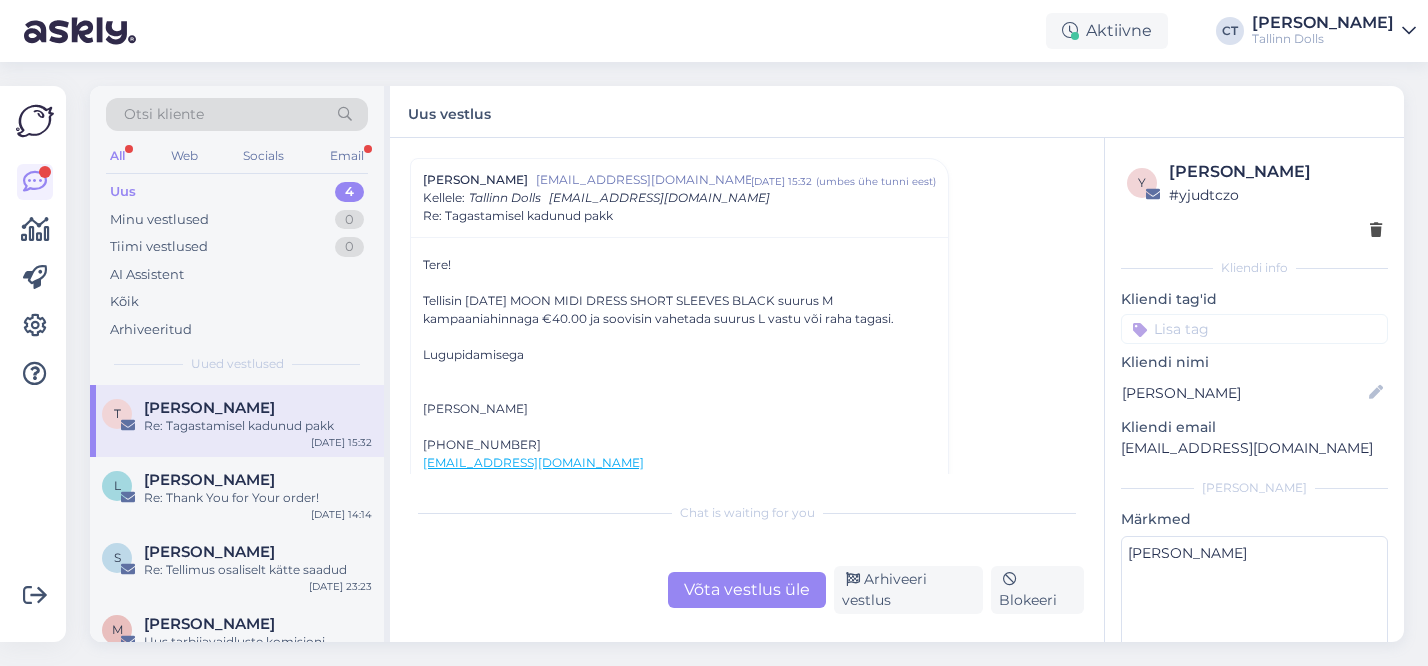 click on "Uus 4" at bounding box center (237, 192) 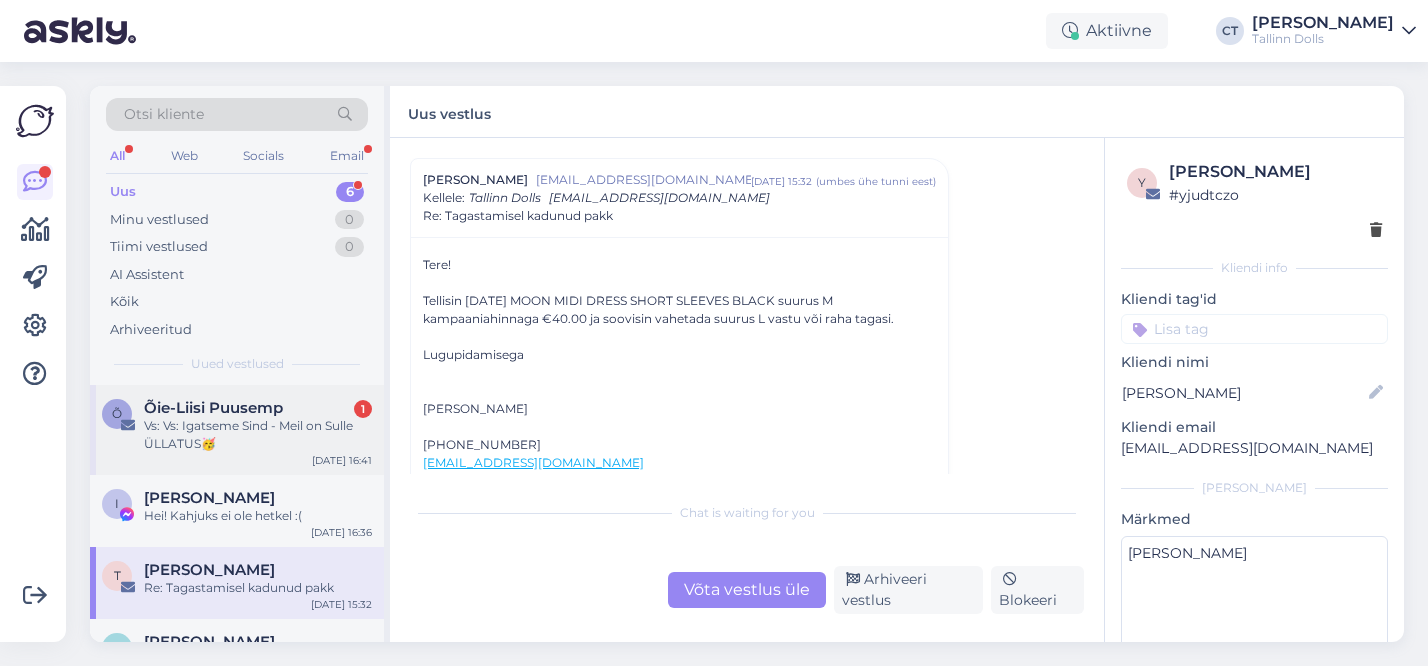 click on "Vs: Vs: Igatseme Sind - Meil on Sulle ÜLLATUS🥳" at bounding box center [258, 435] 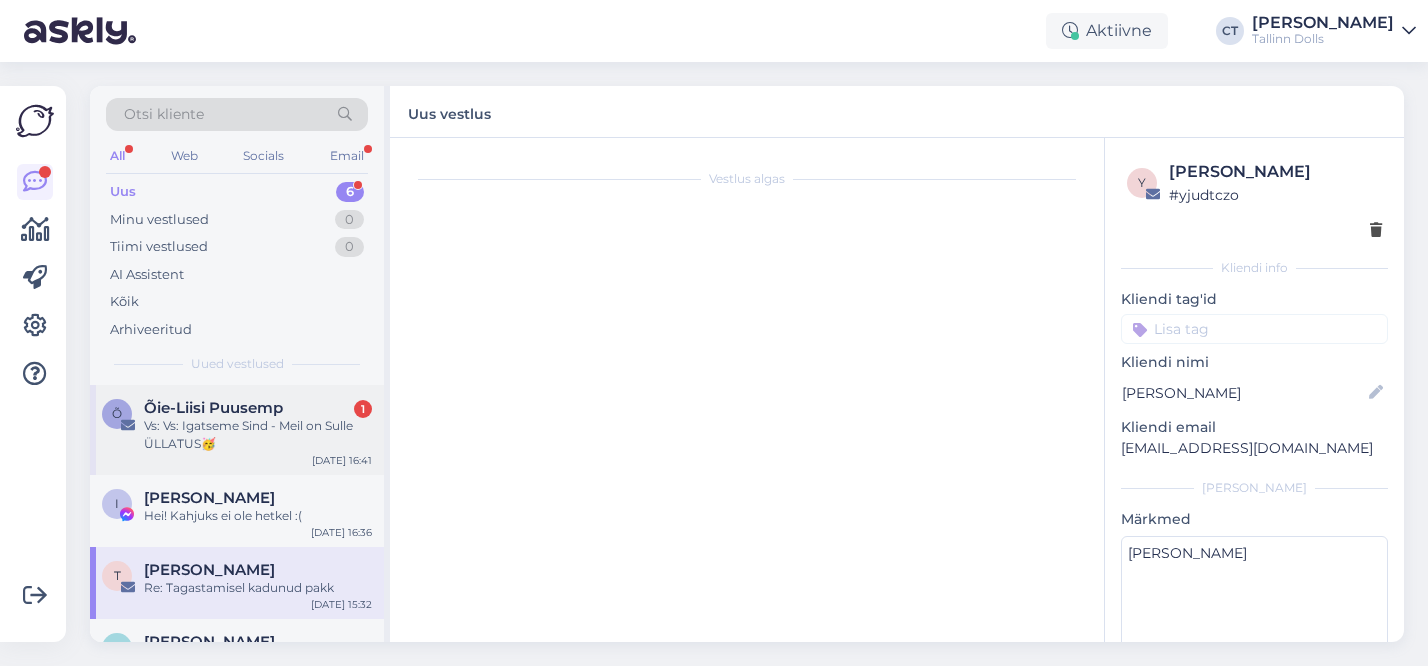 scroll, scrollTop: 398, scrollLeft: 0, axis: vertical 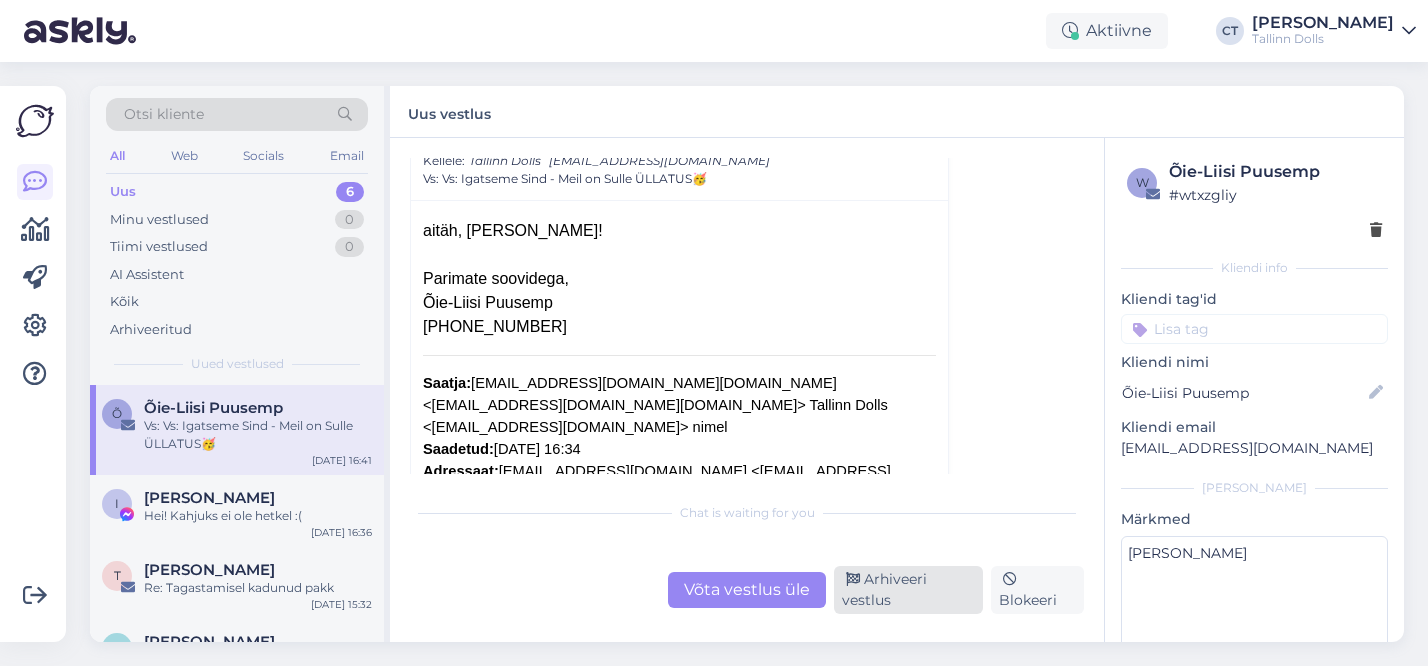 click on "Arhiveeri vestlus" at bounding box center [908, 590] 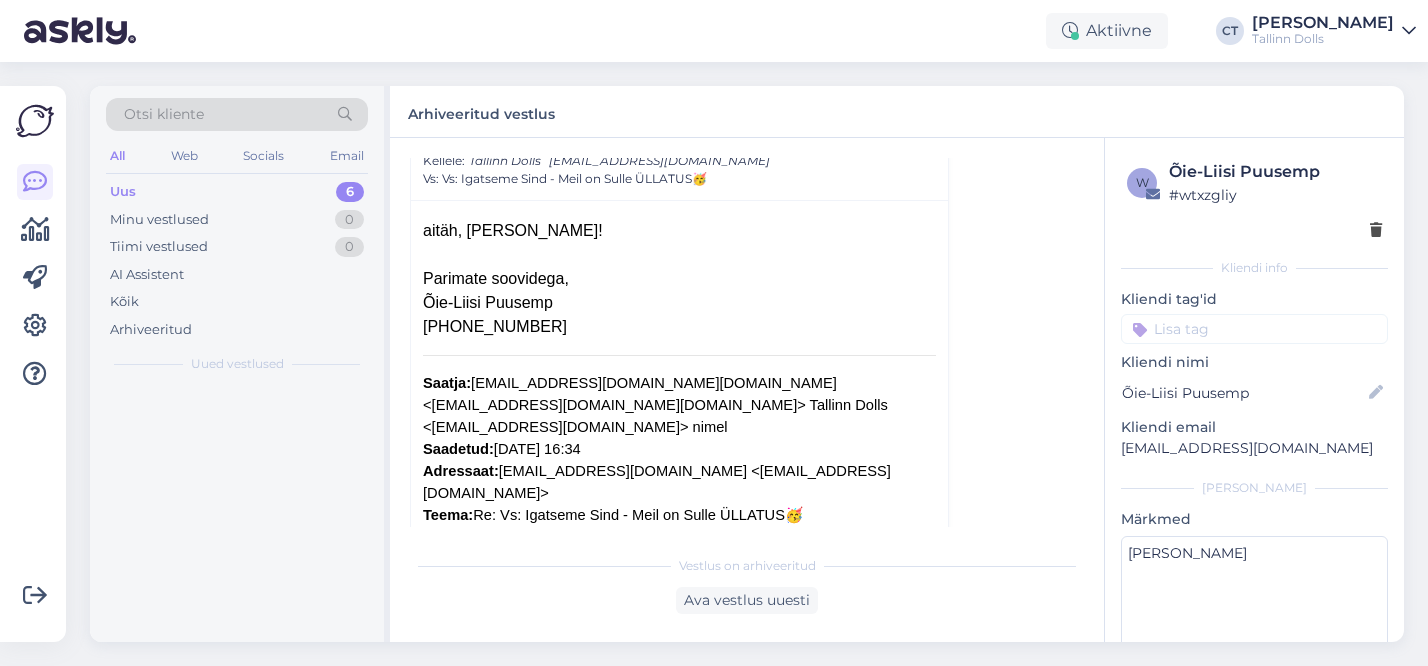 scroll, scrollTop: 570, scrollLeft: 0, axis: vertical 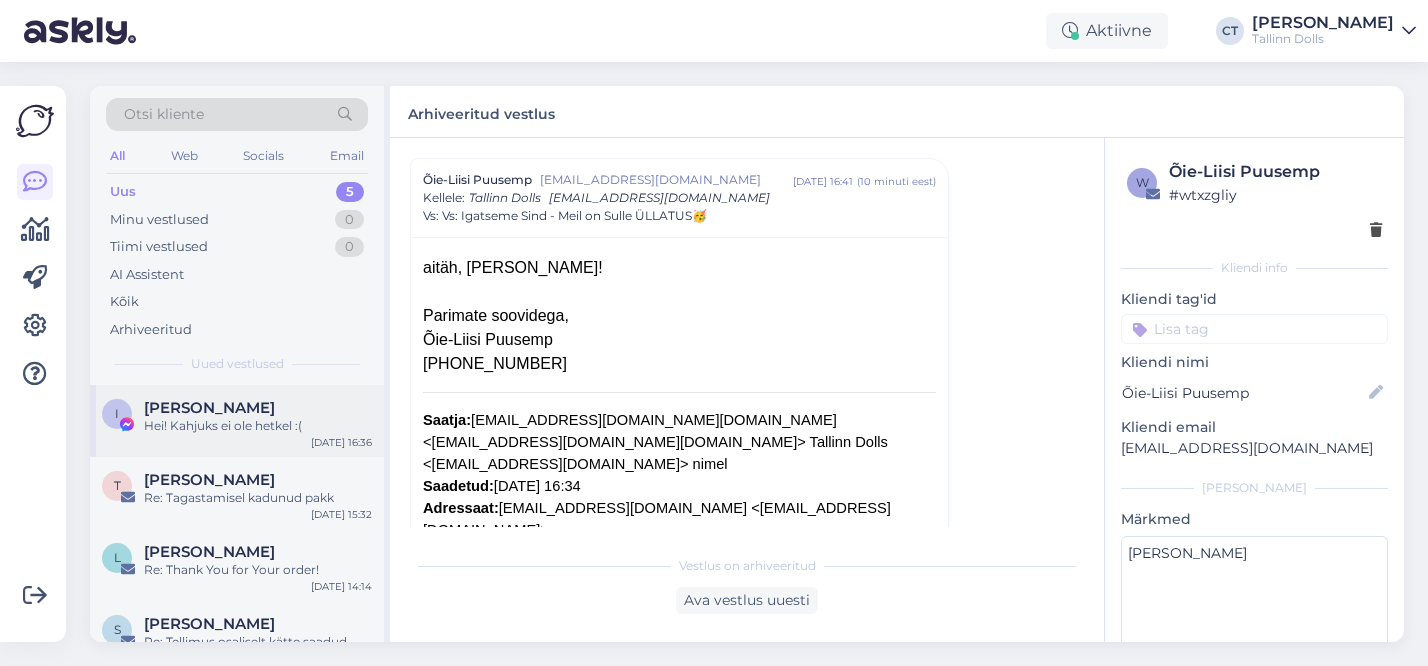 click on "[PERSON_NAME]" at bounding box center [209, 408] 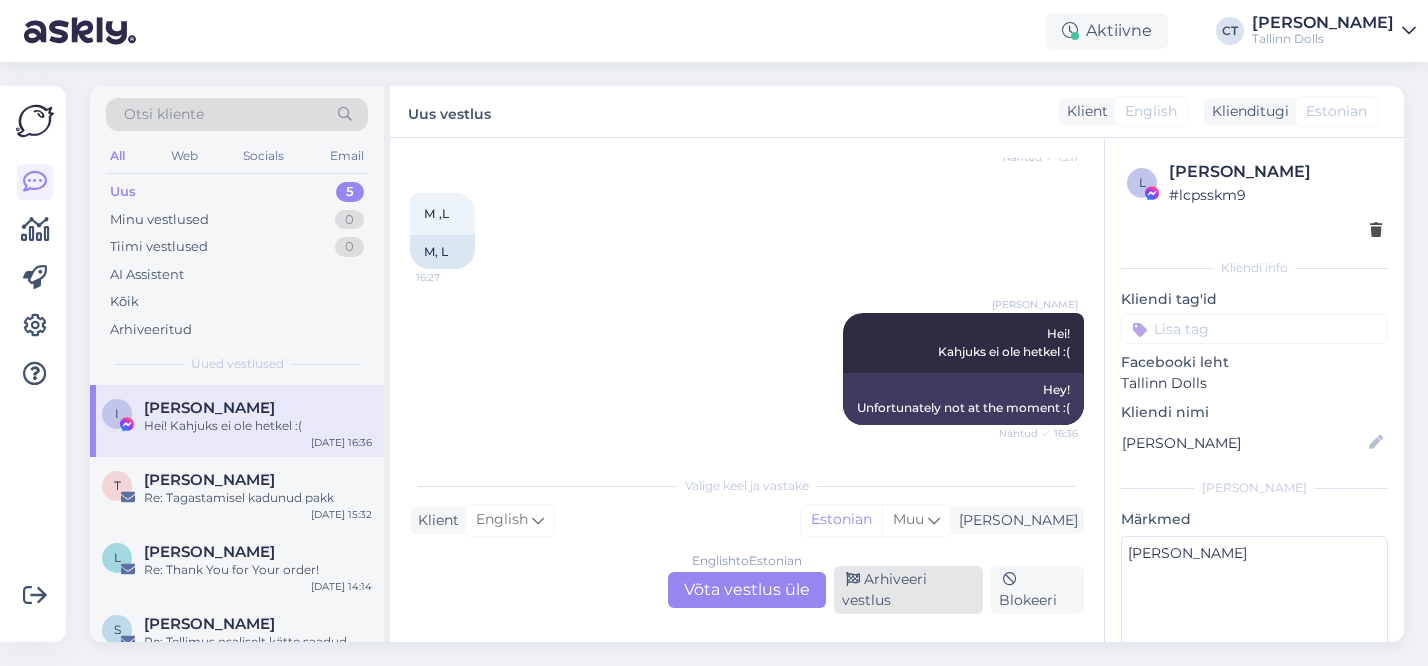 click on "Arhiveeri vestlus" at bounding box center (908, 590) 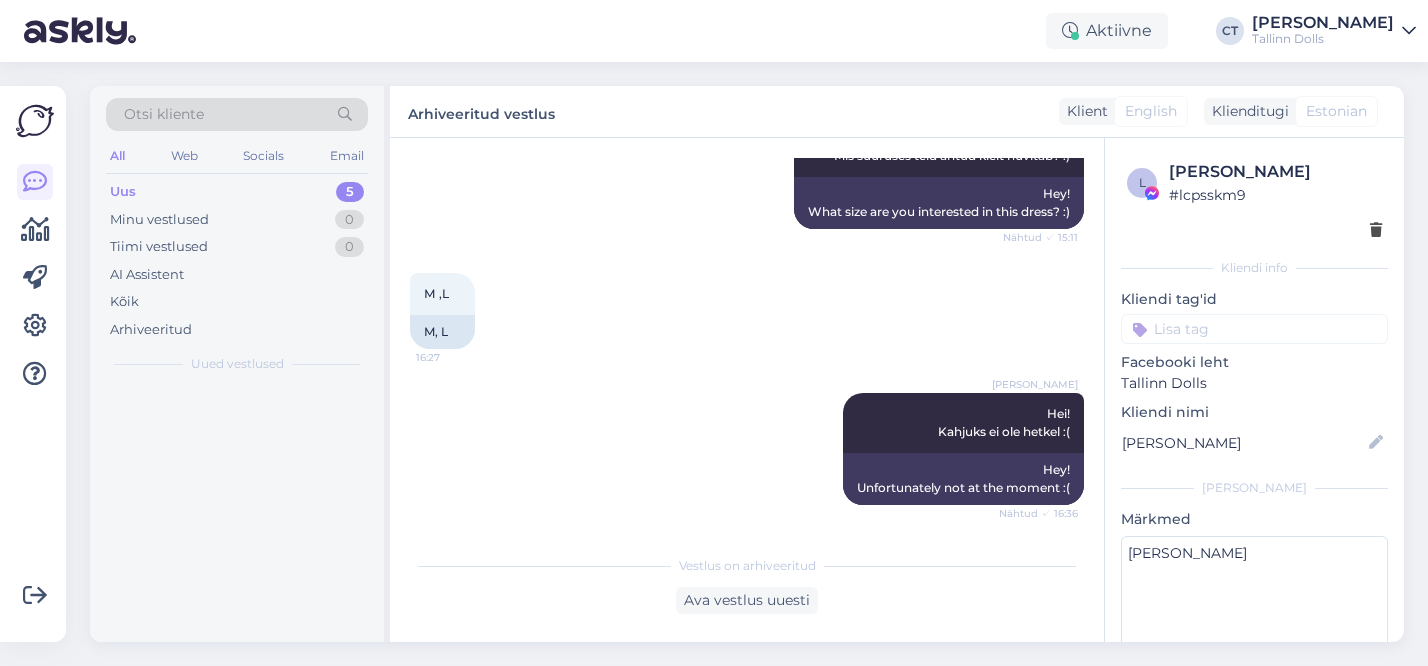 scroll, scrollTop: 721, scrollLeft: 0, axis: vertical 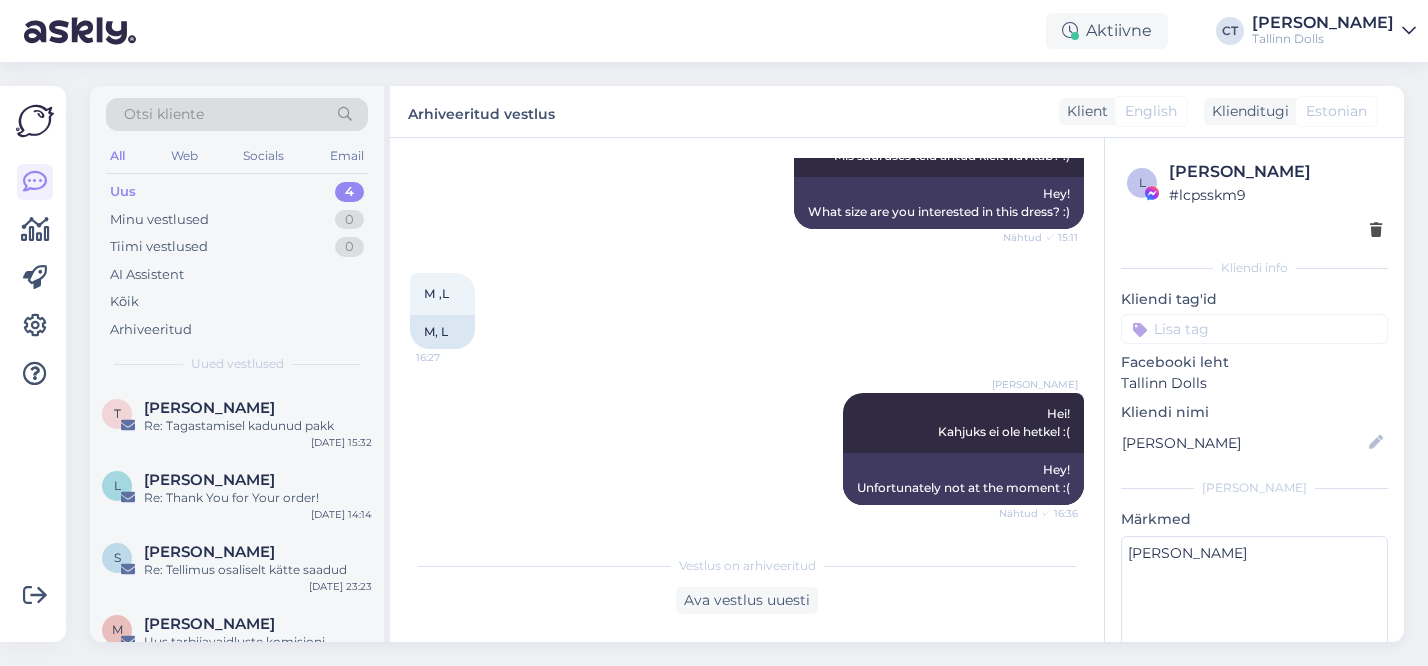 click on "Uus 4" at bounding box center (237, 192) 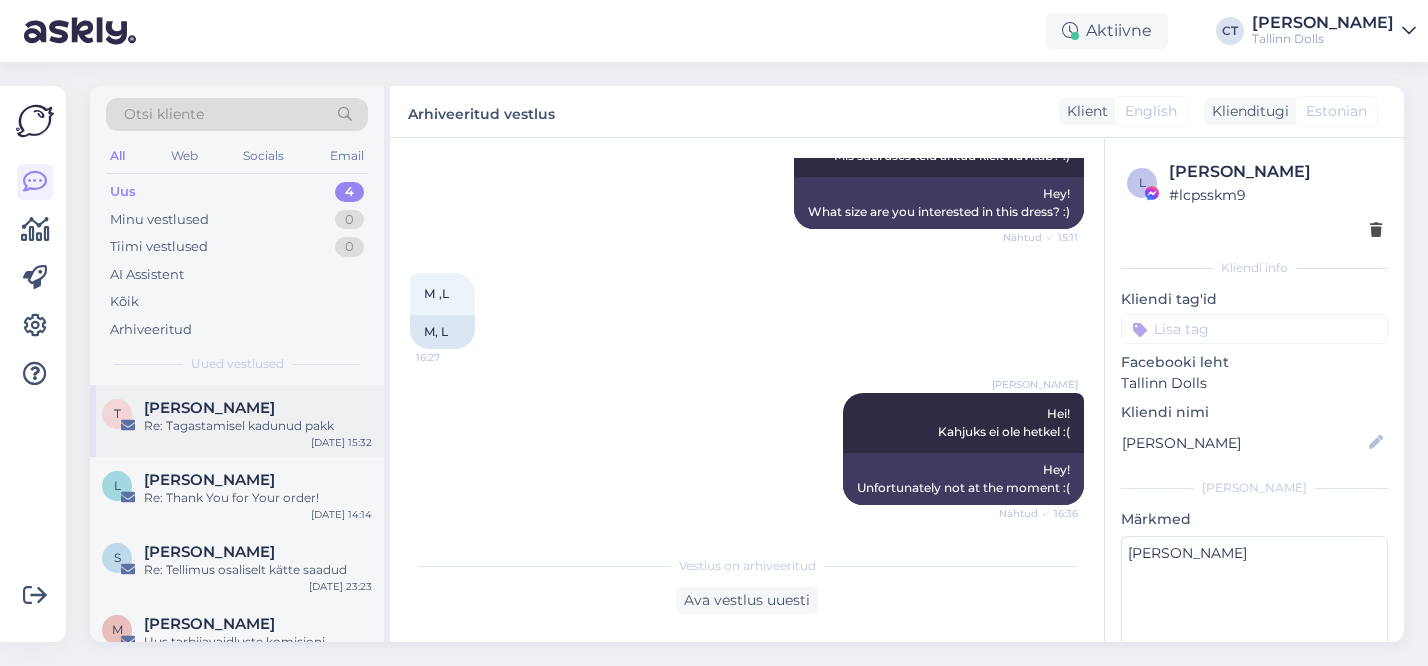 click on "T [PERSON_NAME] Re: Tagastamisel kadunud pakk [DATE] 15:32" at bounding box center (237, 421) 